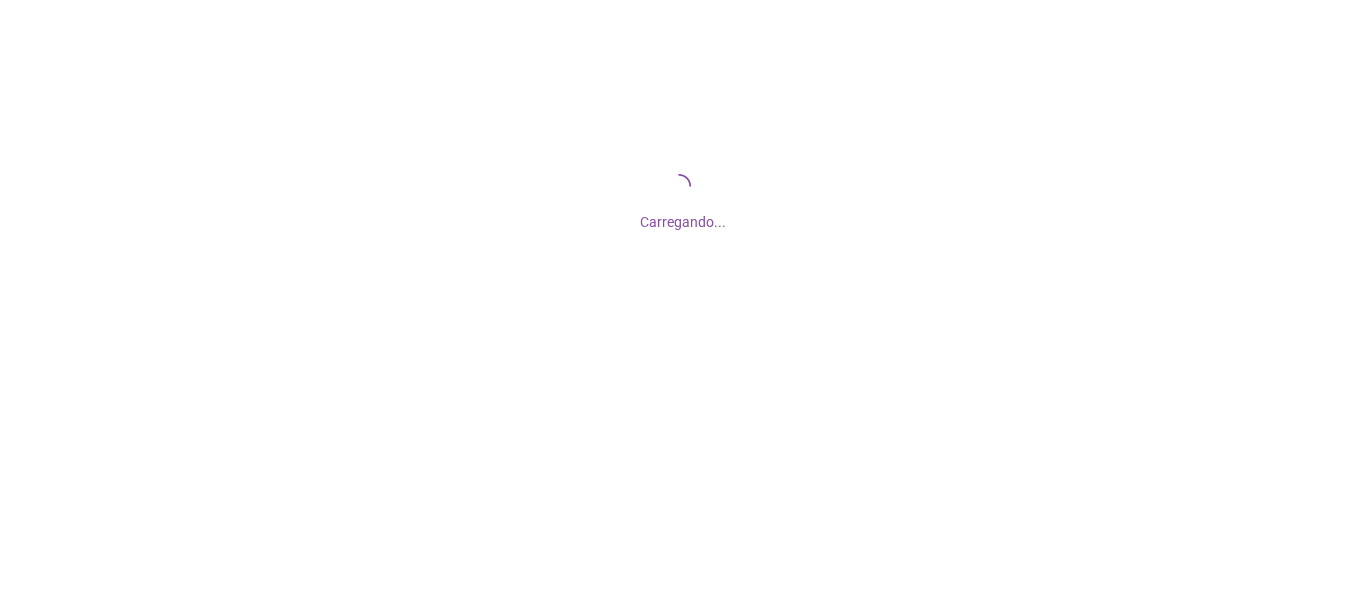scroll, scrollTop: 0, scrollLeft: 0, axis: both 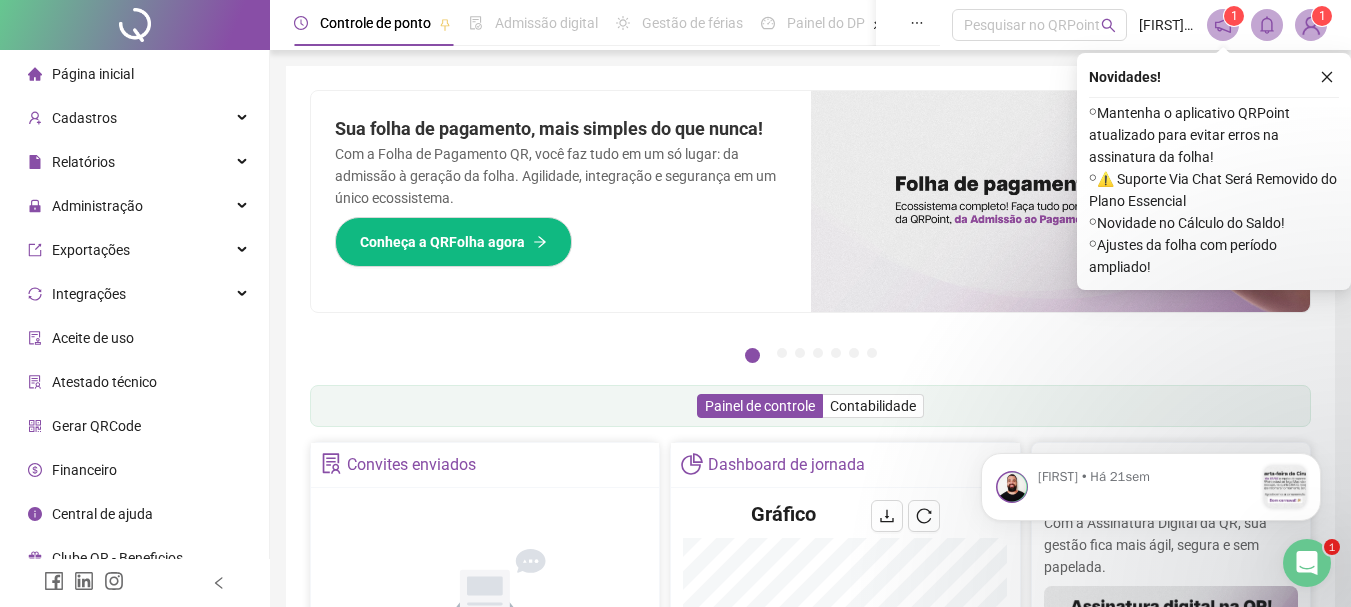 click on "Página inicial" at bounding box center [134, 74] 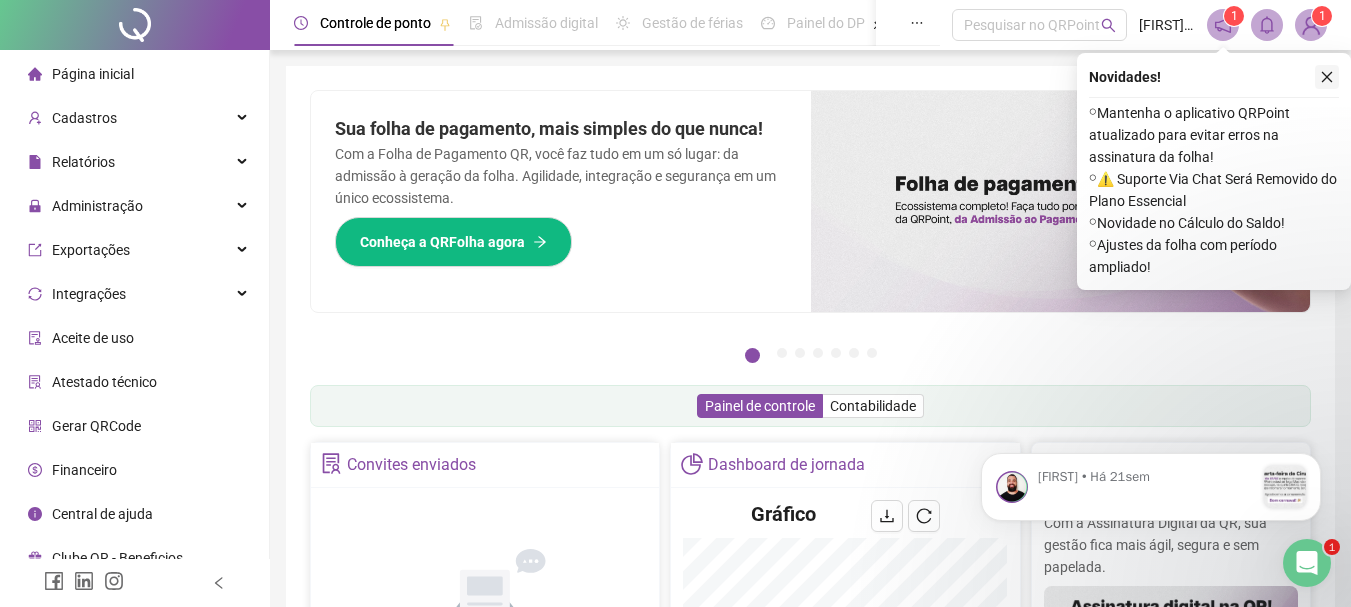 click 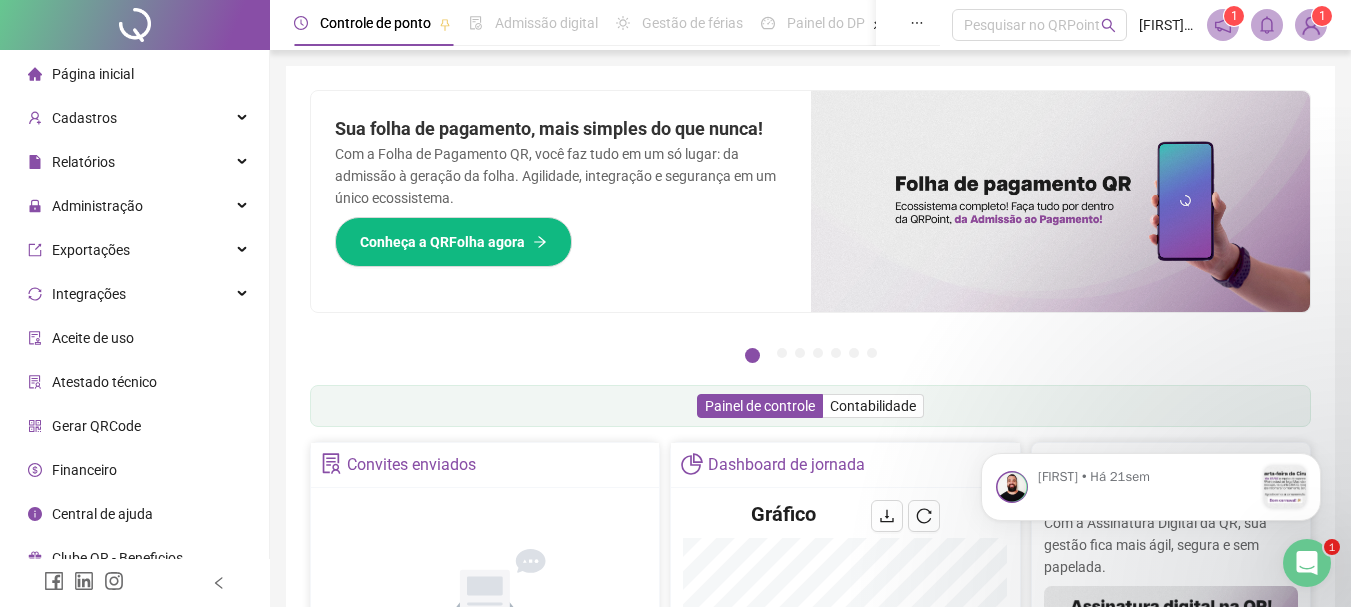 click on "Página inicial" at bounding box center (134, 74) 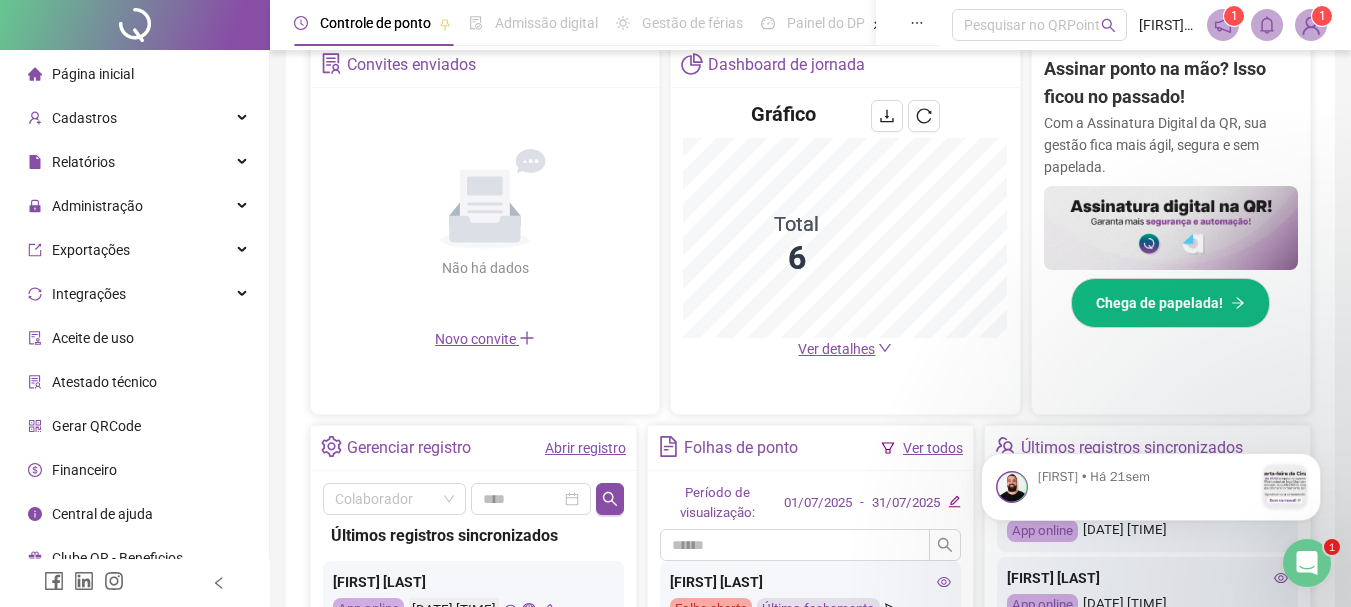 scroll, scrollTop: 700, scrollLeft: 0, axis: vertical 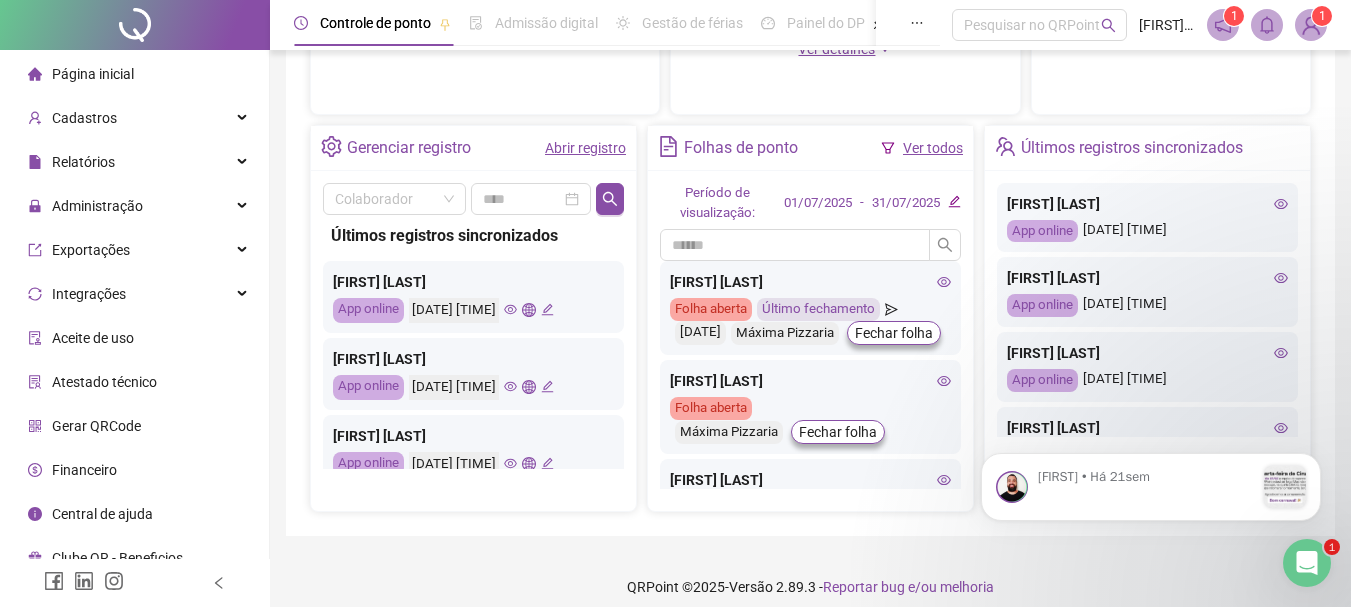 click on "Abrir registro" at bounding box center [585, 148] 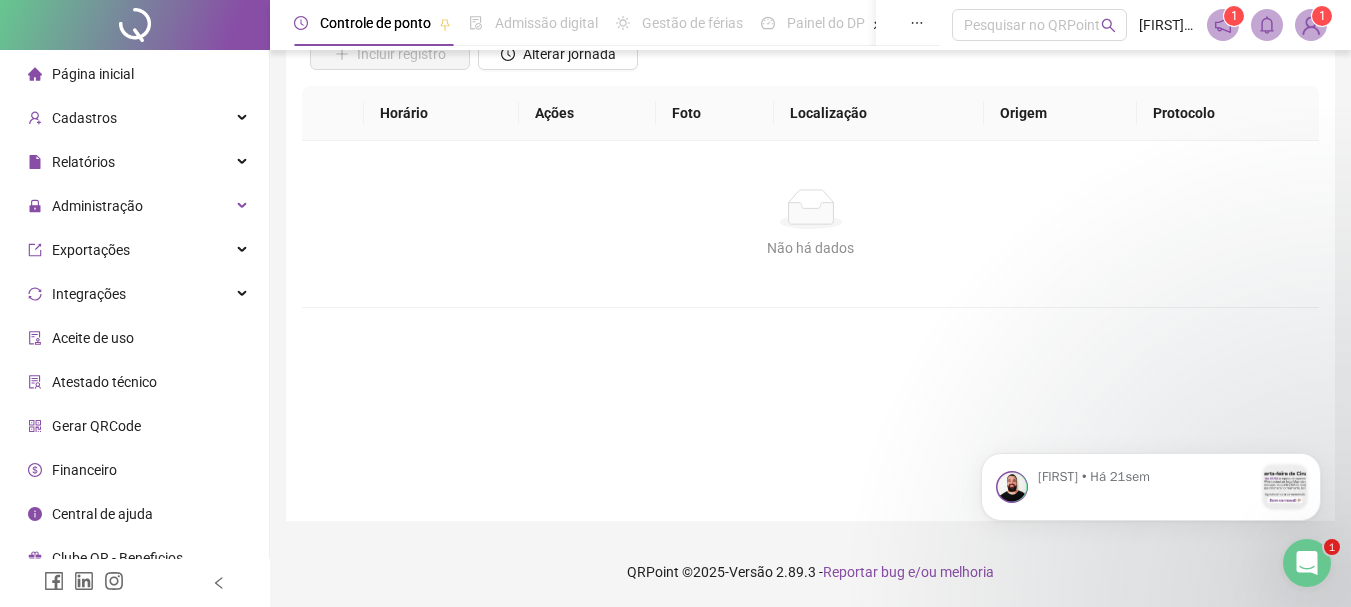 scroll, scrollTop: 0, scrollLeft: 0, axis: both 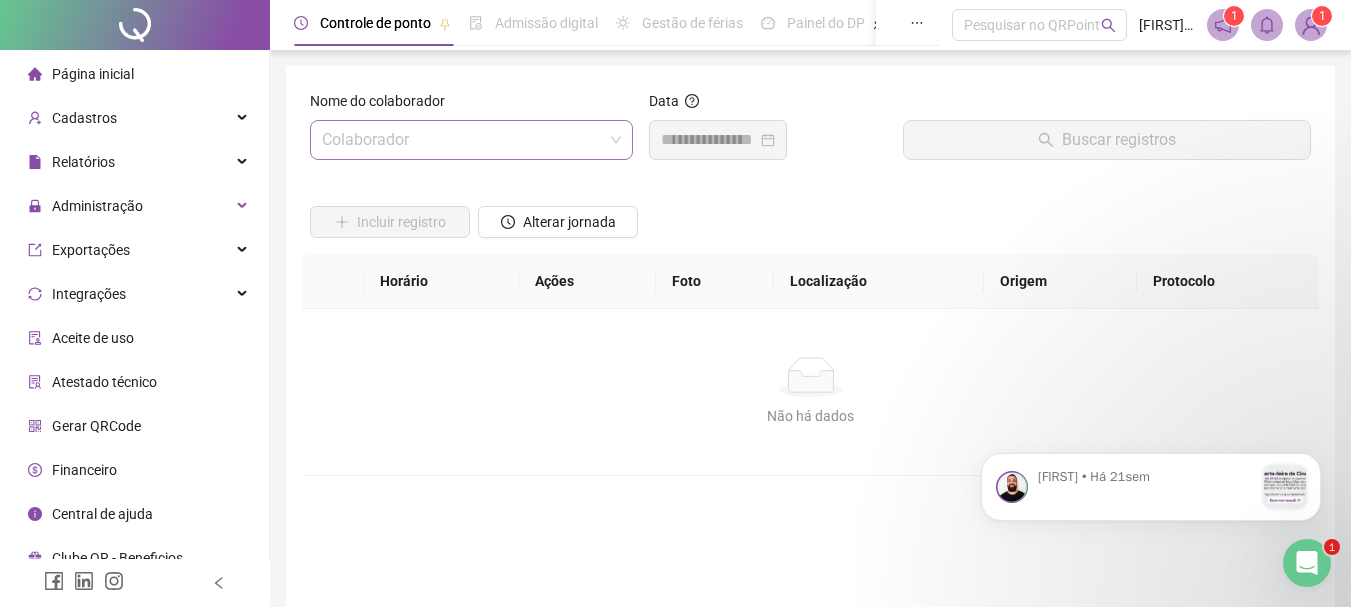 click at bounding box center (462, 140) 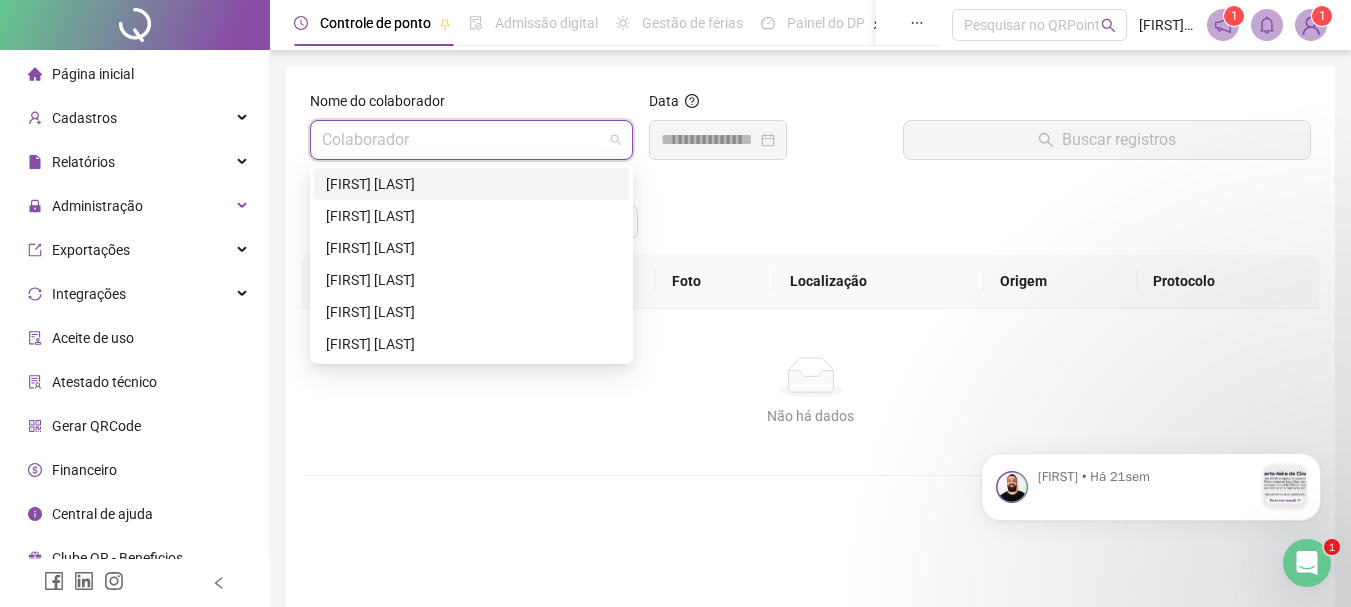 click on "Página inicial" at bounding box center [134, 74] 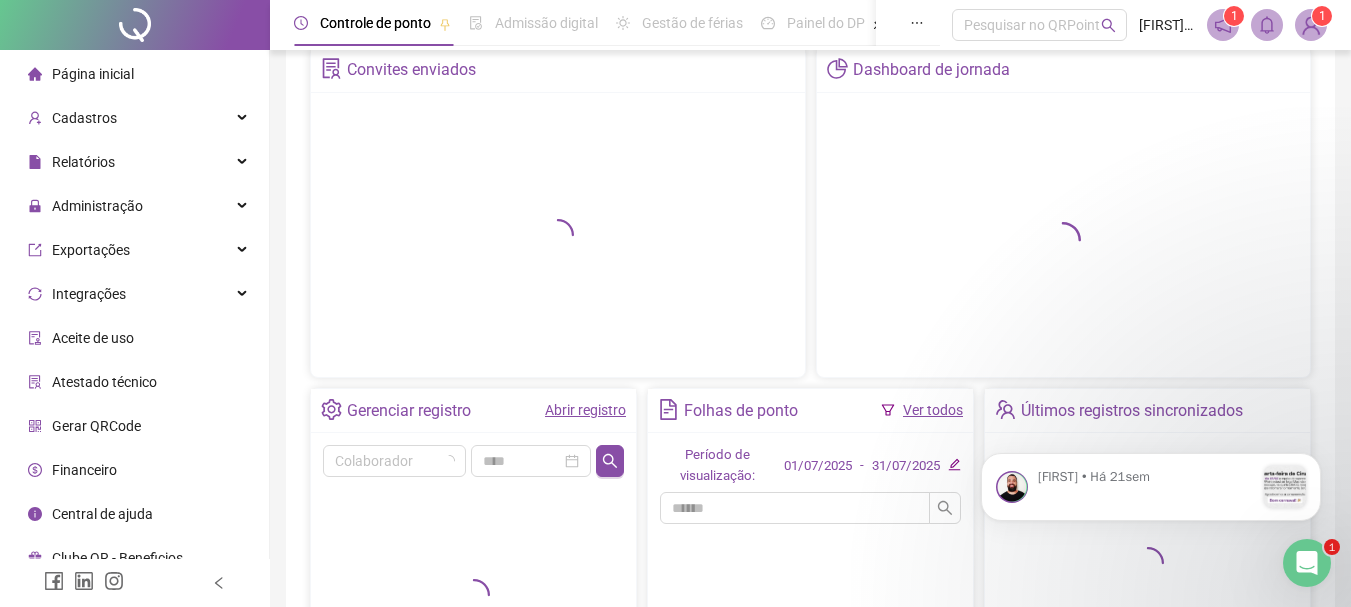 scroll, scrollTop: 200, scrollLeft: 0, axis: vertical 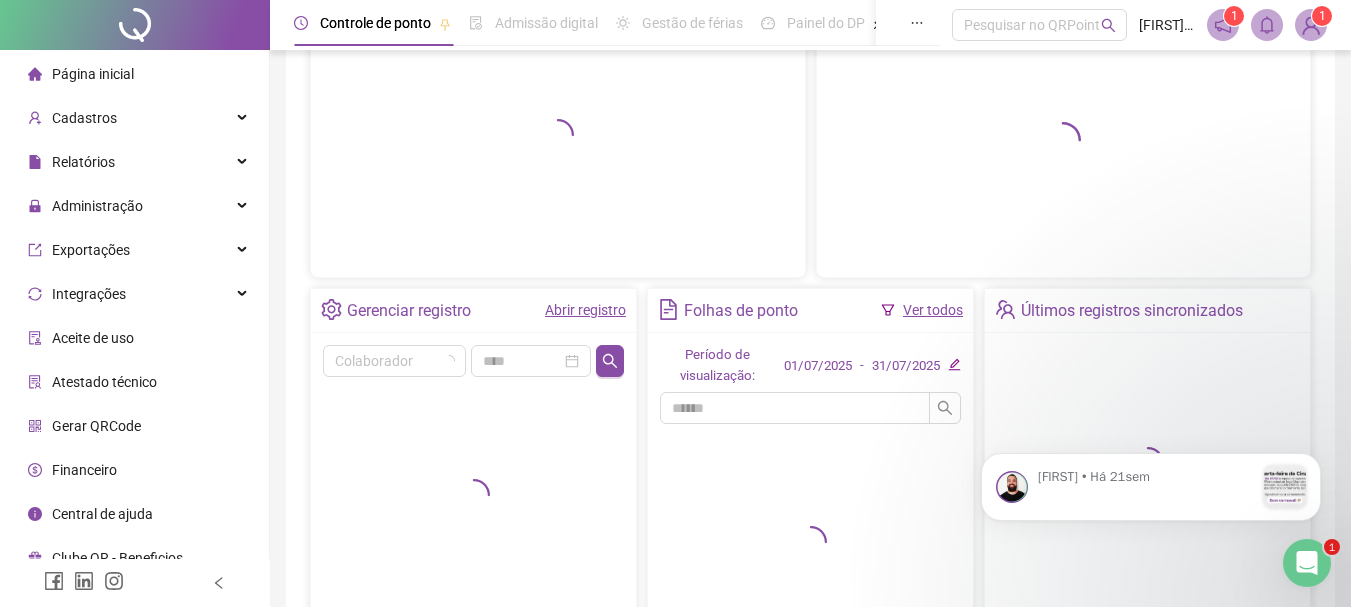 click on "Ver todos" at bounding box center [933, 310] 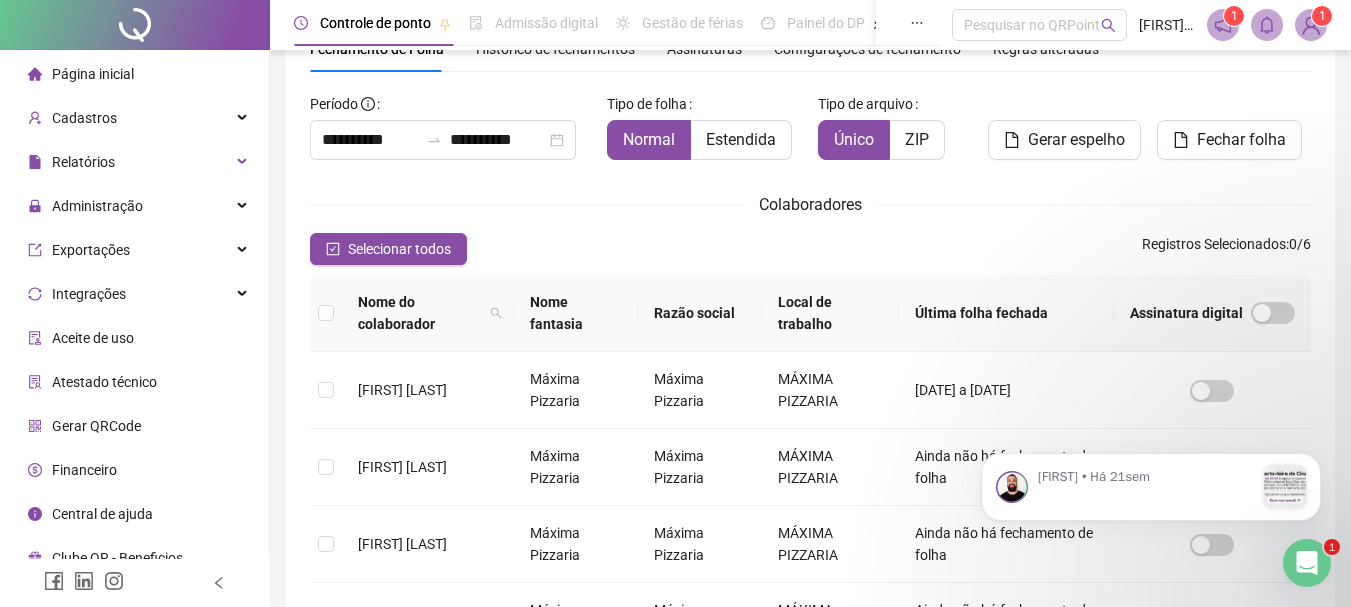 scroll, scrollTop: 106, scrollLeft: 0, axis: vertical 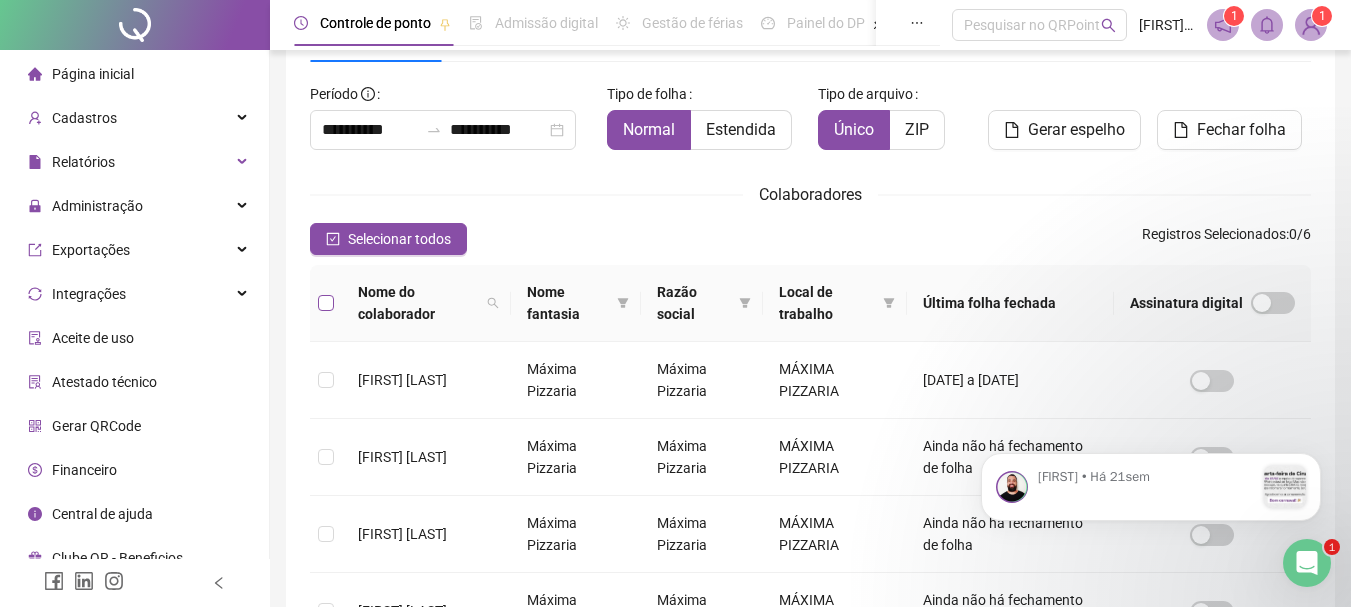 click at bounding box center [326, 303] 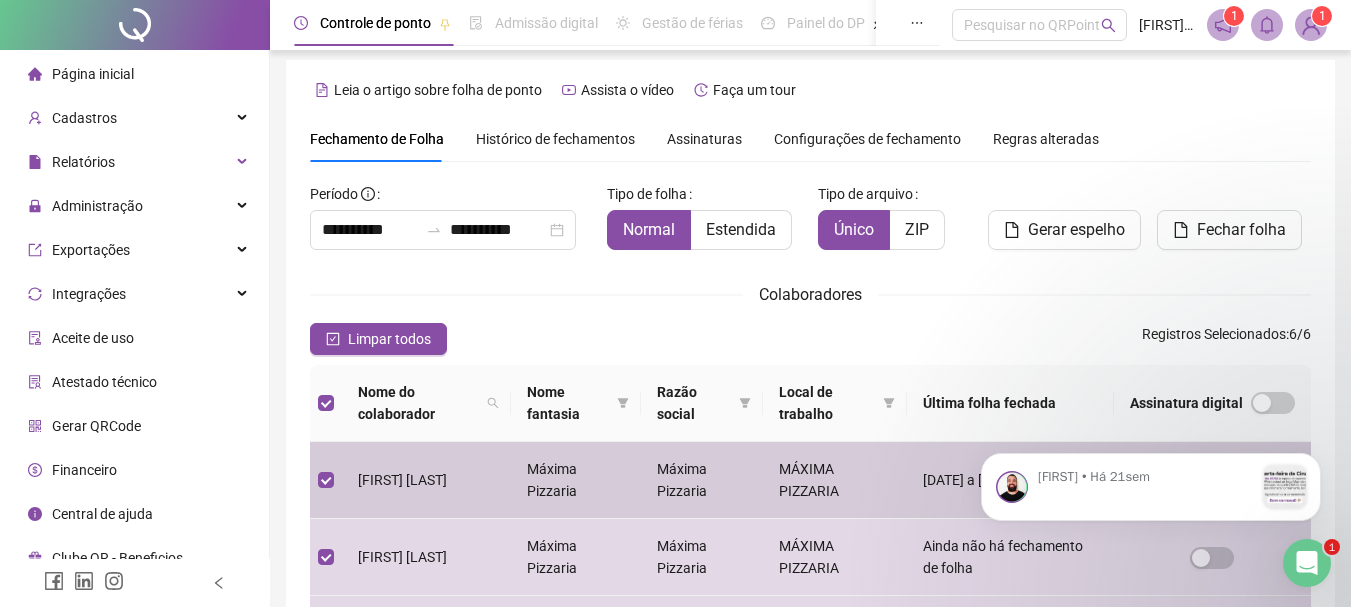 scroll, scrollTop: 0, scrollLeft: 0, axis: both 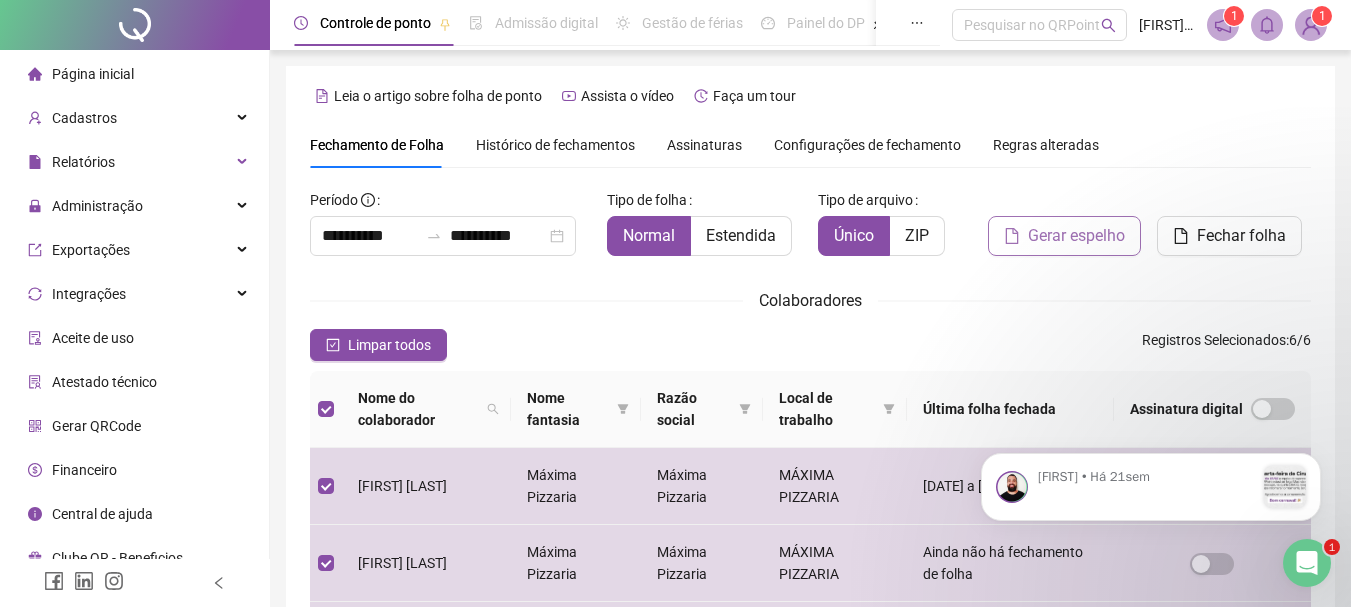 click on "Gerar espelho" at bounding box center [1064, 236] 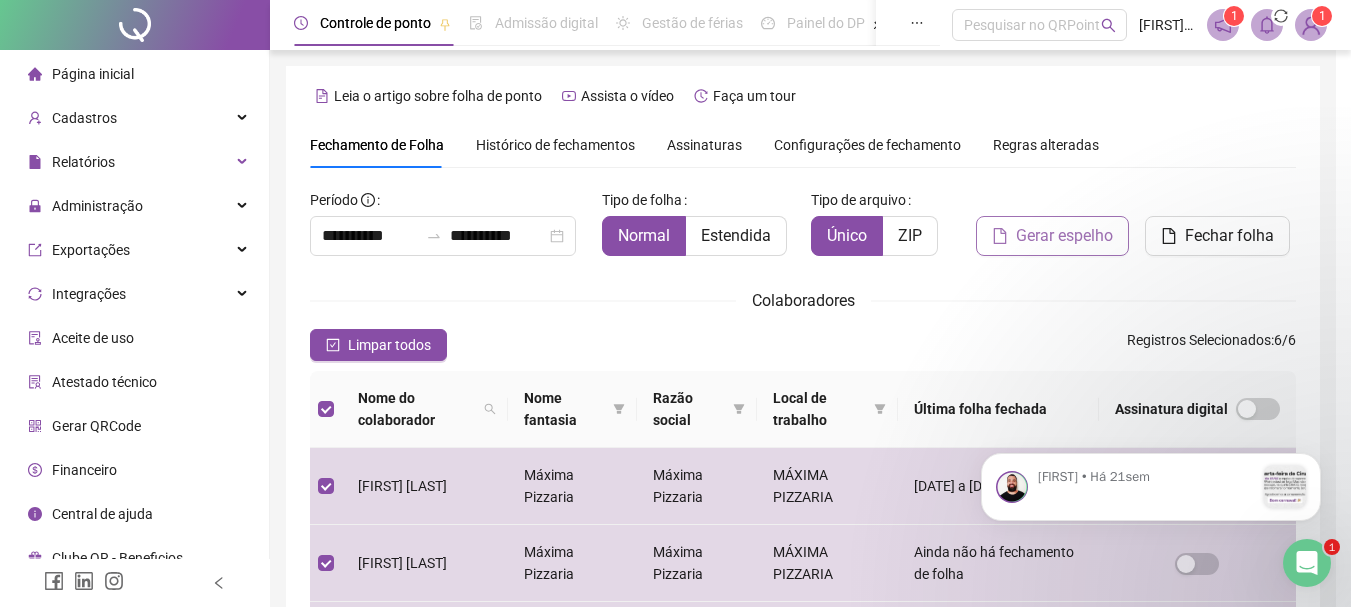 scroll, scrollTop: 106, scrollLeft: 0, axis: vertical 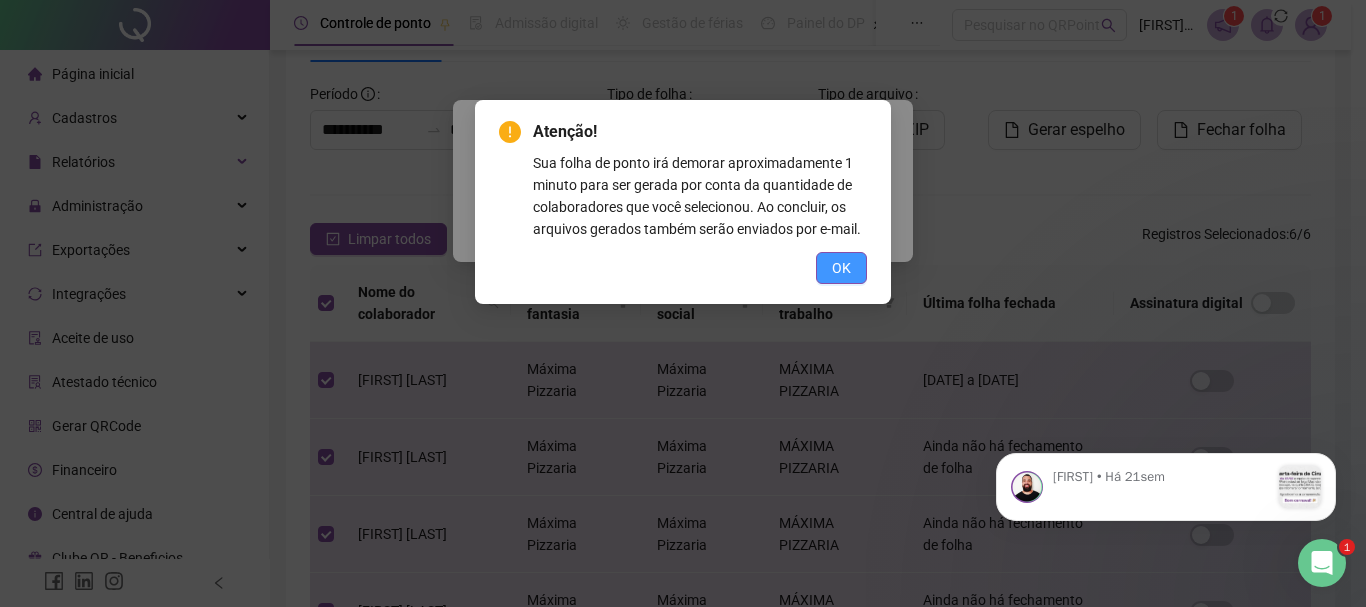 click on "OK" at bounding box center [841, 268] 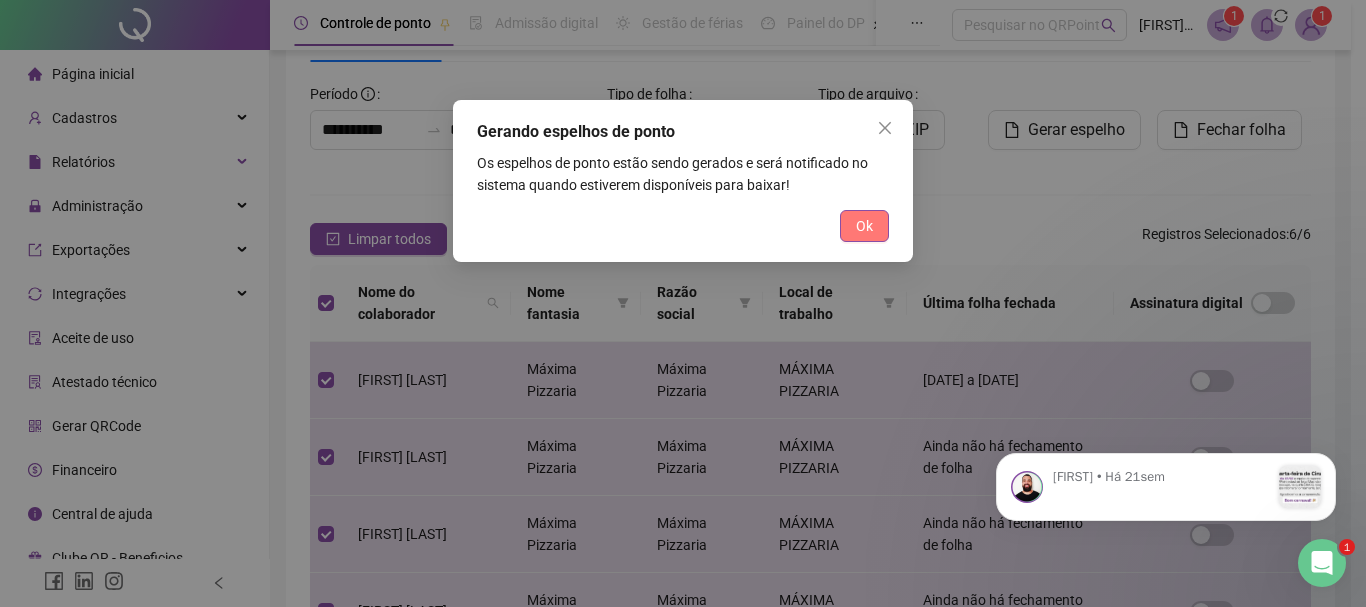 click on "Ok" at bounding box center [864, 226] 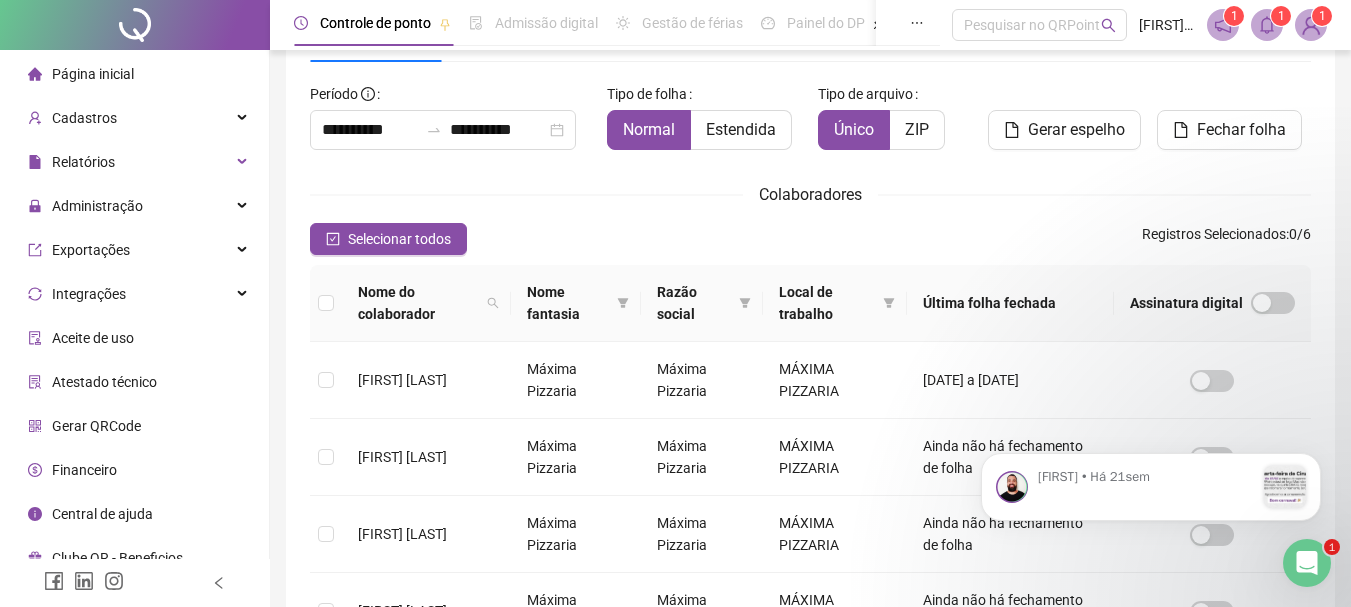 click at bounding box center [1267, 25] 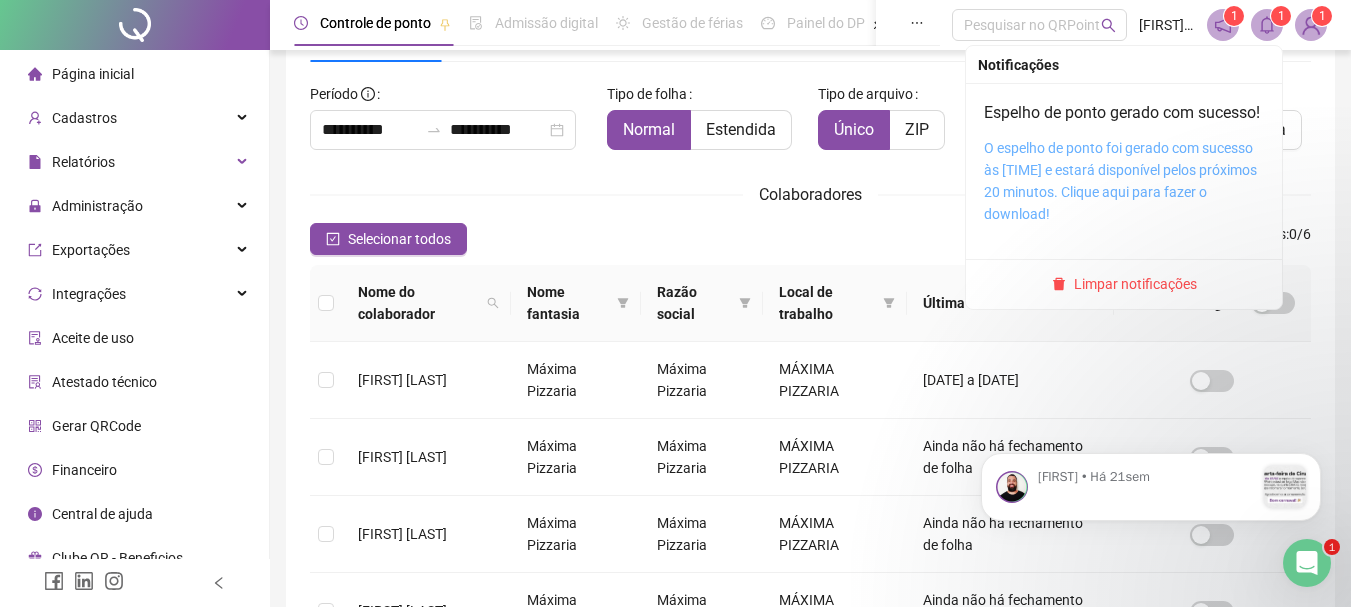click on "O espelho de ponto foi gerado com sucesso às [TIME] e estará disponível pelos próximos 20 minutos.
Clique aqui para fazer o download!" at bounding box center (1120, 181) 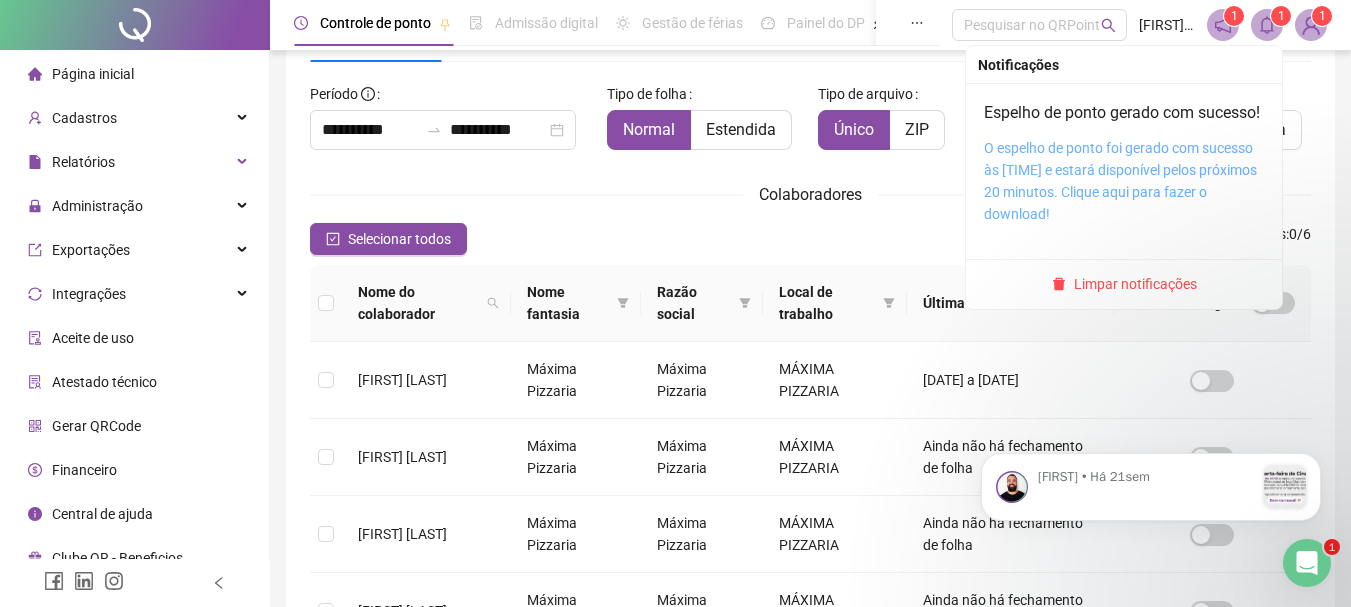 click on "O espelho de ponto foi gerado com sucesso às [TIME] e estará disponível pelos próximos 20 minutos.
Clique aqui para fazer o download!" at bounding box center (1120, 181) 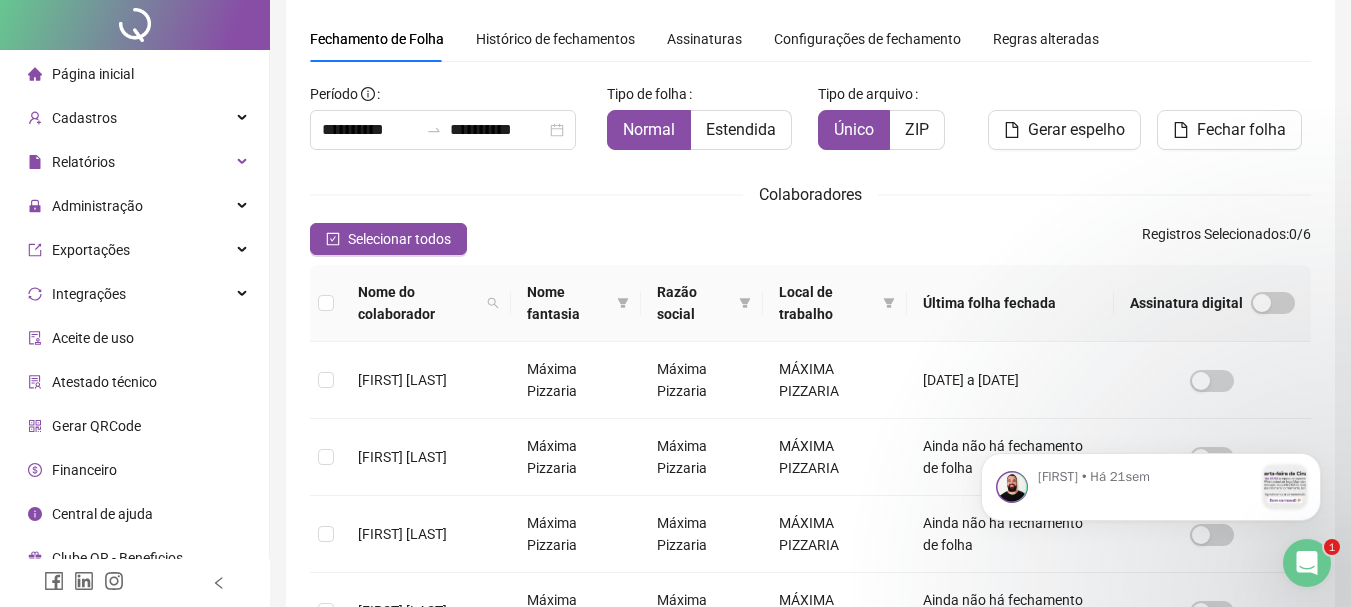 scroll, scrollTop: 0, scrollLeft: 0, axis: both 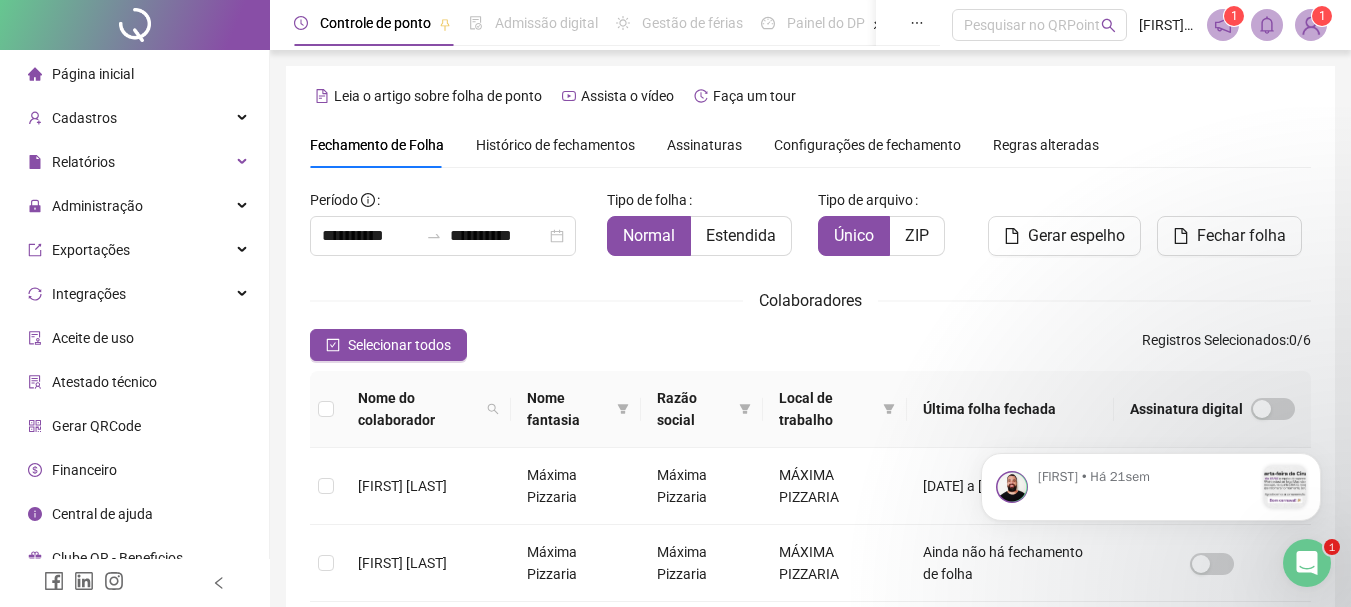 click on "Página inicial" at bounding box center [134, 74] 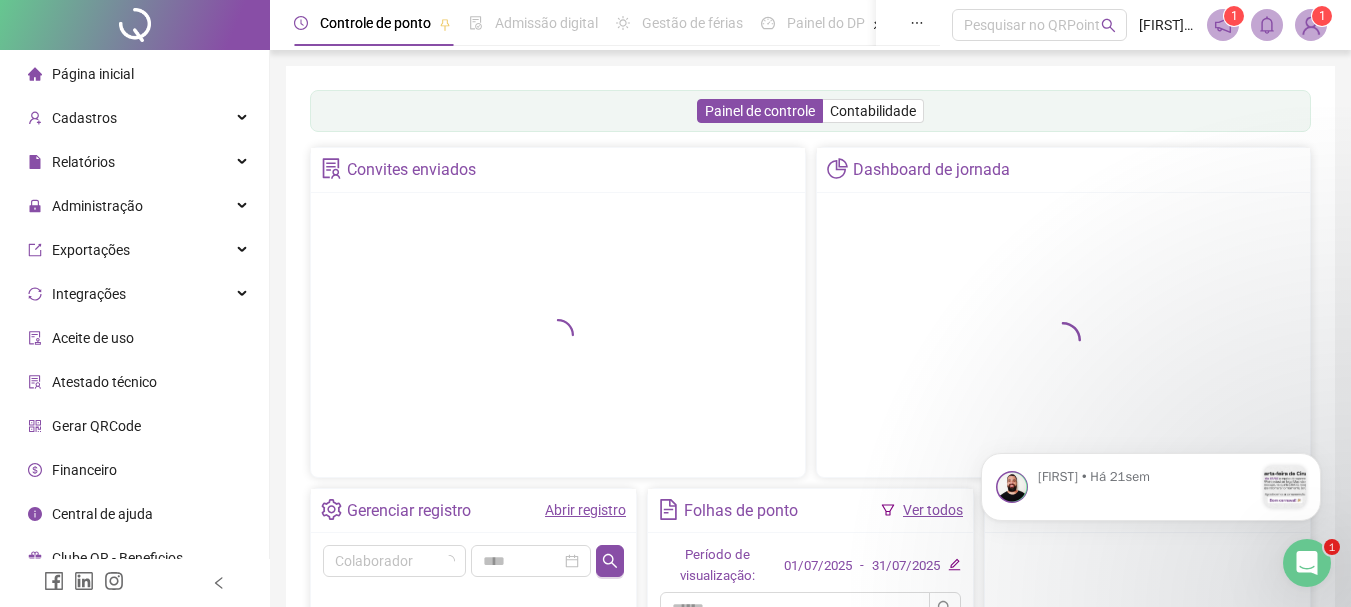 click on "Abrir registro" at bounding box center (585, 510) 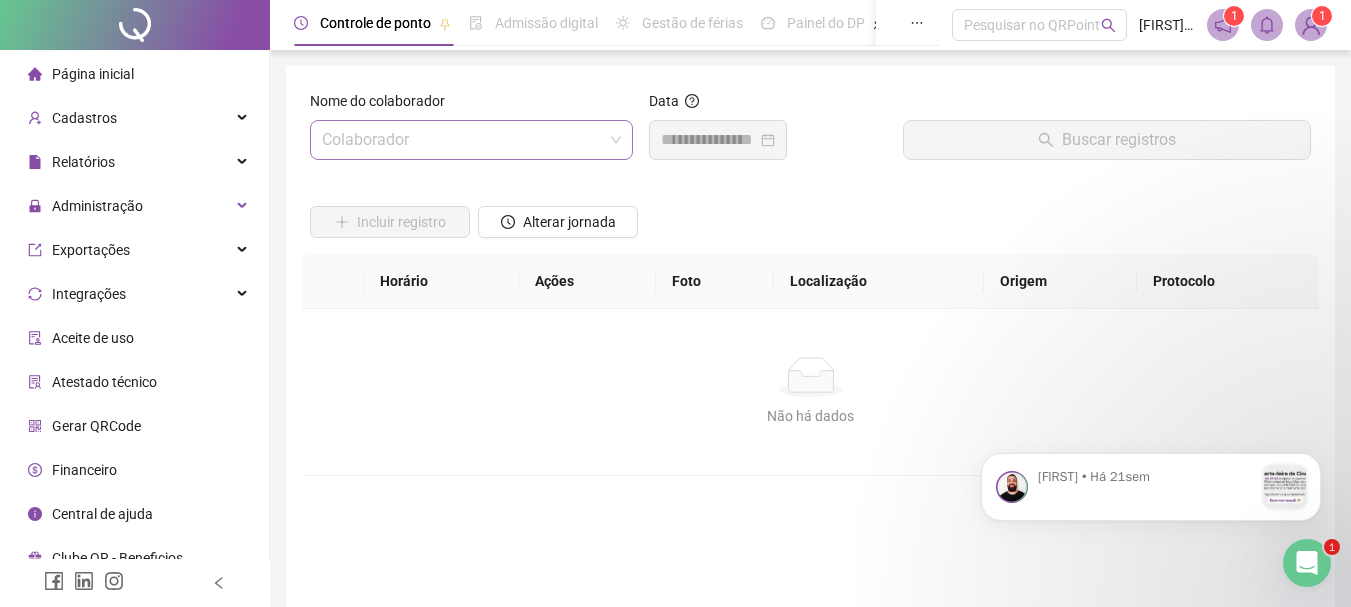 click at bounding box center (462, 140) 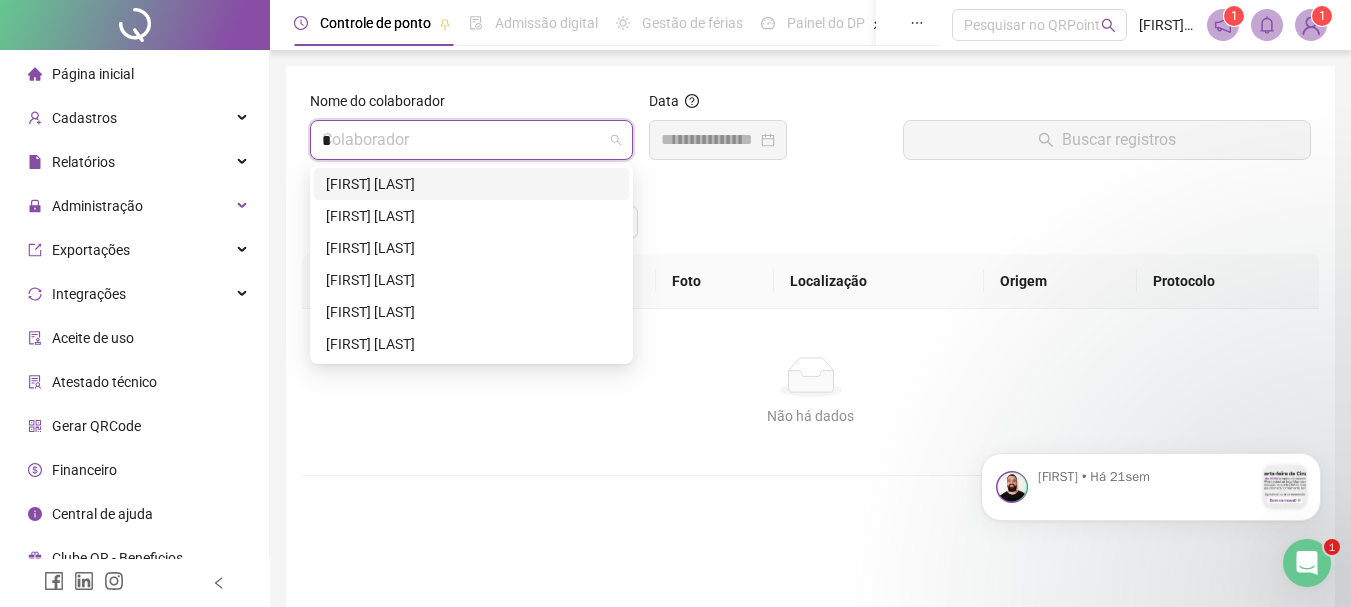 type on "**" 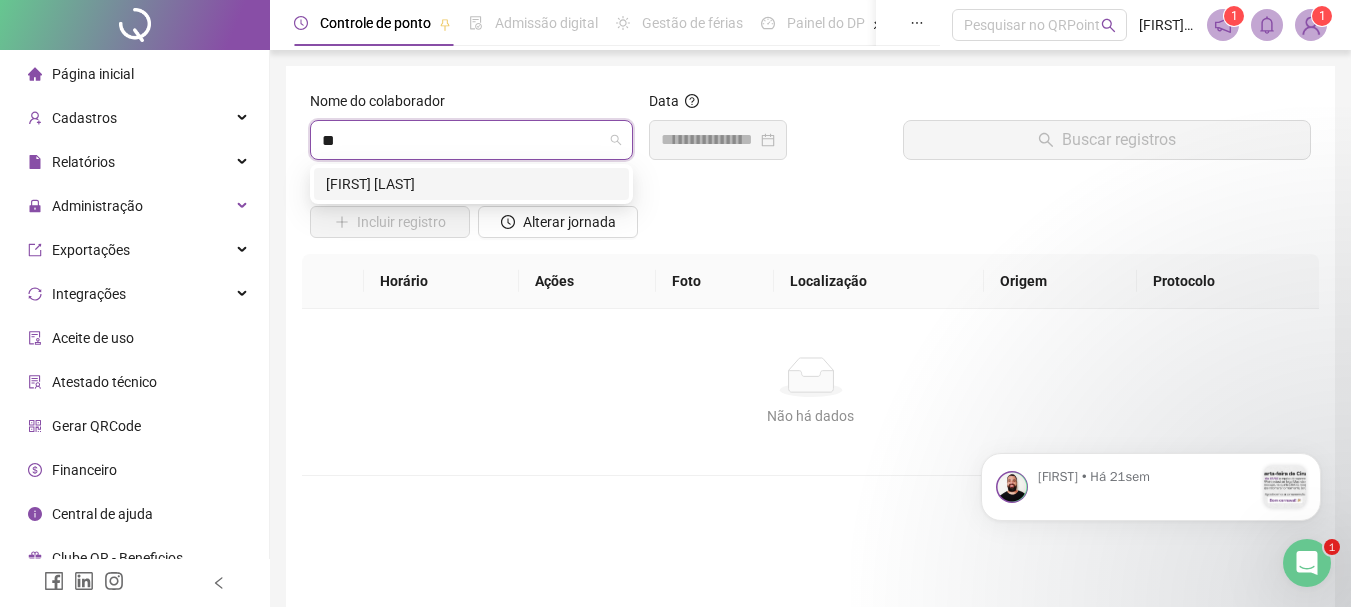 click on "[FIRST] [LAST]" at bounding box center (471, 184) 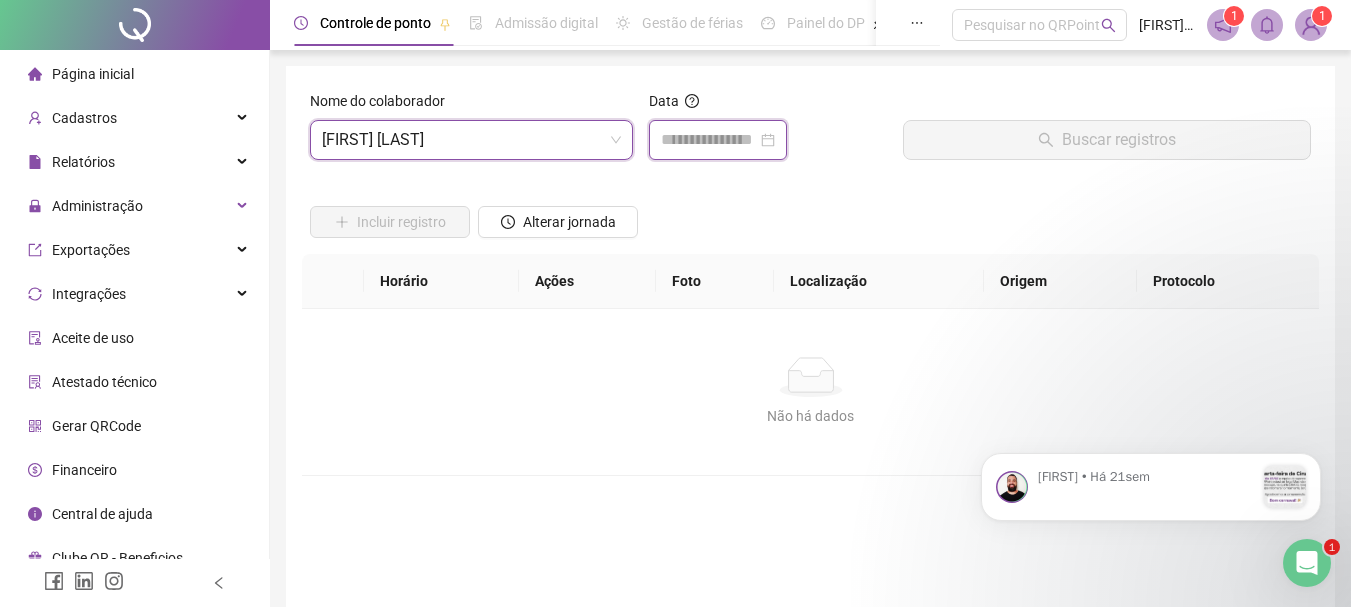 click at bounding box center [709, 140] 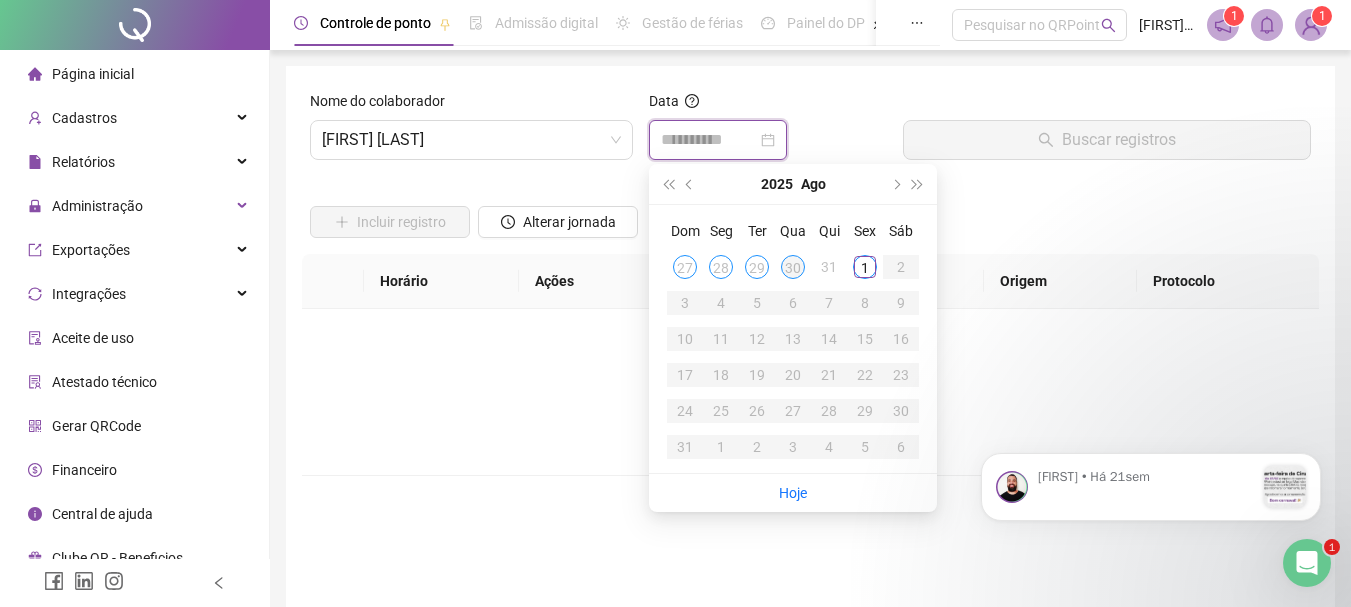type on "**********" 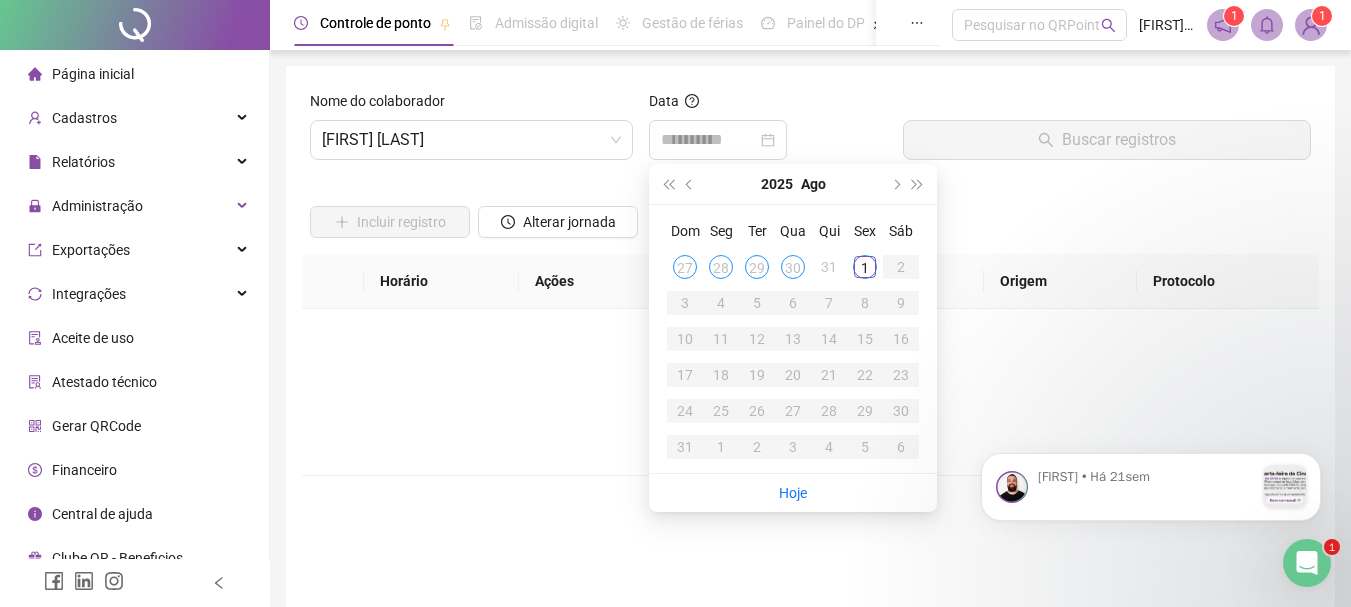 drag, startPoint x: 798, startPoint y: 265, endPoint x: 815, endPoint y: 256, distance: 19.235384 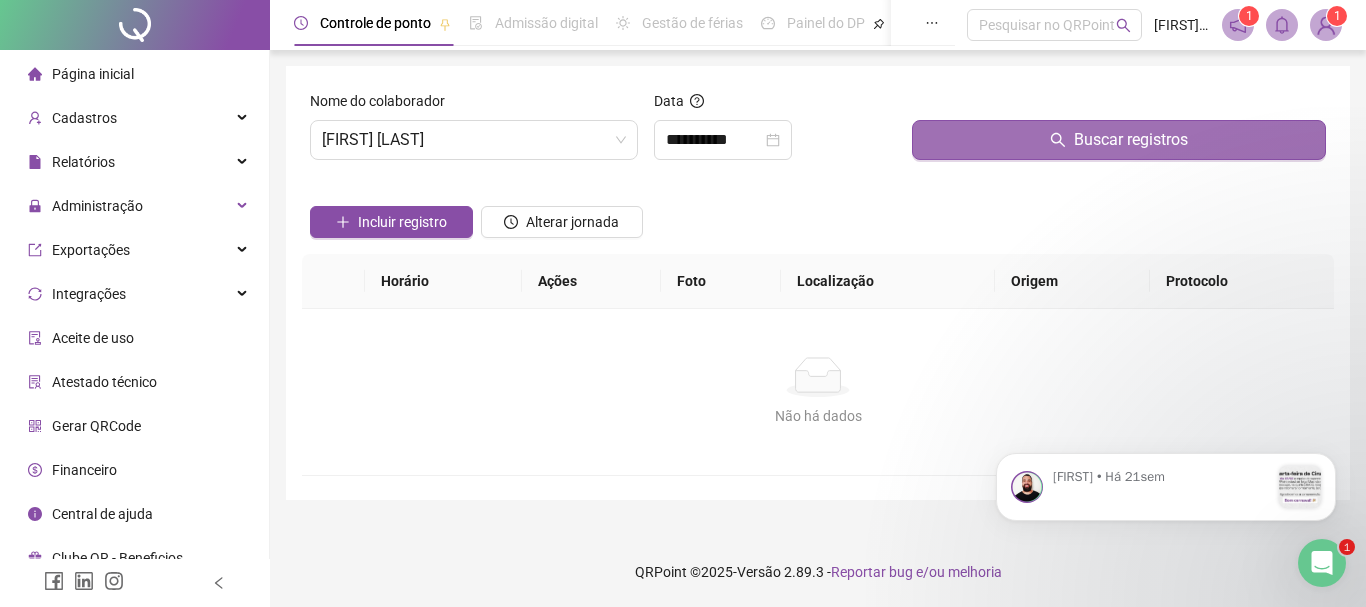 click on "Buscar registros" at bounding box center (1119, 140) 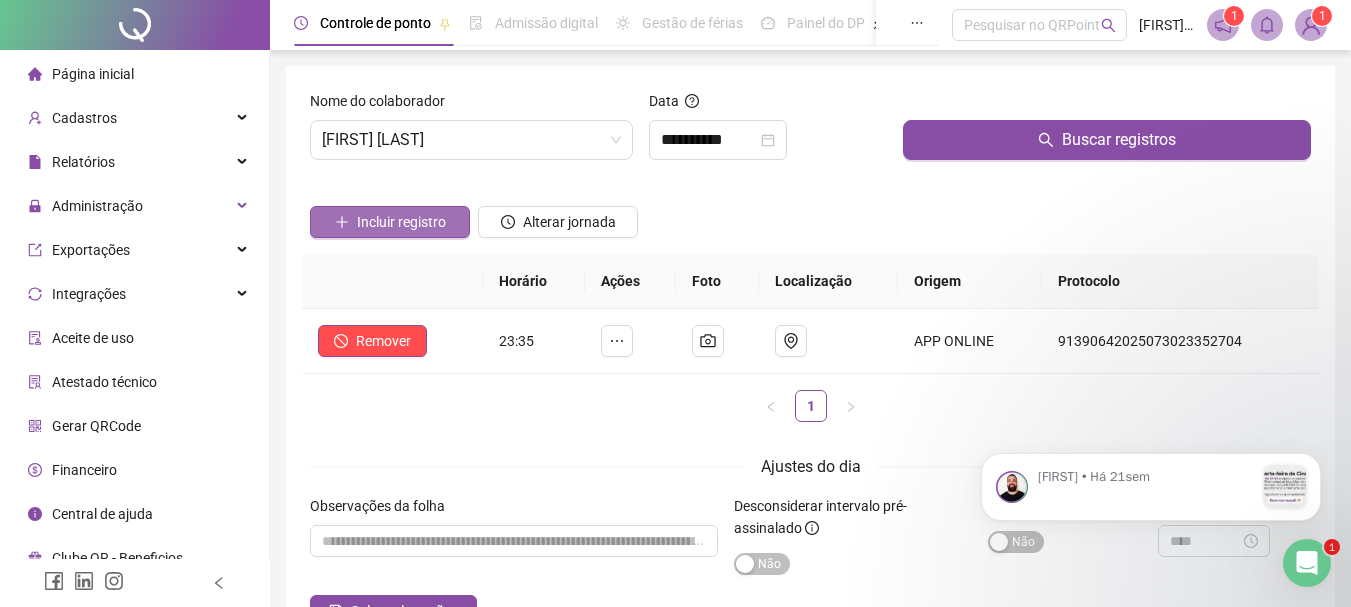 click on "Incluir registro" at bounding box center [401, 222] 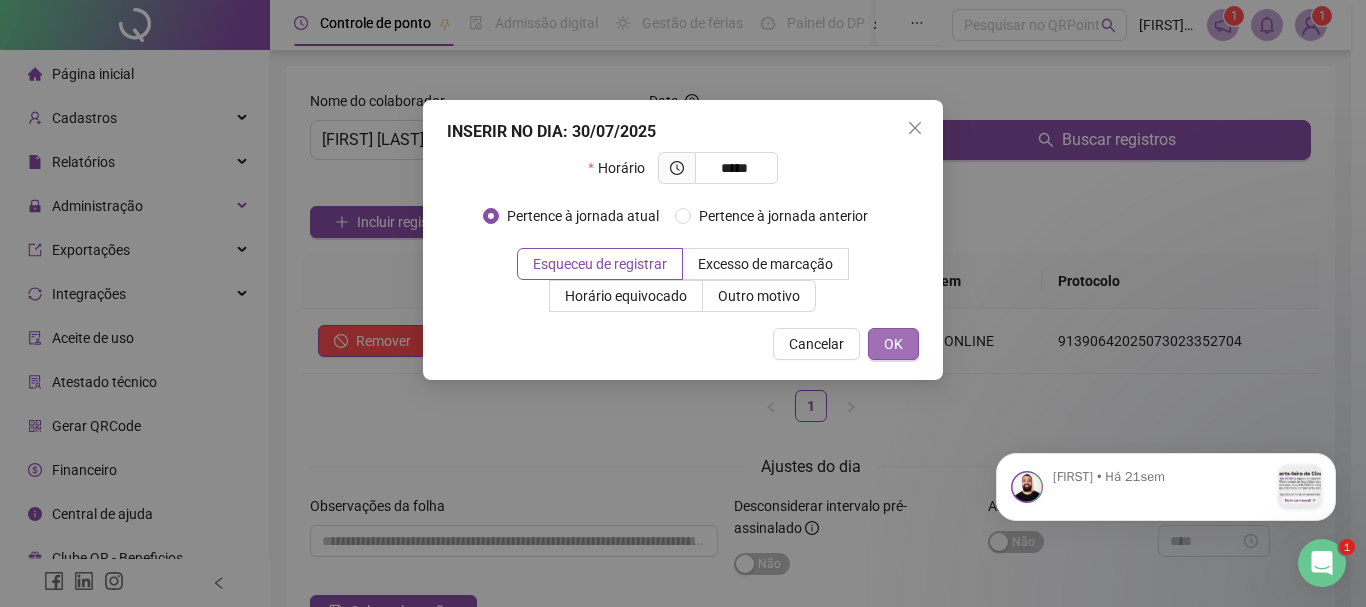 type on "*****" 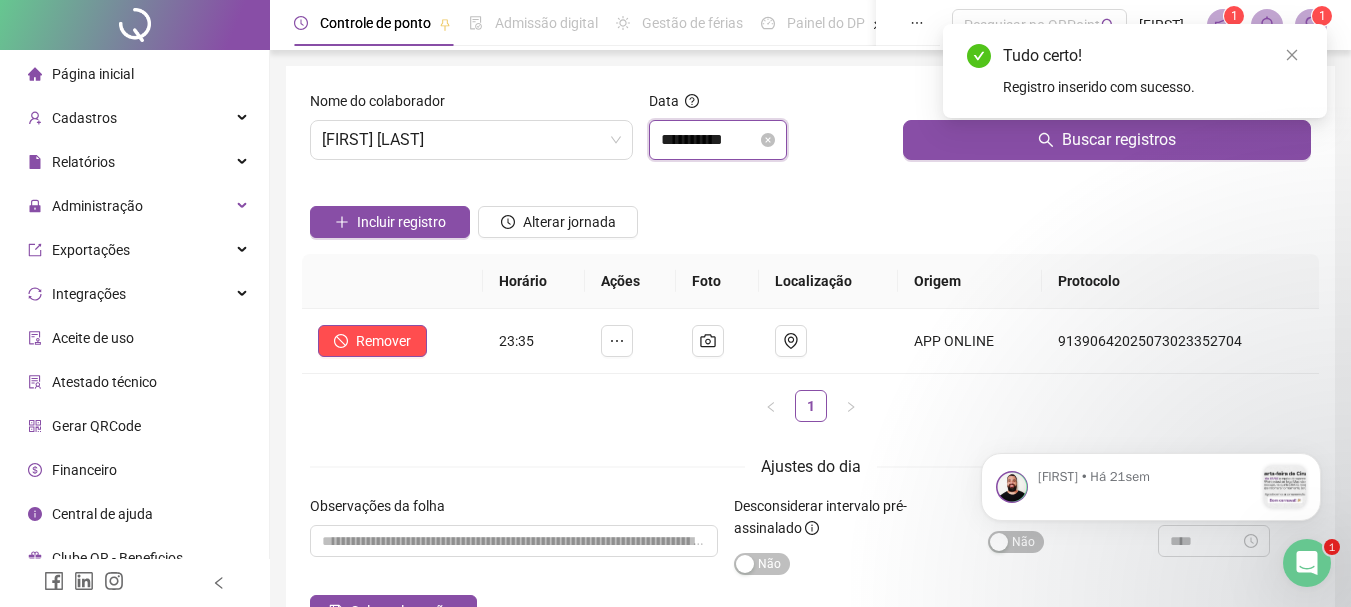 click on "**********" at bounding box center (709, 140) 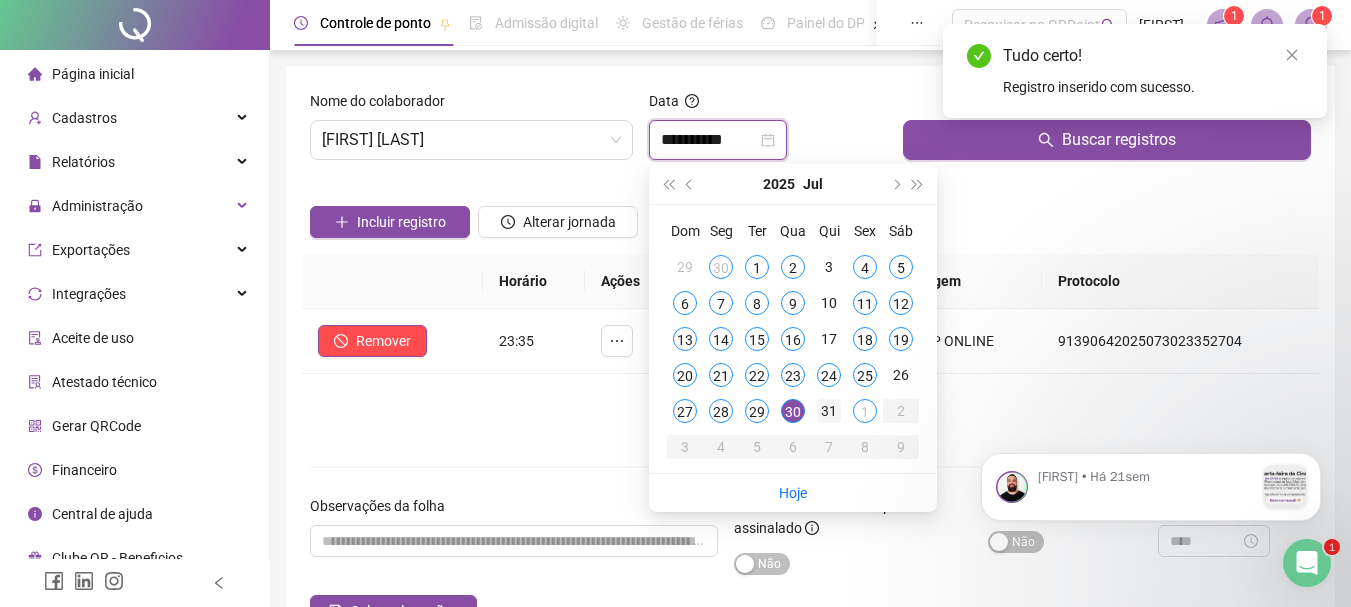type on "**********" 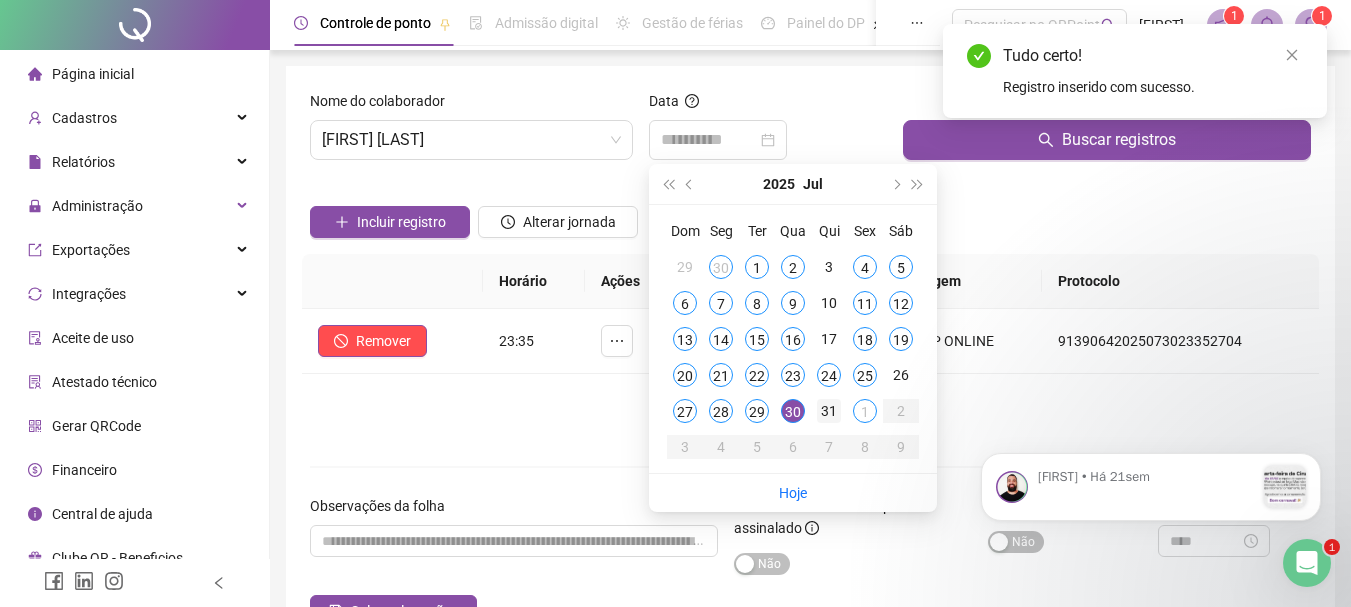 click on "31" at bounding box center [829, 411] 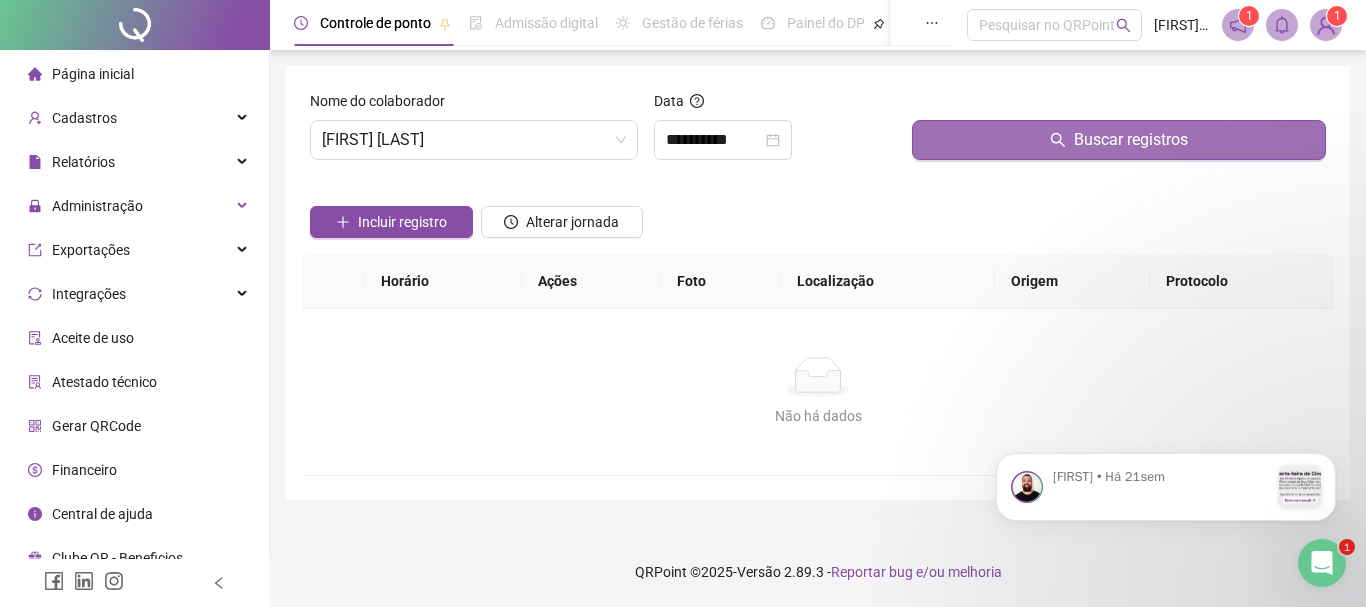 click on "Buscar registros" at bounding box center (1119, 140) 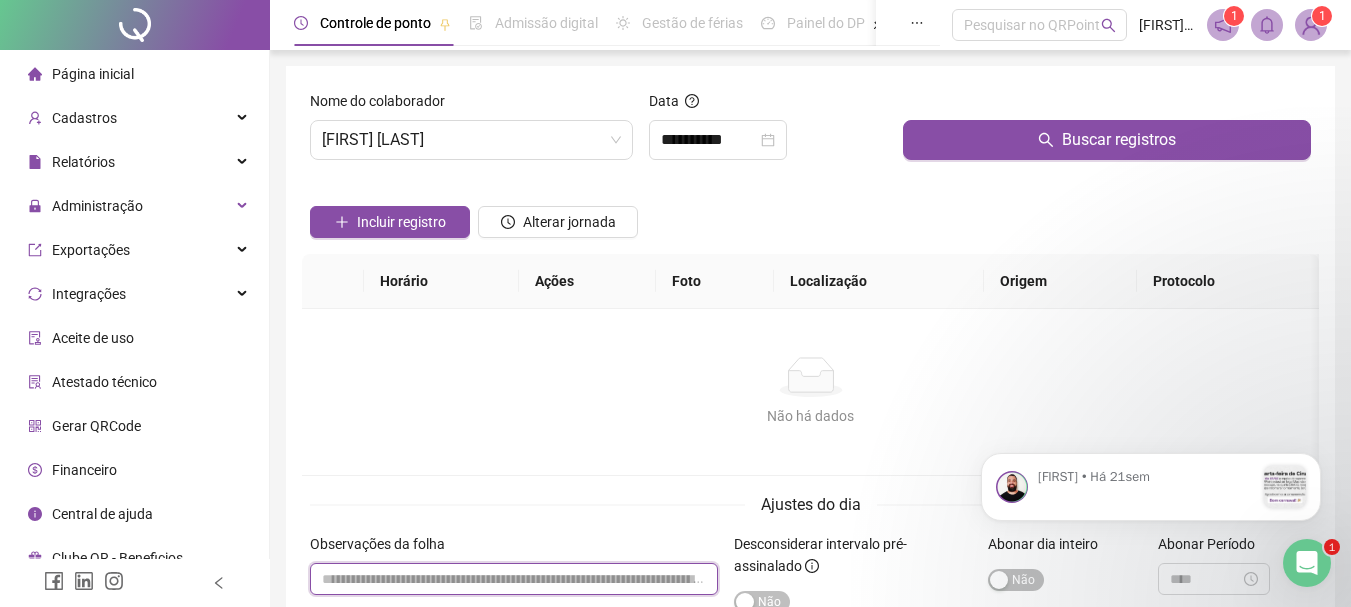 click at bounding box center [514, 579] 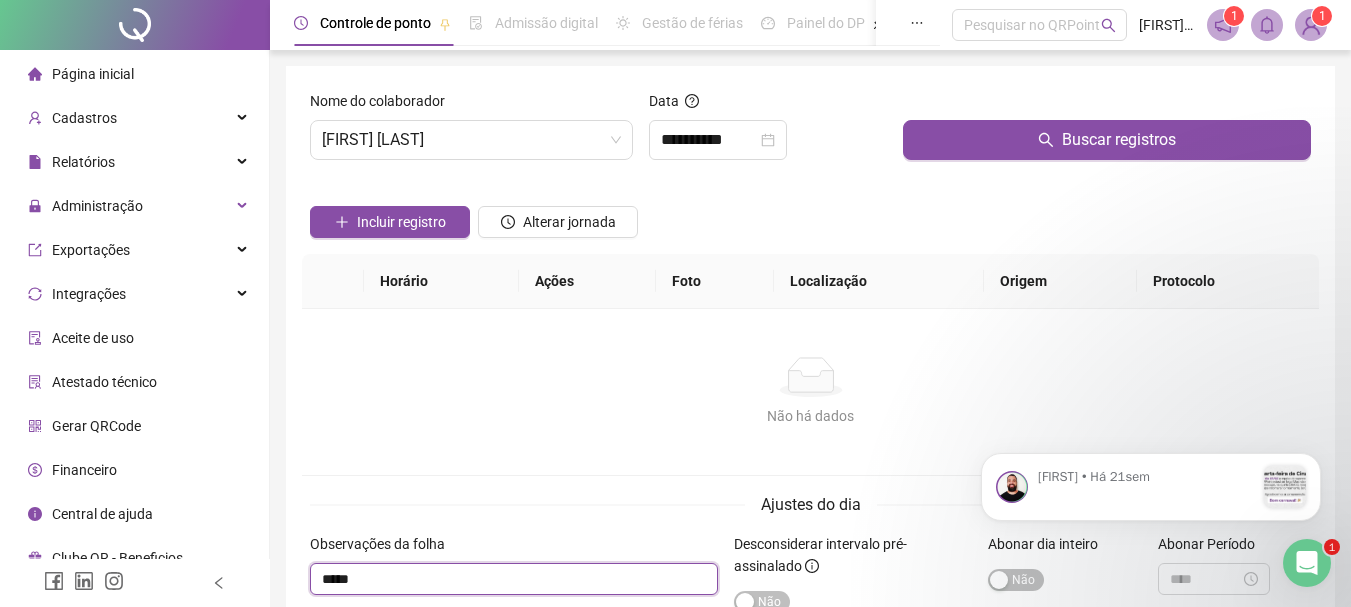 scroll, scrollTop: 168, scrollLeft: 0, axis: vertical 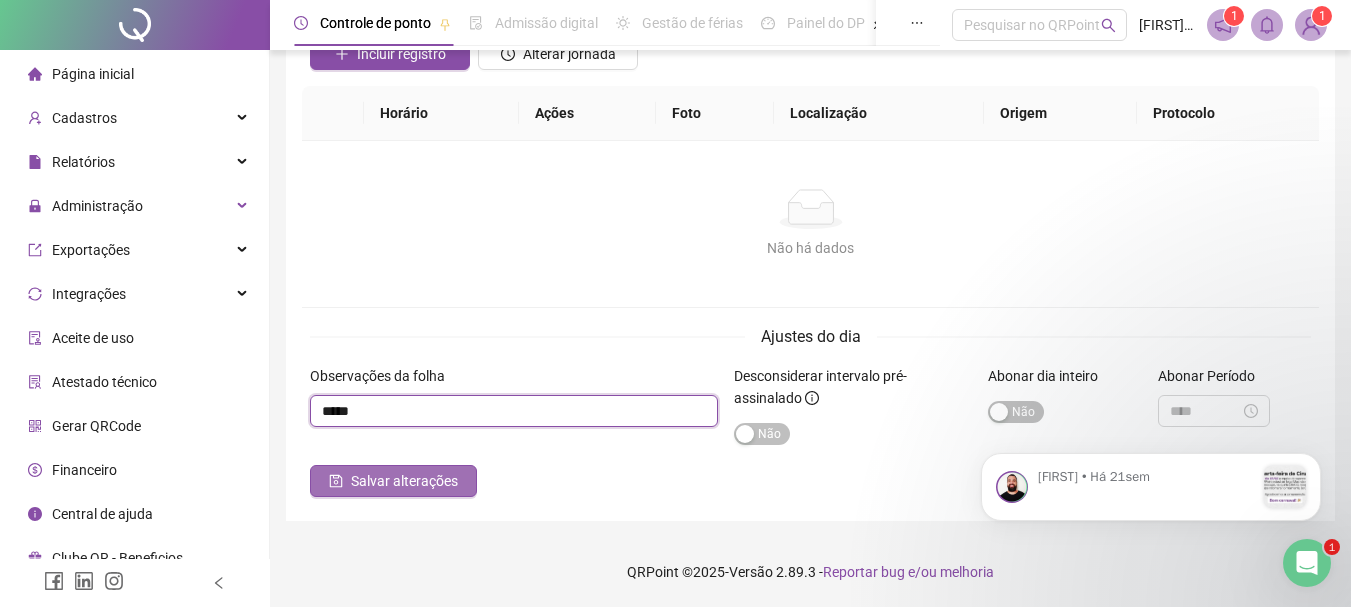 type on "*****" 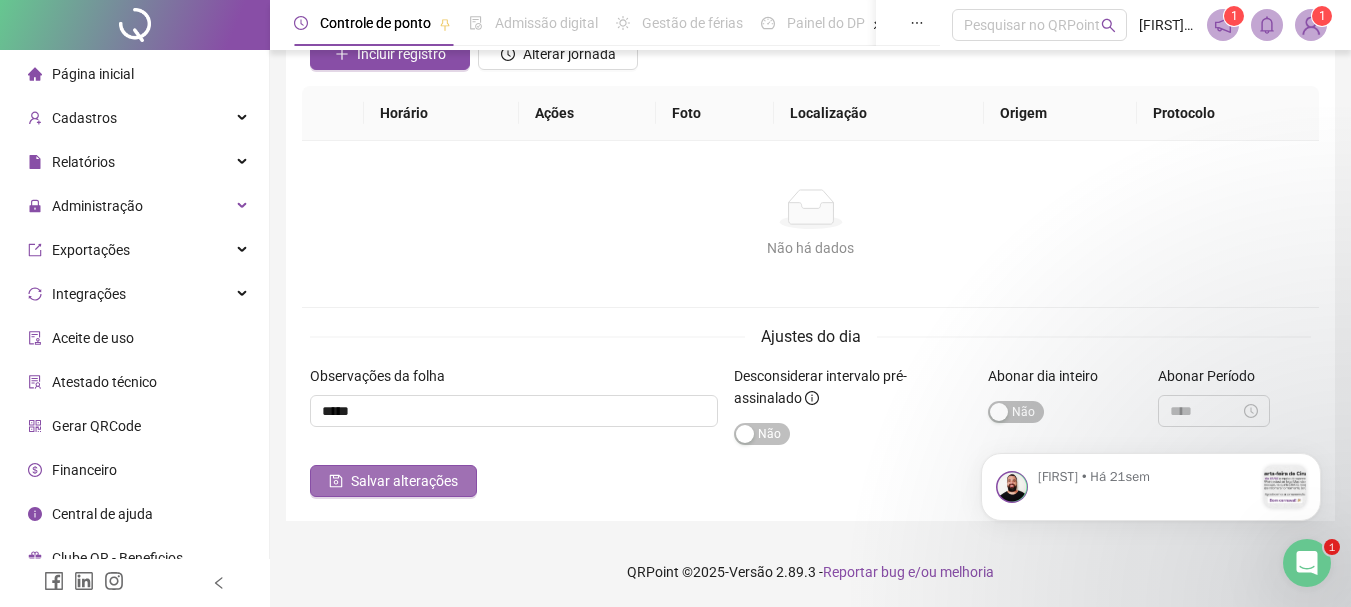 click on "Salvar alterações" at bounding box center [404, 481] 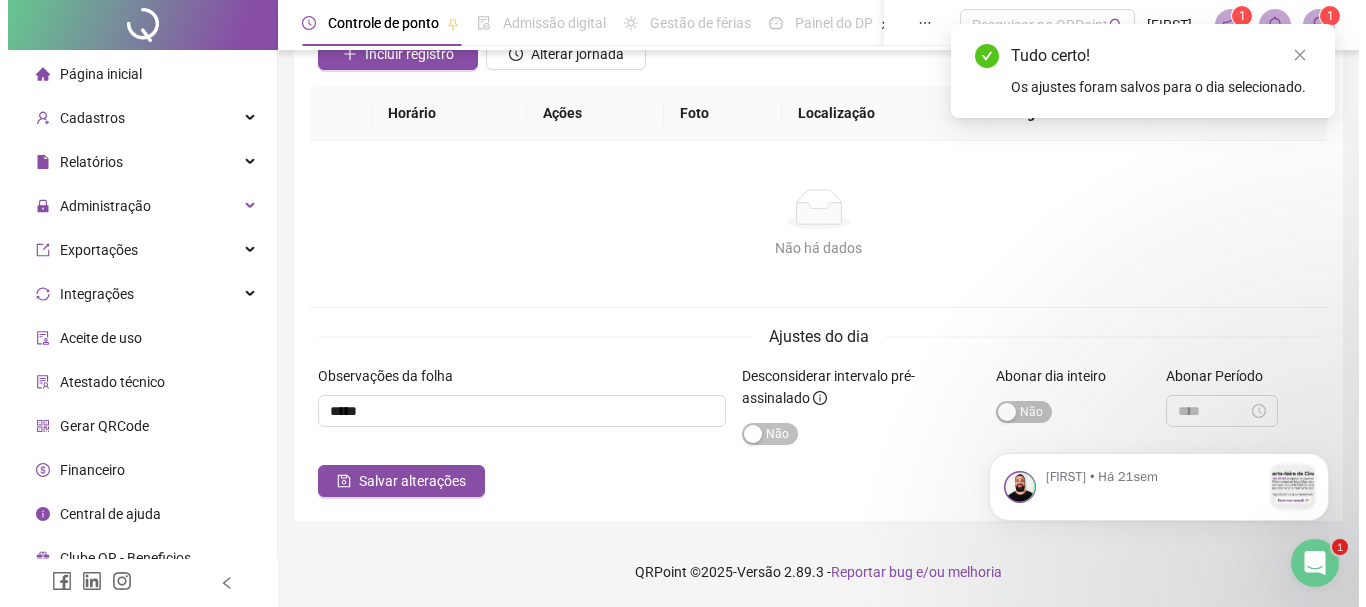 scroll, scrollTop: 0, scrollLeft: 0, axis: both 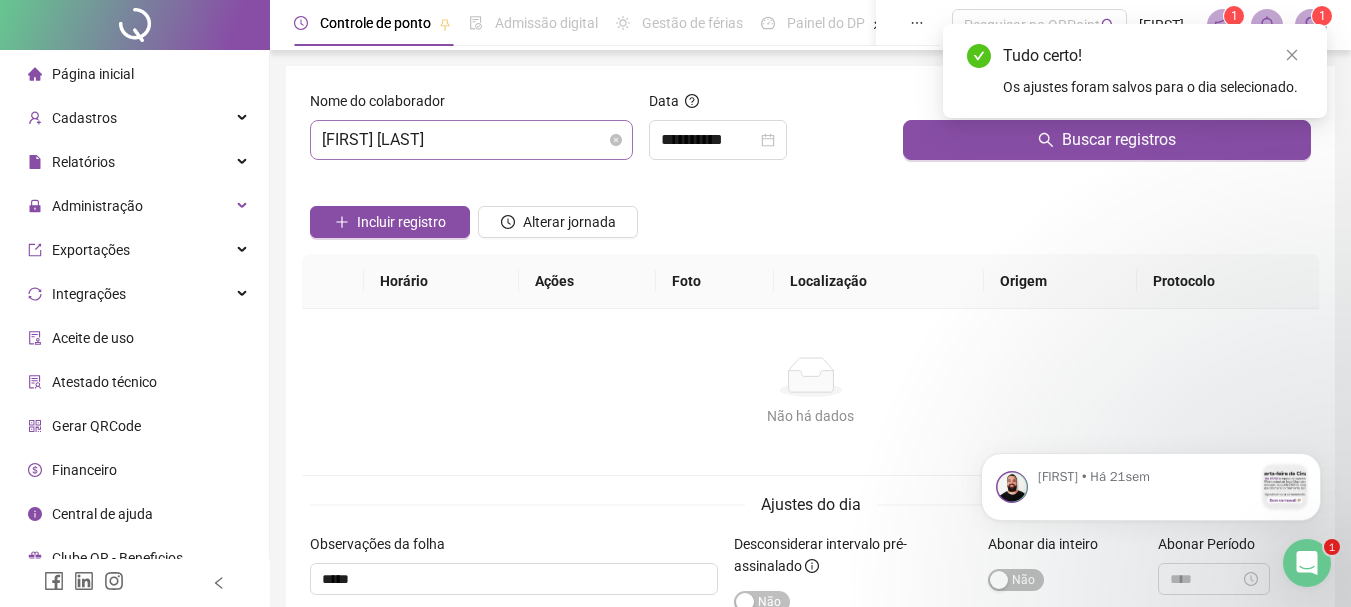 click on "[FIRST] [LAST]" at bounding box center [471, 140] 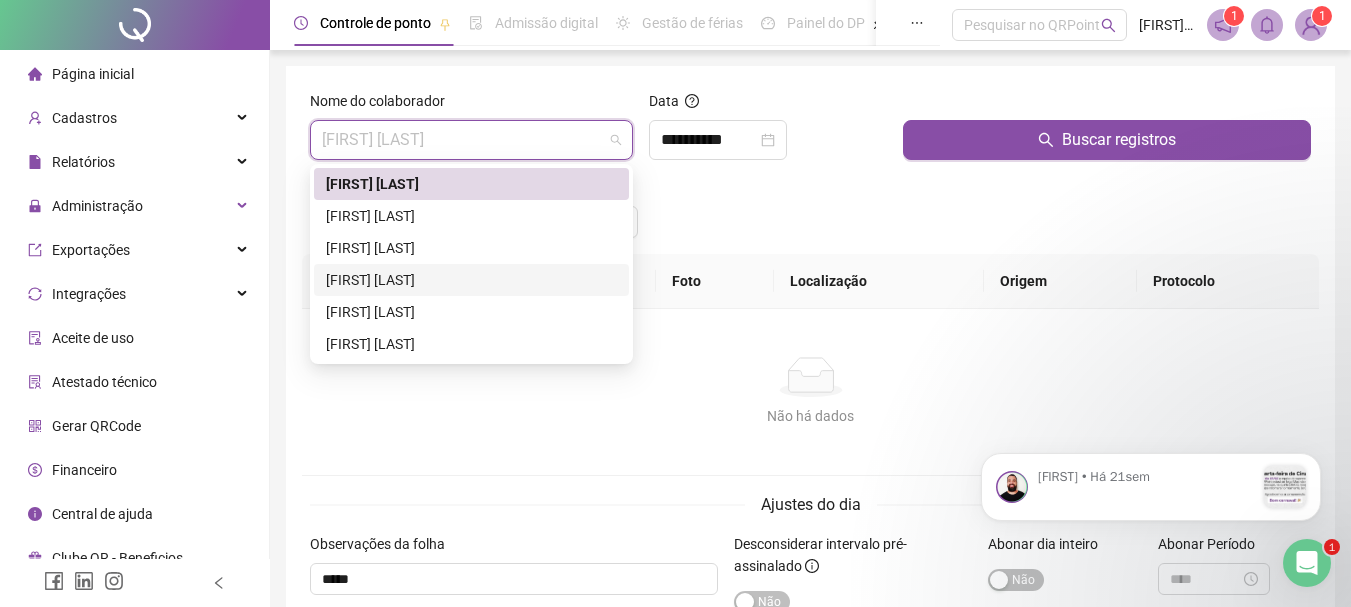 click on "[FIRST] [LAST]" at bounding box center [471, 280] 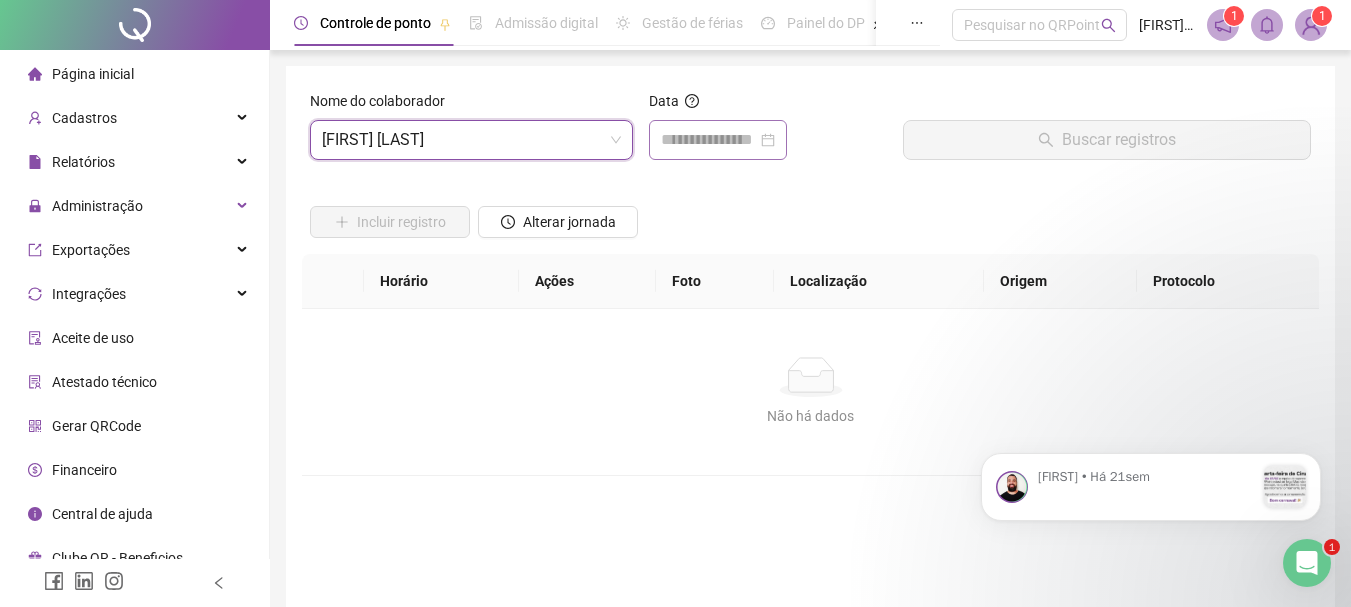 click at bounding box center (718, 140) 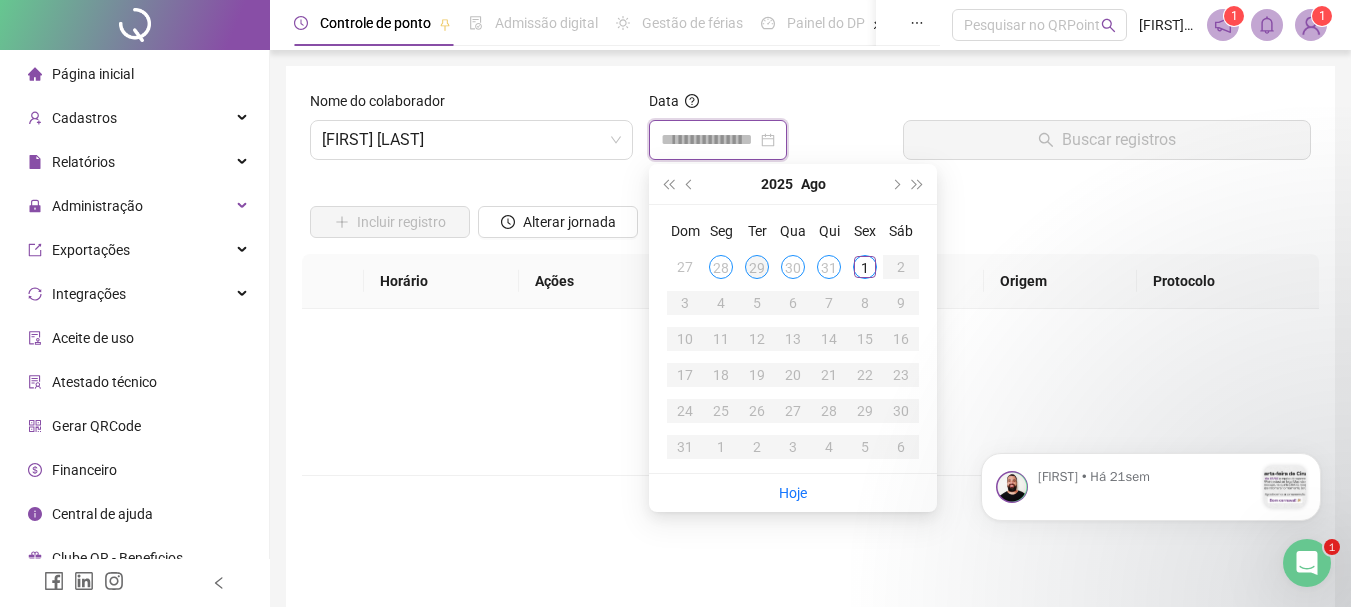type on "**********" 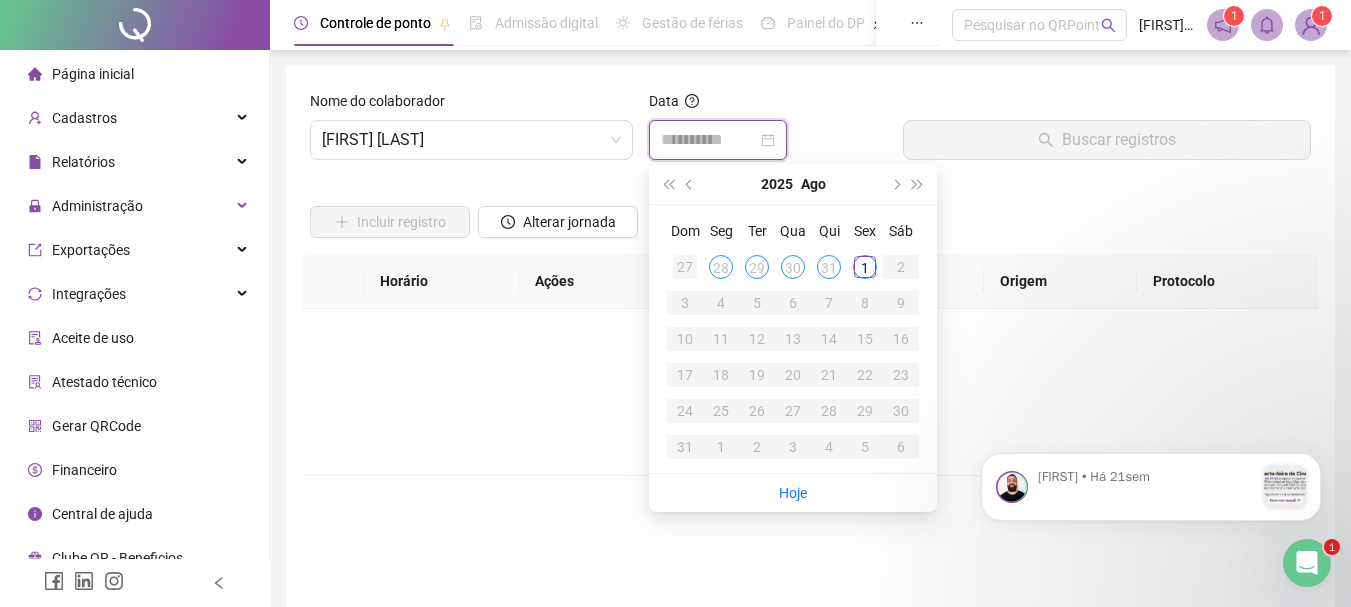 type on "**********" 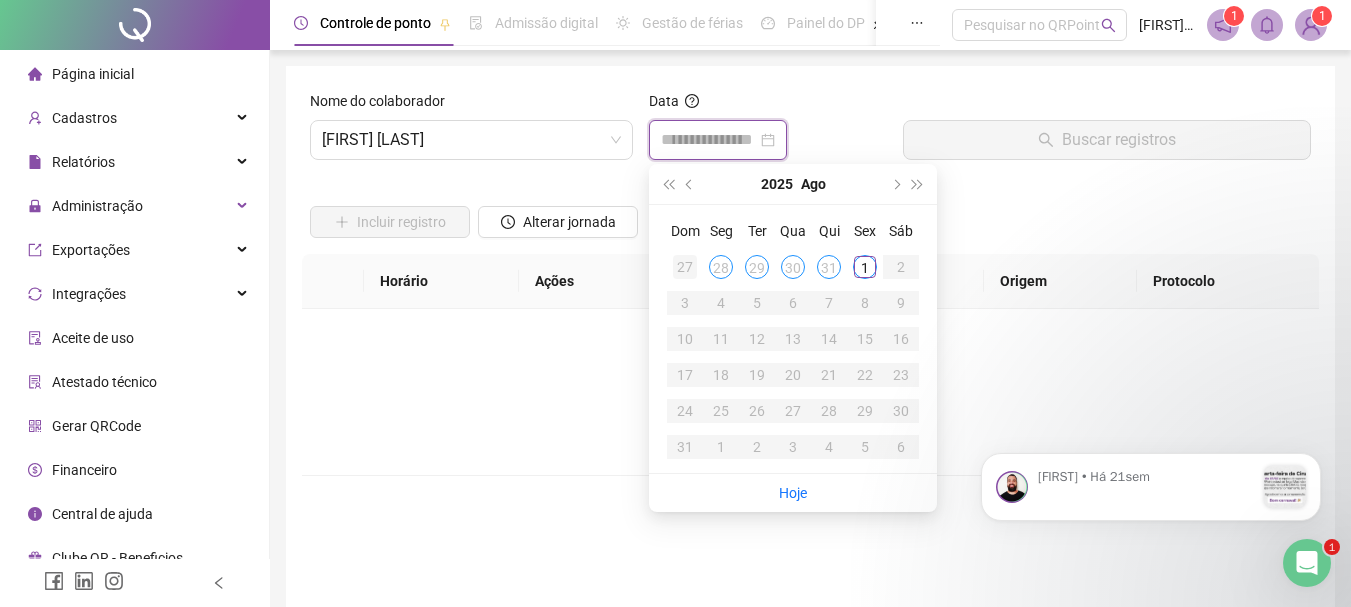 type on "**********" 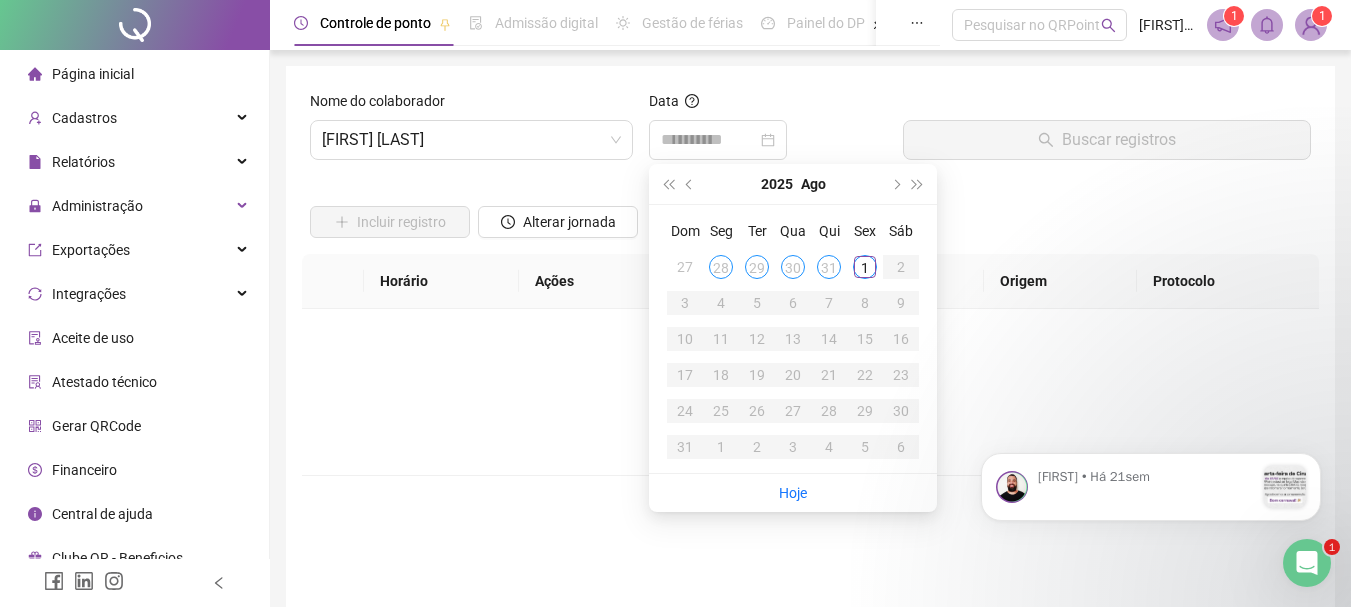 click on "27" at bounding box center (685, 267) 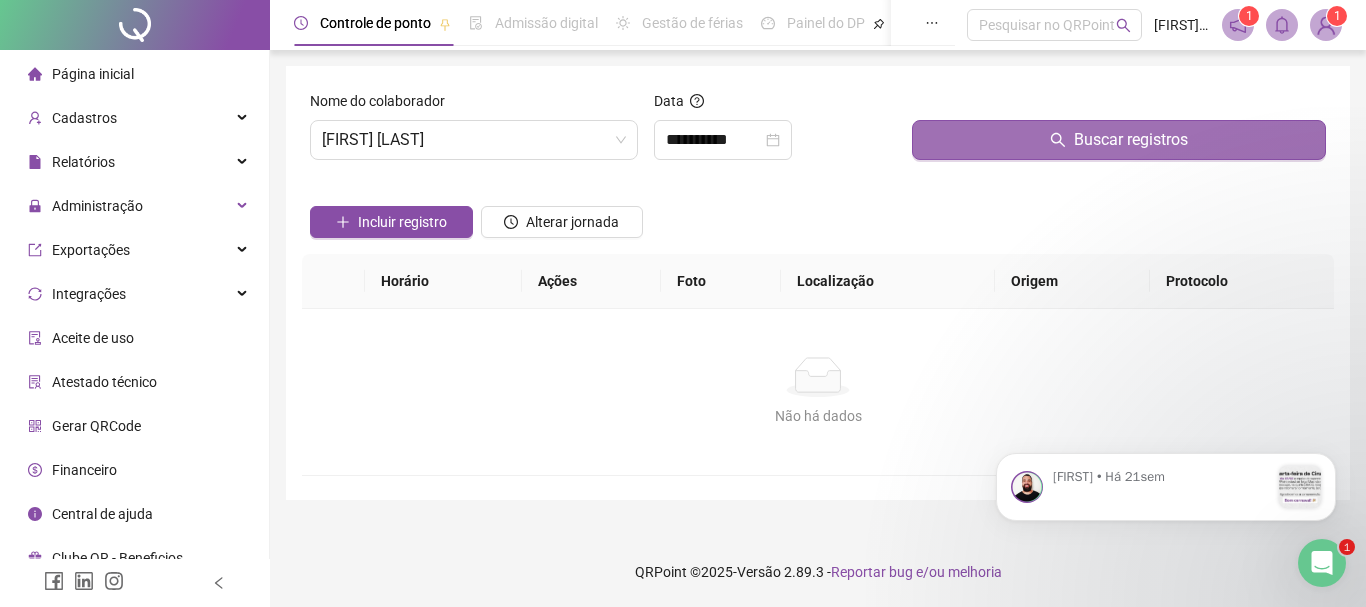 click on "Buscar registros" at bounding box center (1119, 140) 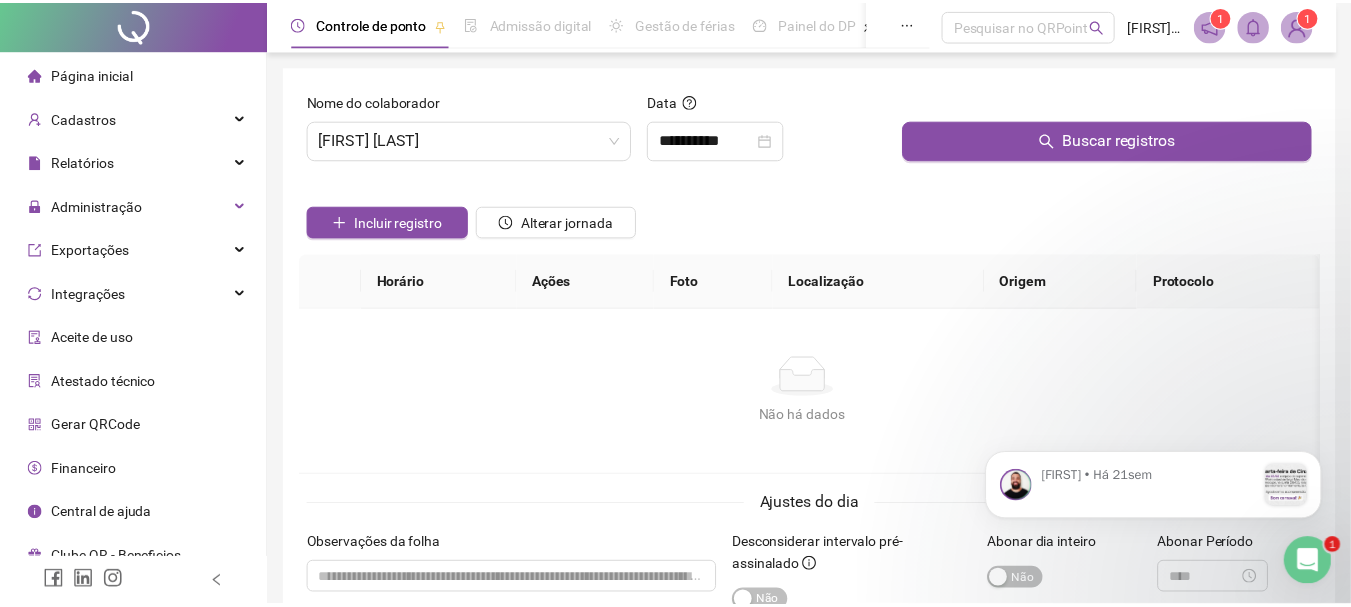 scroll, scrollTop: 168, scrollLeft: 0, axis: vertical 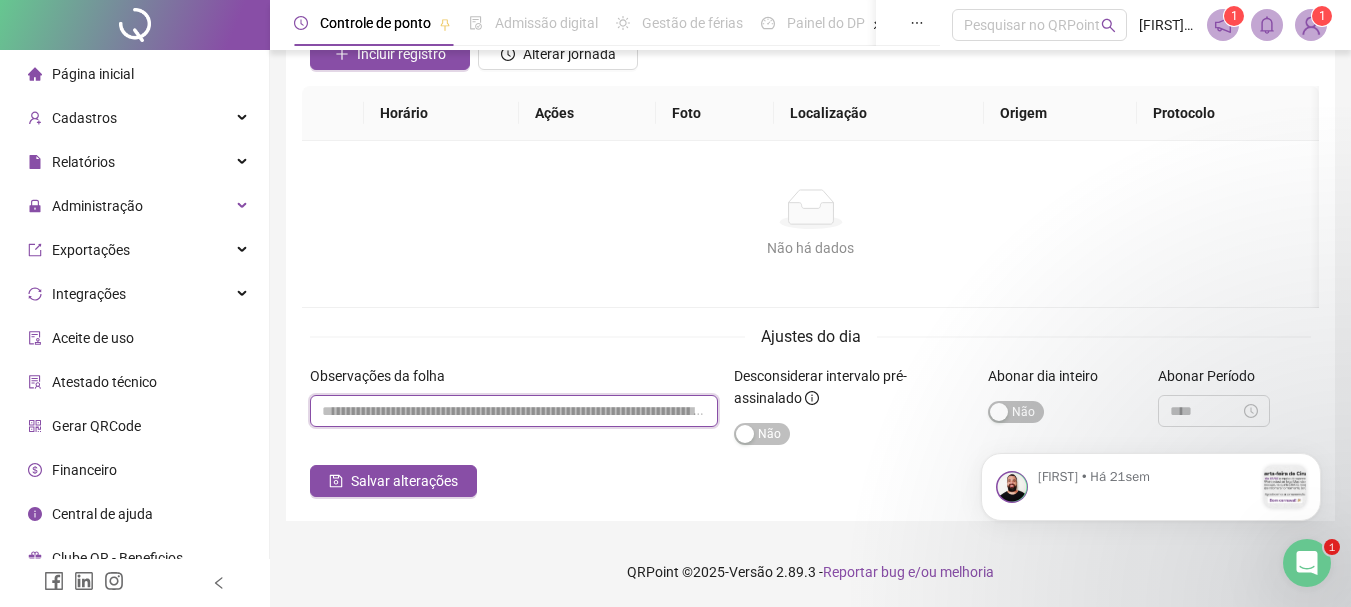 click at bounding box center (514, 411) 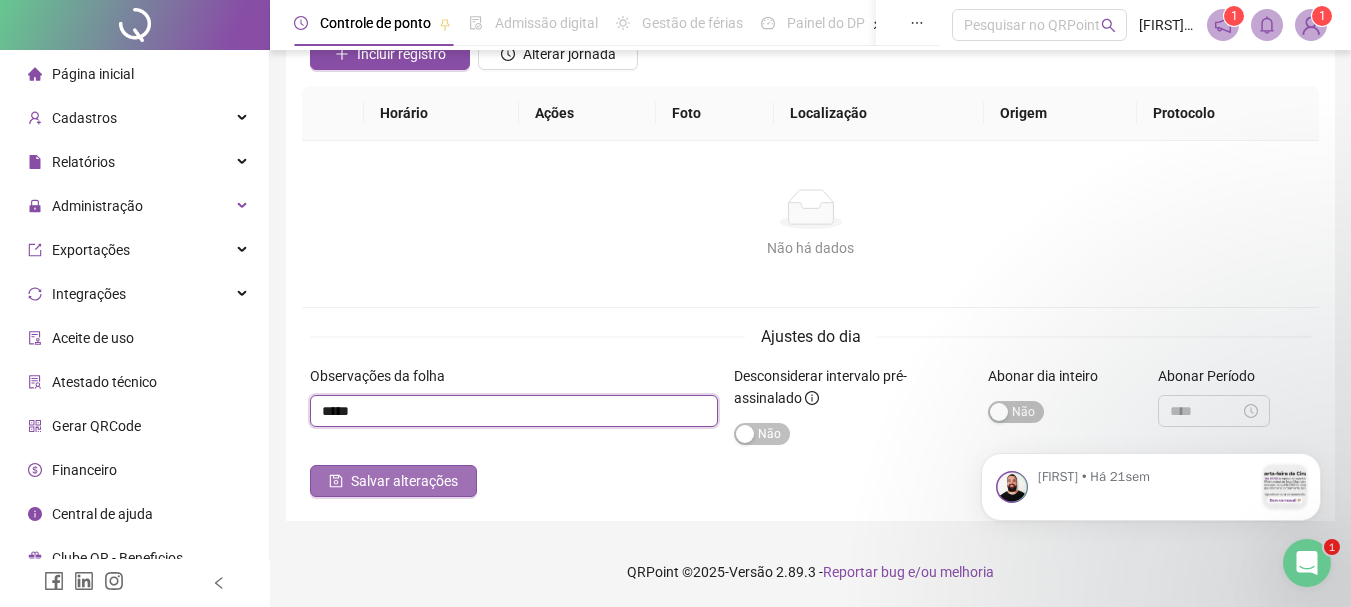 type on "*****" 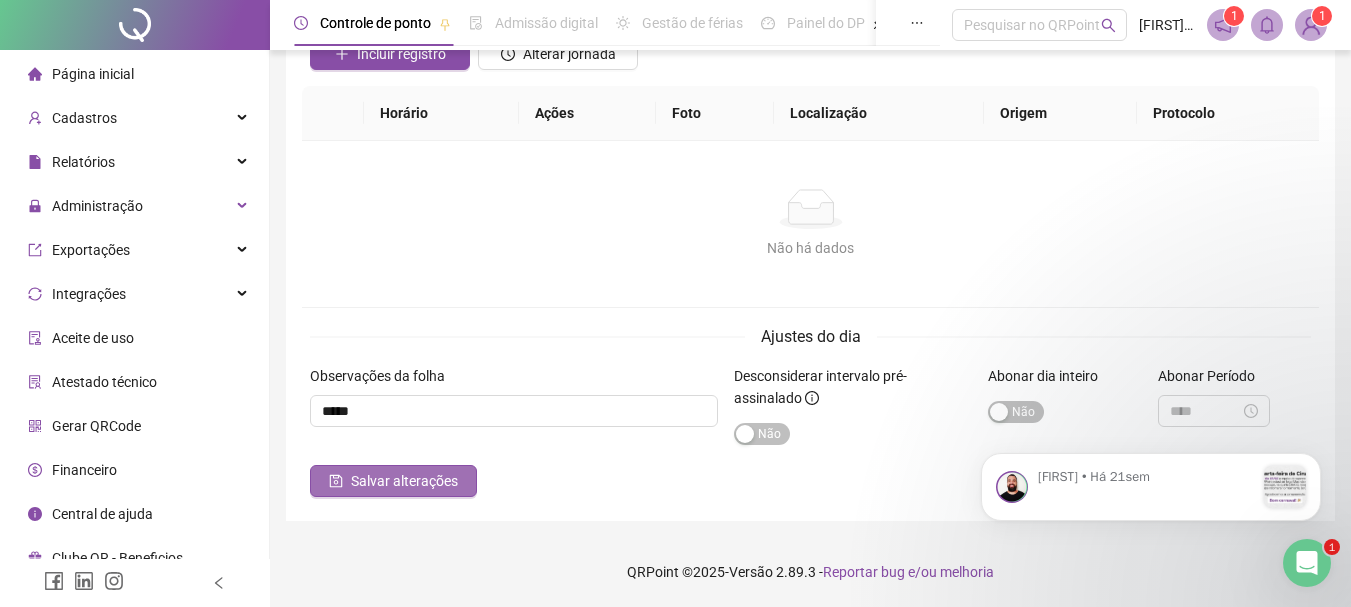 click on "Salvar alterações" at bounding box center (393, 481) 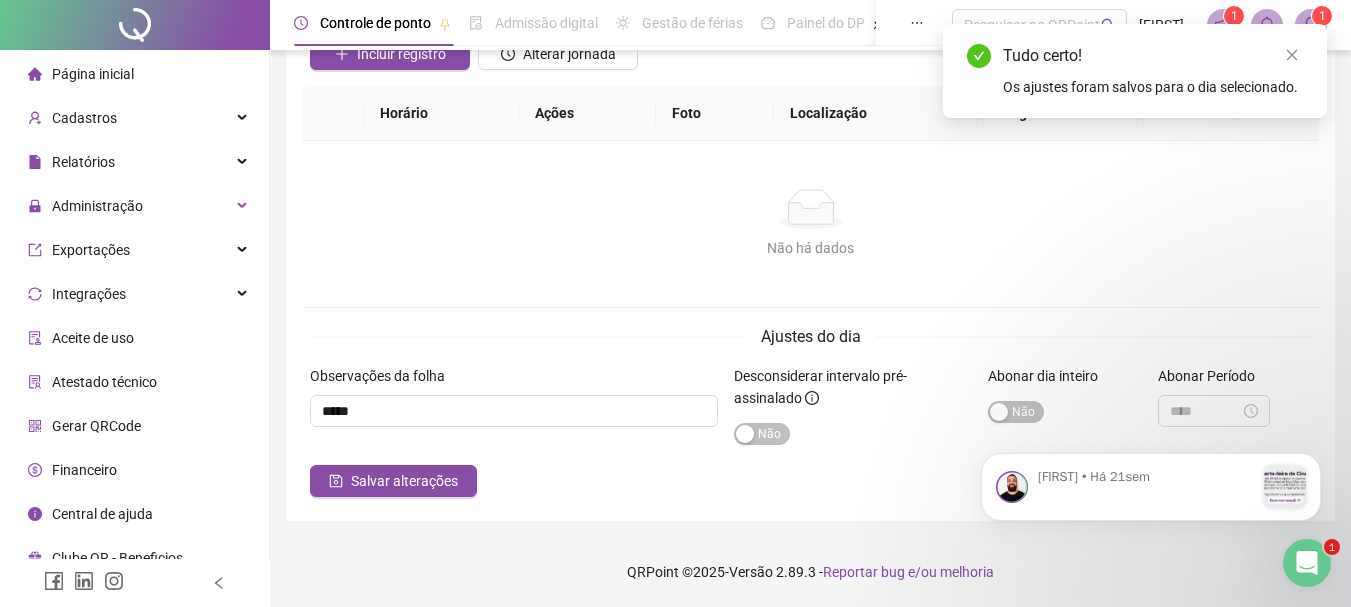 scroll, scrollTop: 68, scrollLeft: 0, axis: vertical 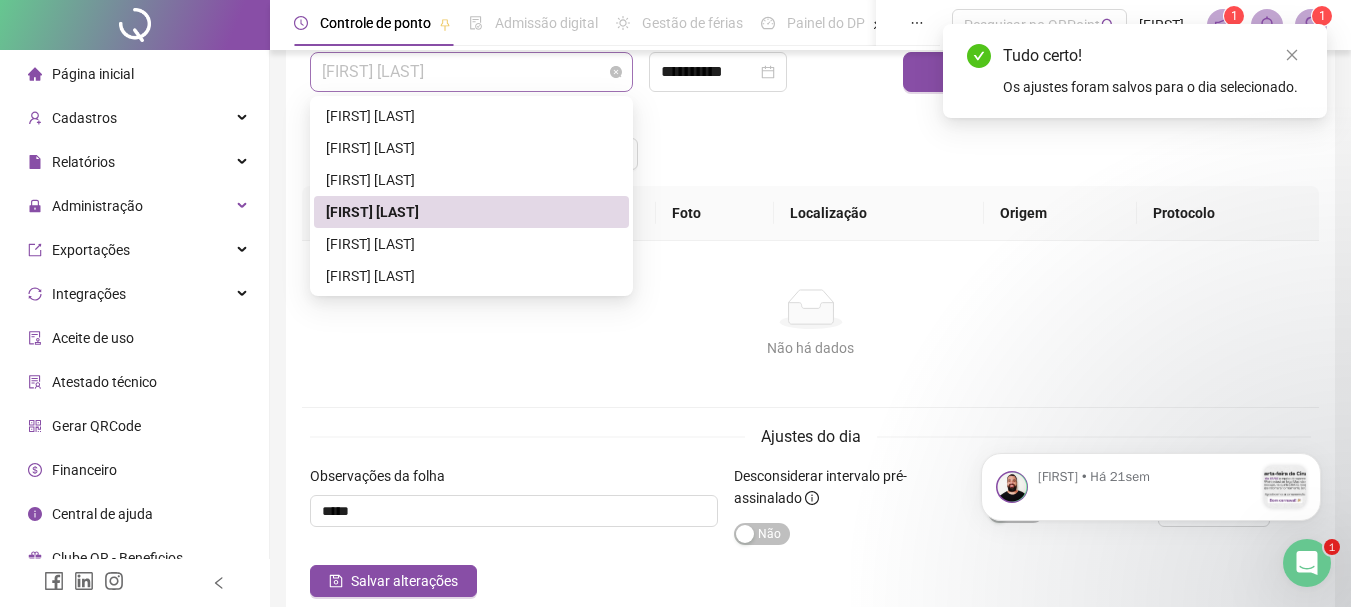 click on "[FIRST] [LAST]" at bounding box center (471, 72) 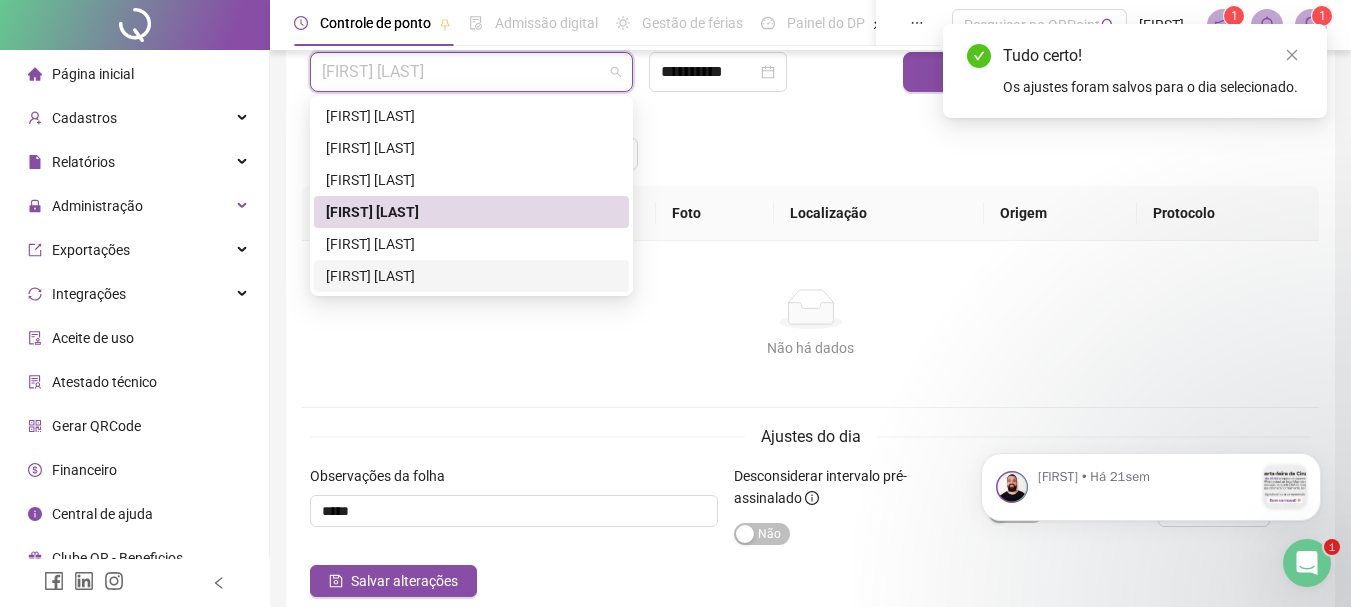 click on "[FIRST] [LAST]" at bounding box center (471, 276) 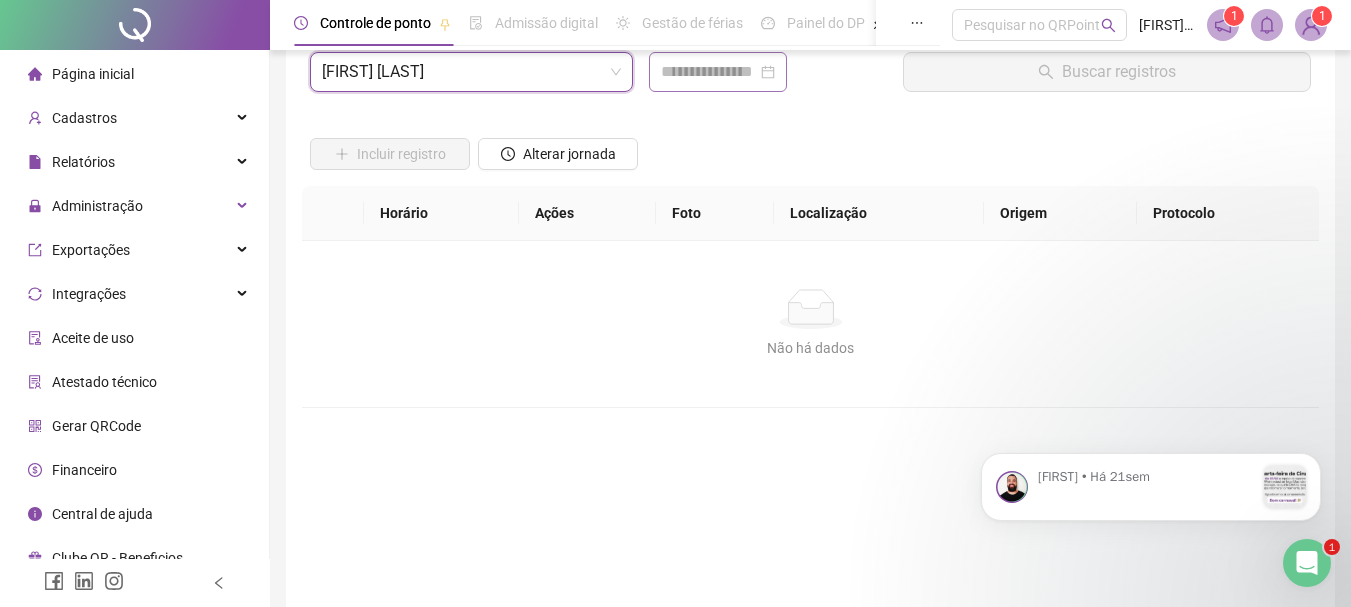 click at bounding box center (718, 72) 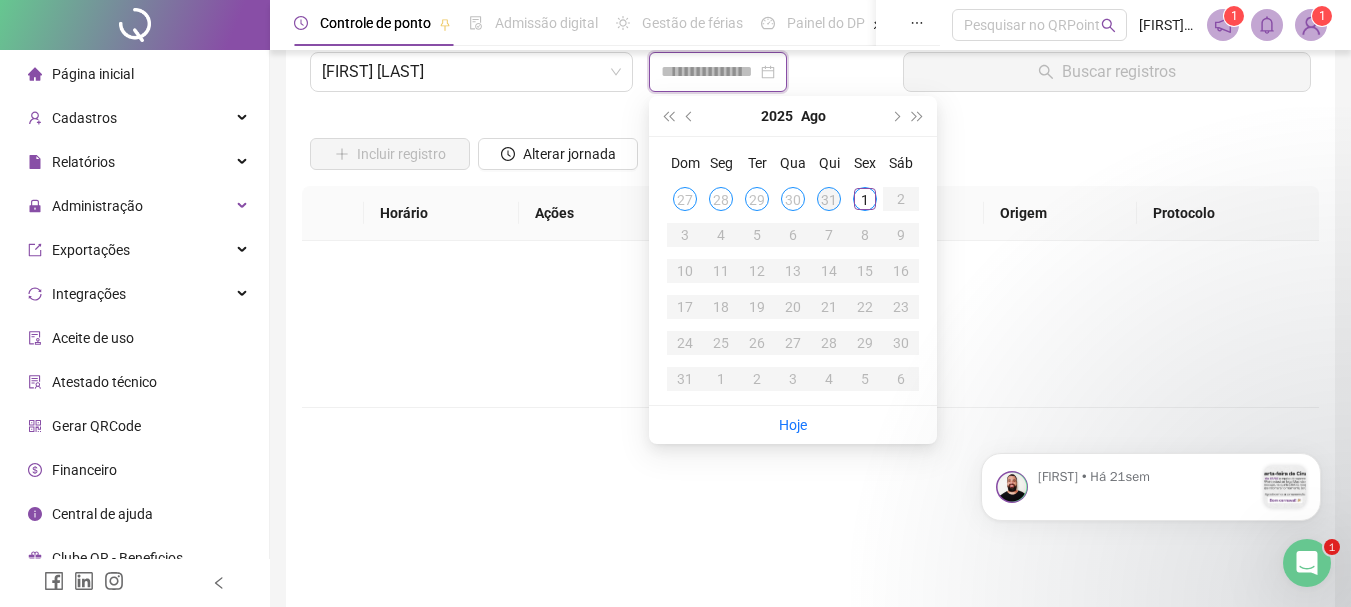 type on "**********" 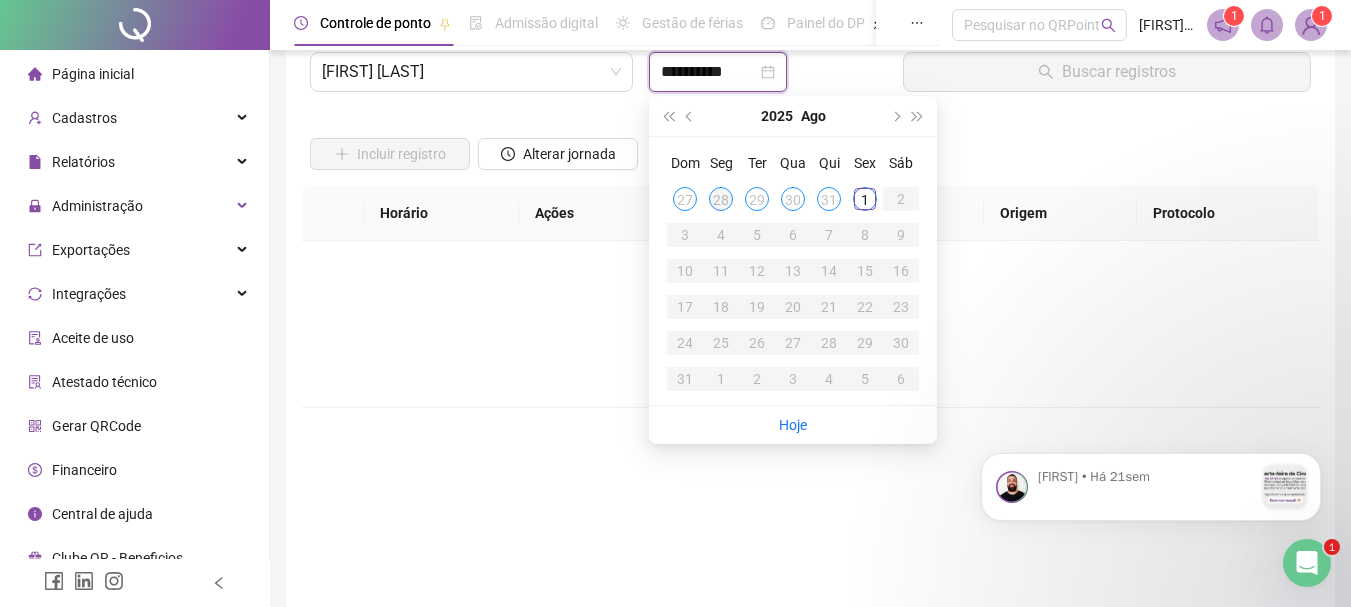 type on "**********" 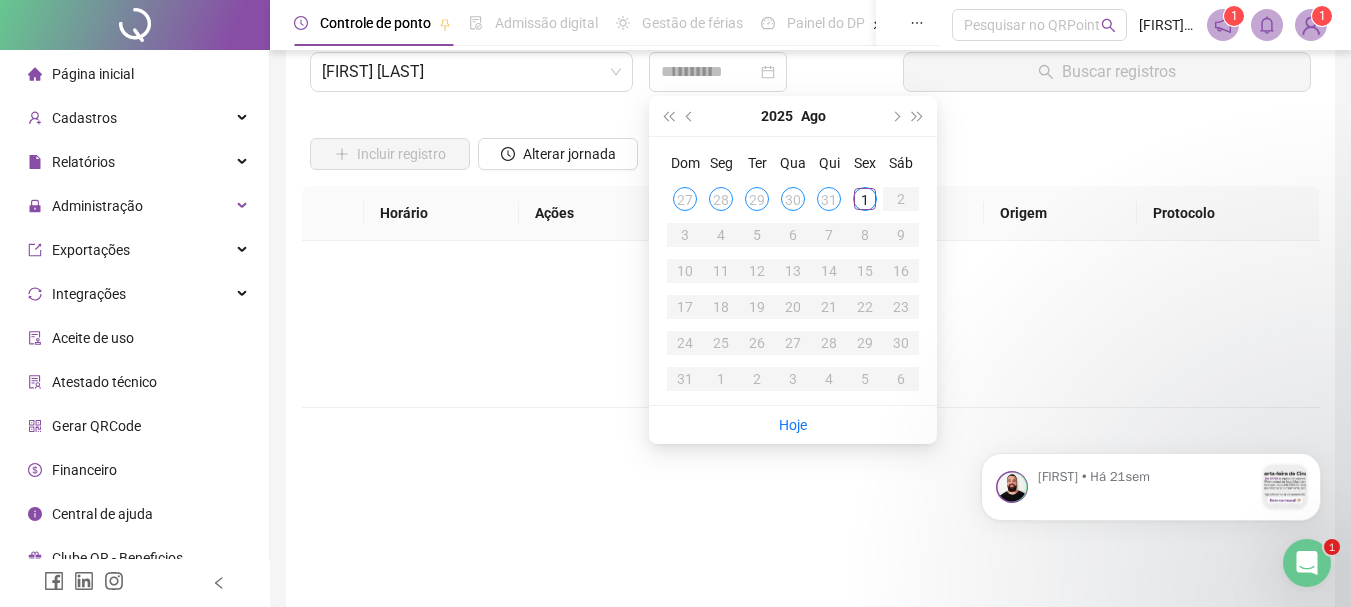 drag, startPoint x: 724, startPoint y: 198, endPoint x: 747, endPoint y: 187, distance: 25.495098 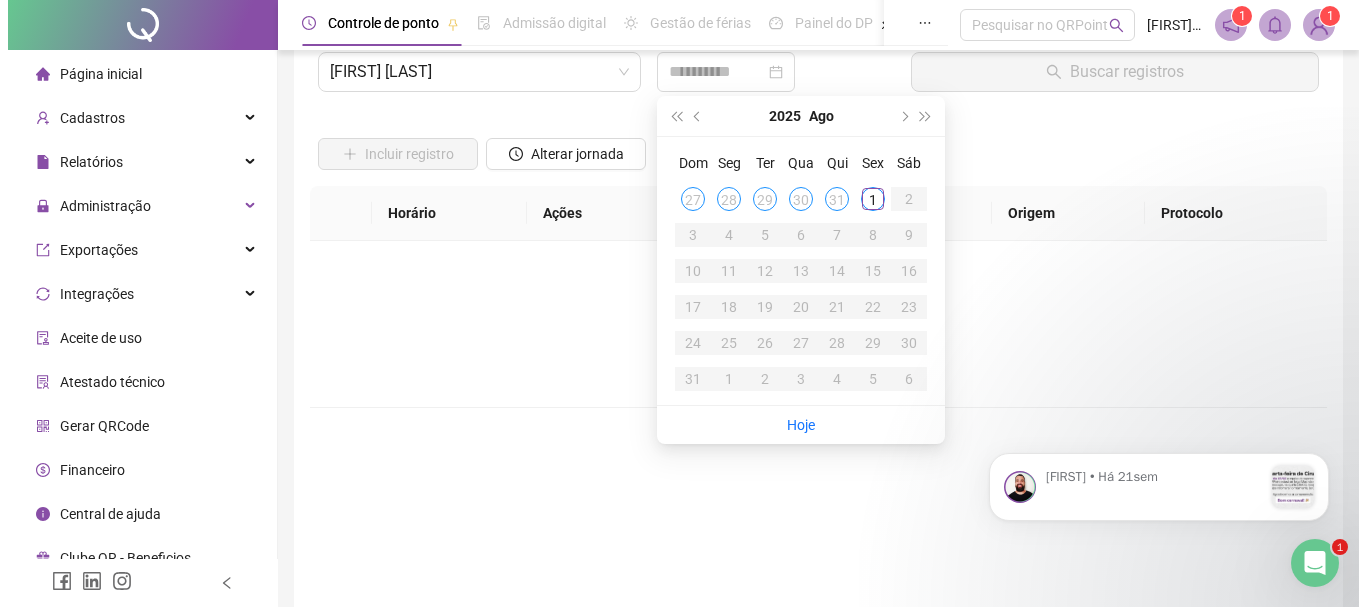 scroll, scrollTop: 0, scrollLeft: 0, axis: both 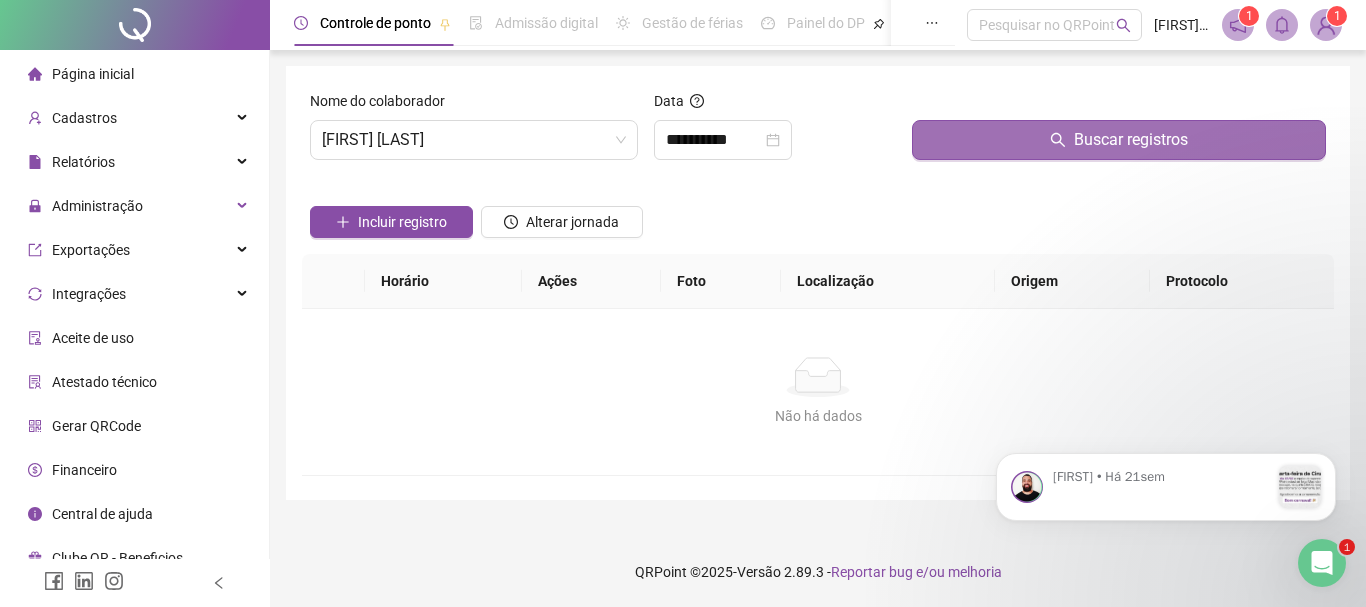 drag, startPoint x: 980, startPoint y: 128, endPoint x: 973, endPoint y: 139, distance: 13.038404 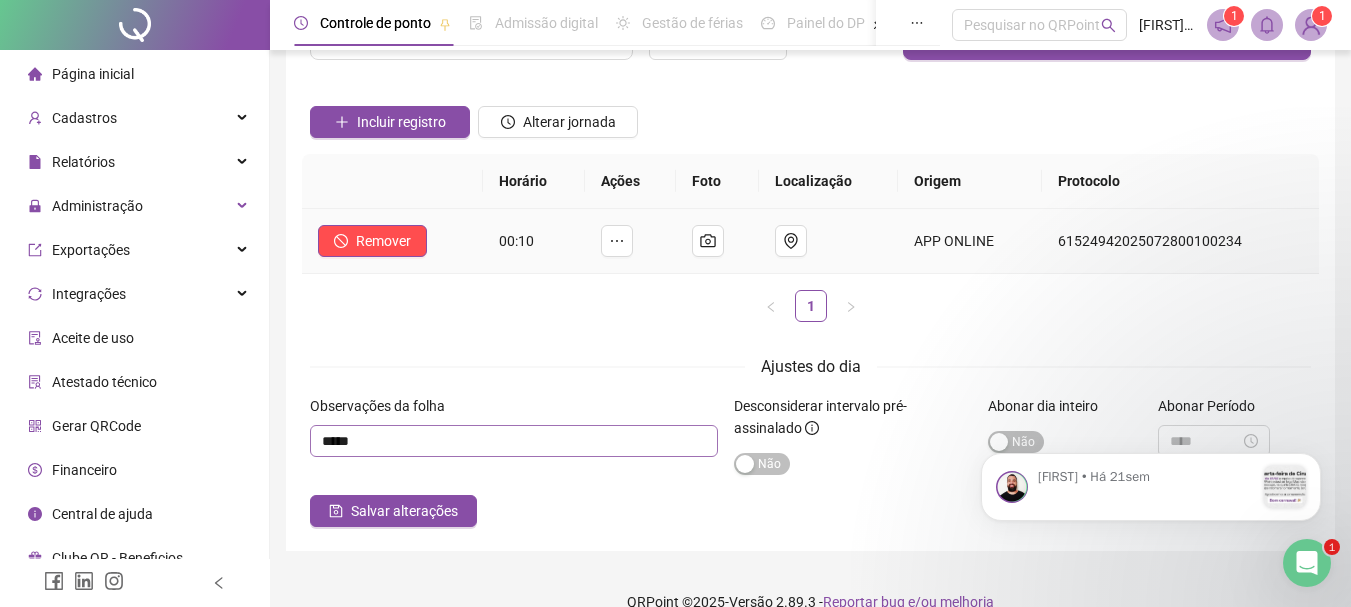 scroll, scrollTop: 130, scrollLeft: 0, axis: vertical 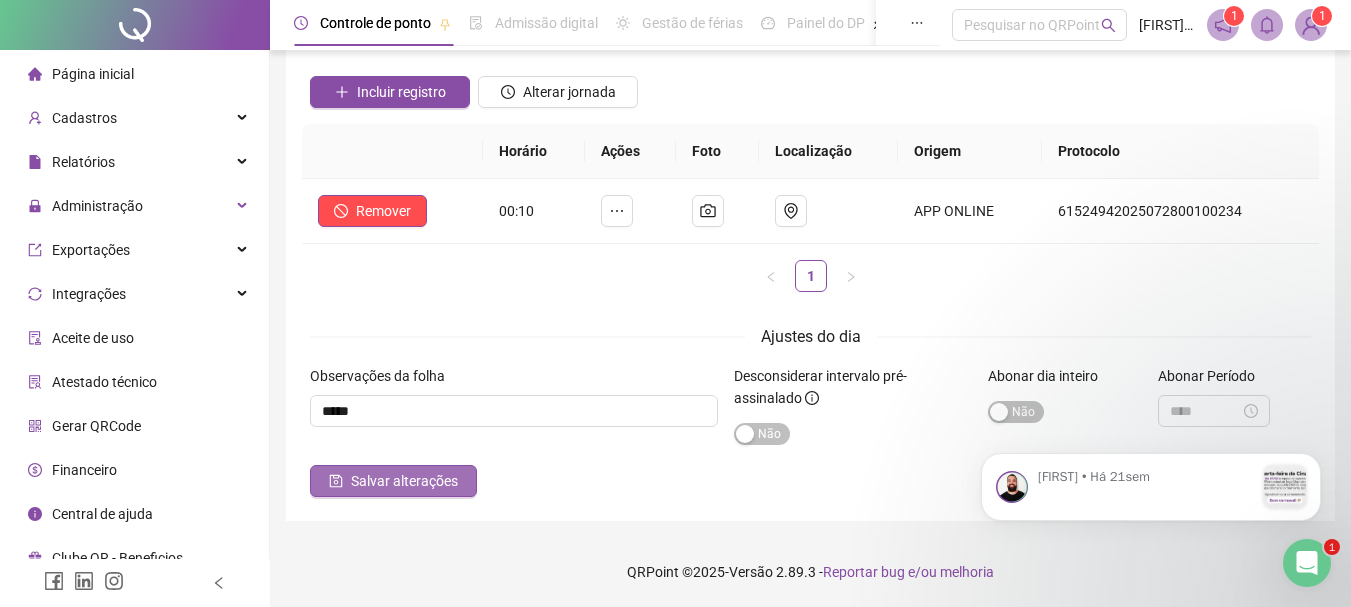 click on "Salvar alterações" at bounding box center [404, 481] 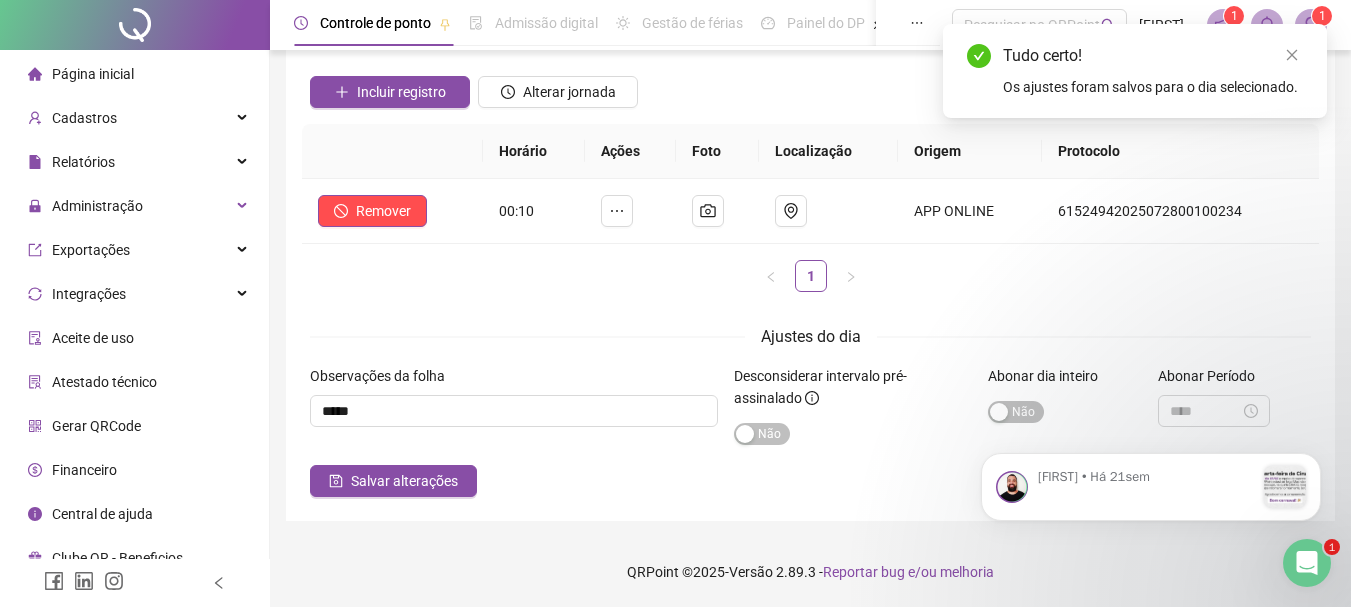 scroll, scrollTop: 0, scrollLeft: 0, axis: both 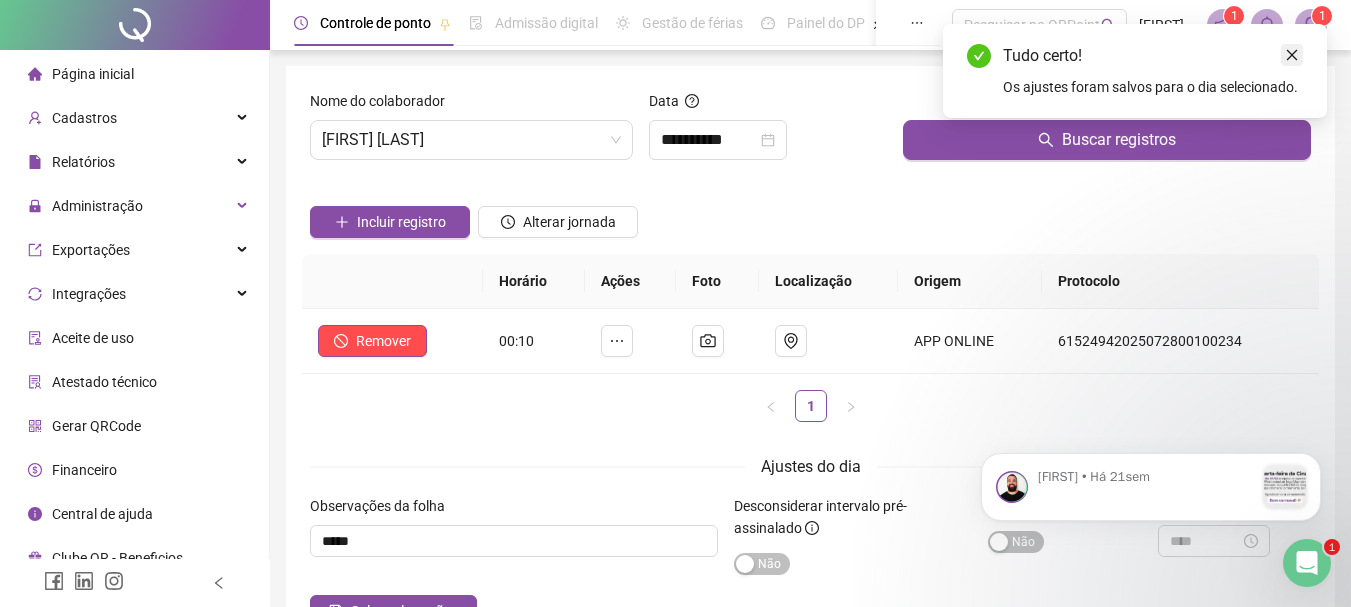 click at bounding box center (1292, 55) 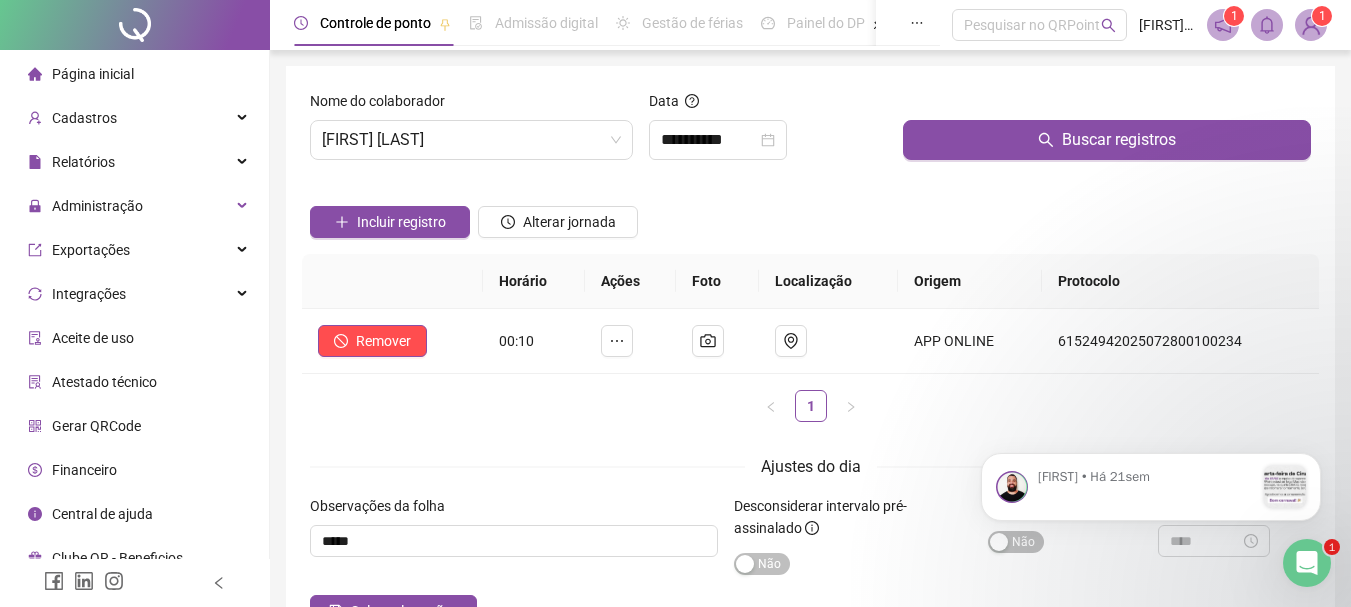 click on "Página inicial" at bounding box center [134, 74] 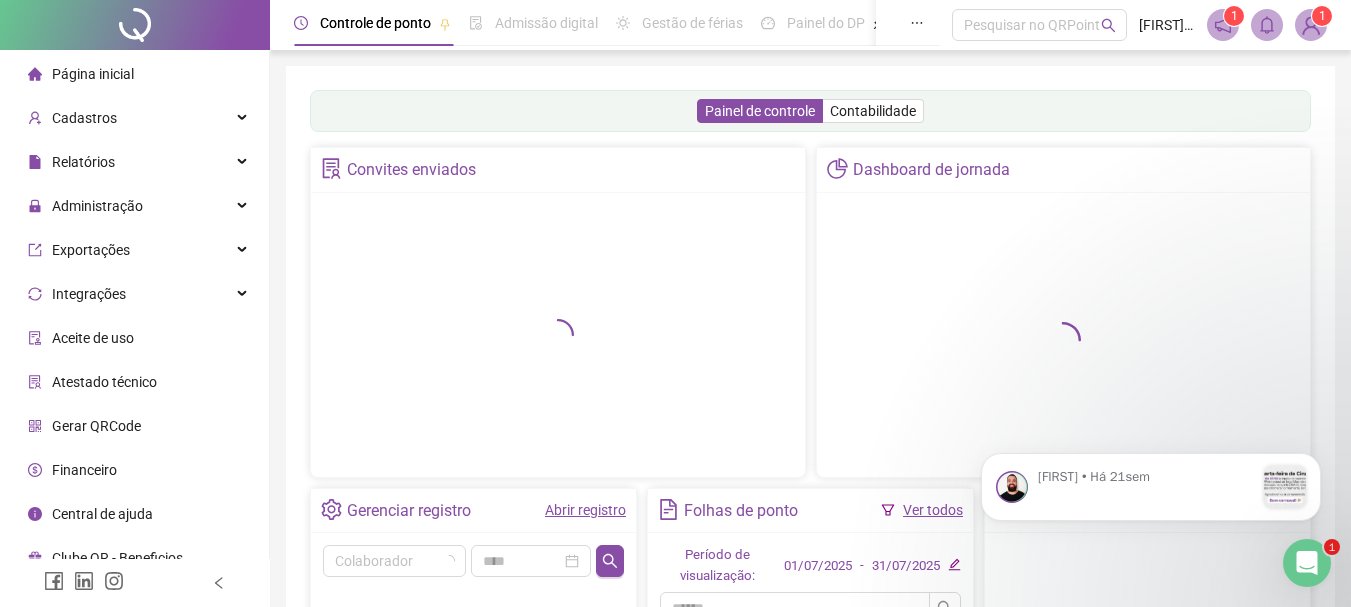 click on "Página inicial" at bounding box center (134, 74) 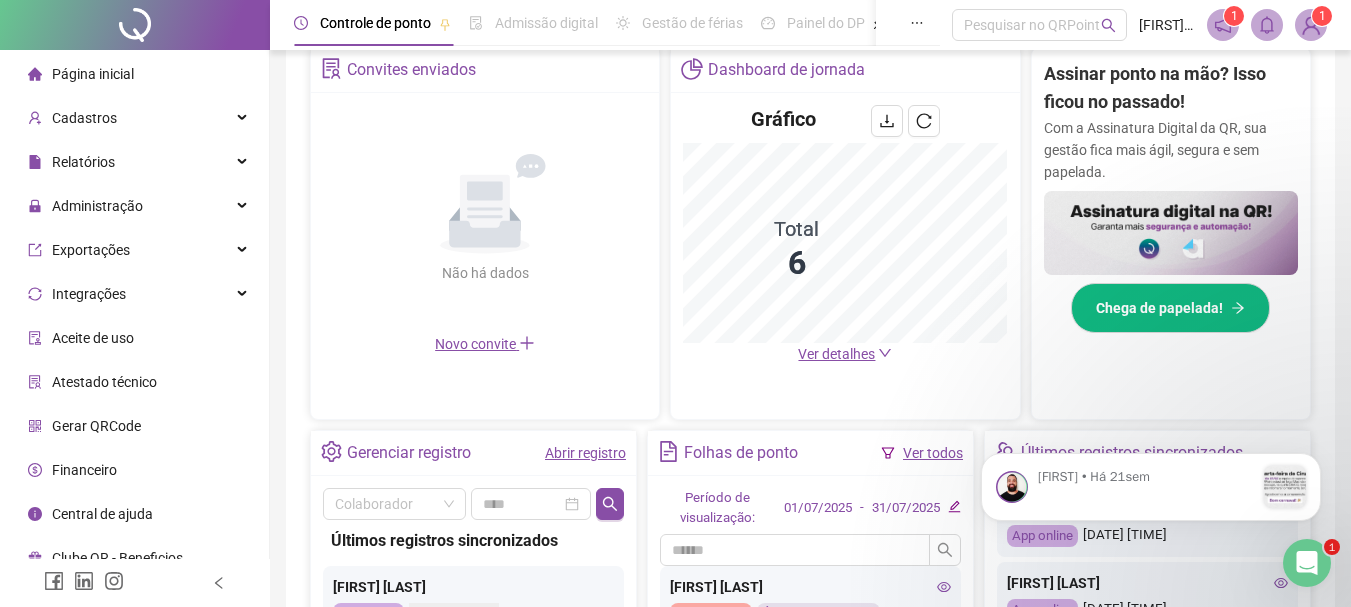 scroll, scrollTop: 495, scrollLeft: 0, axis: vertical 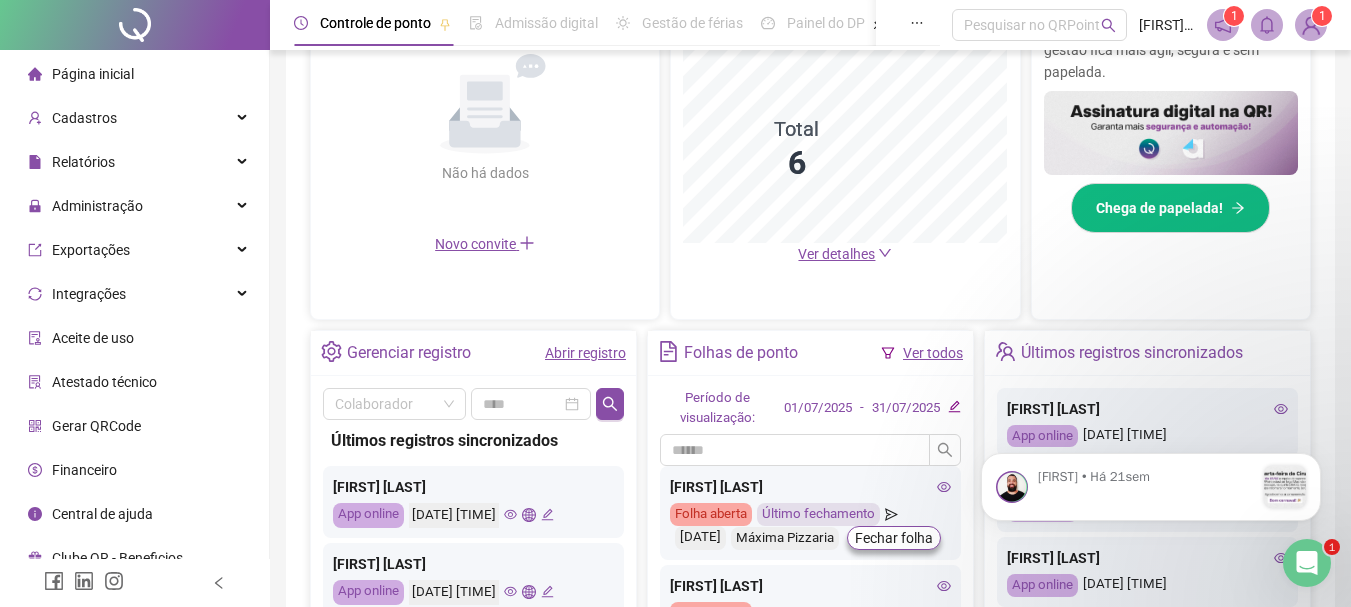 click on "Abrir registro" at bounding box center (585, 353) 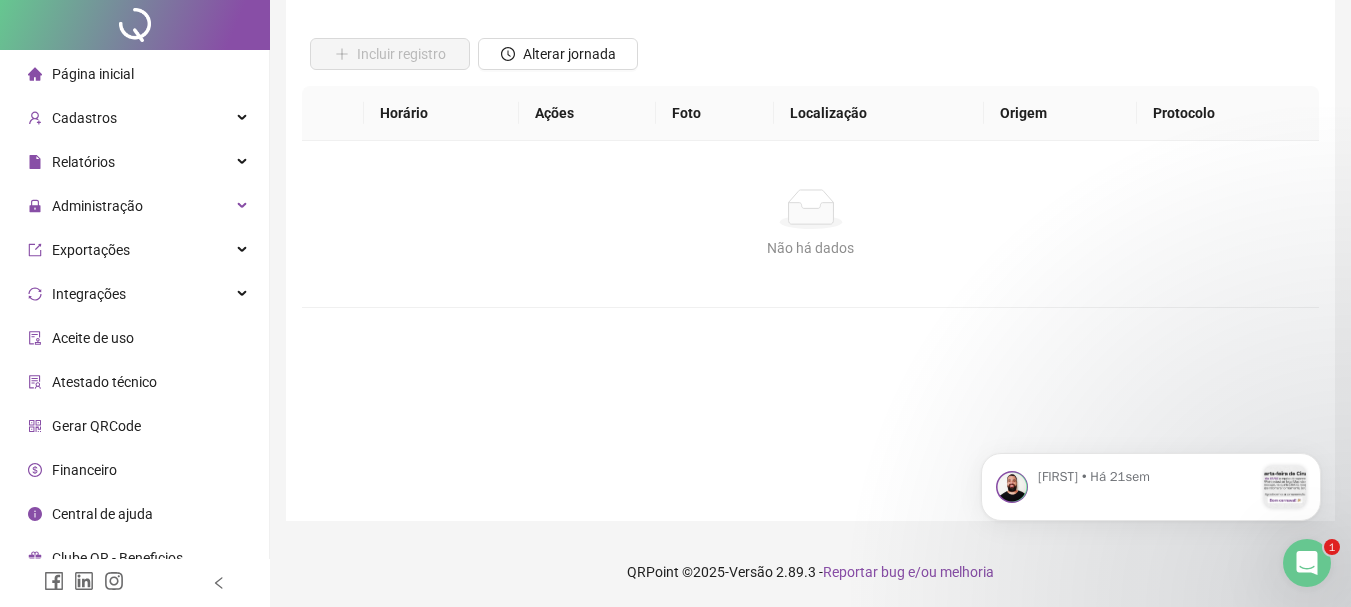 scroll, scrollTop: 0, scrollLeft: 0, axis: both 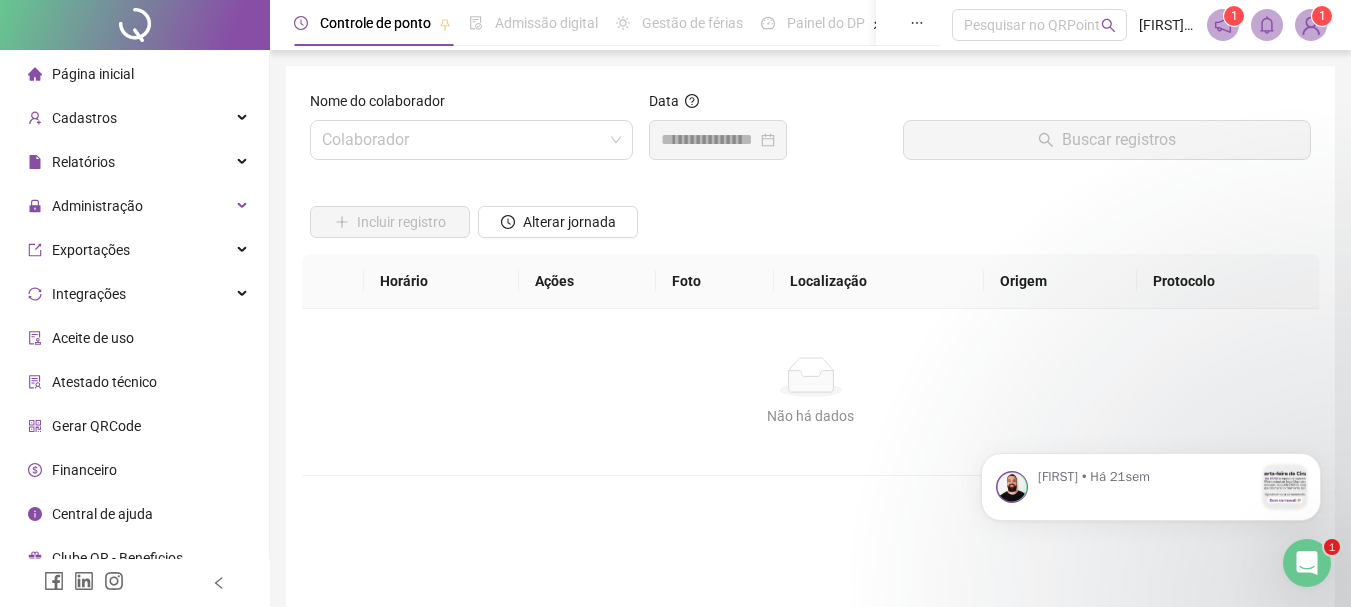 click on "Página inicial" at bounding box center [134, 74] 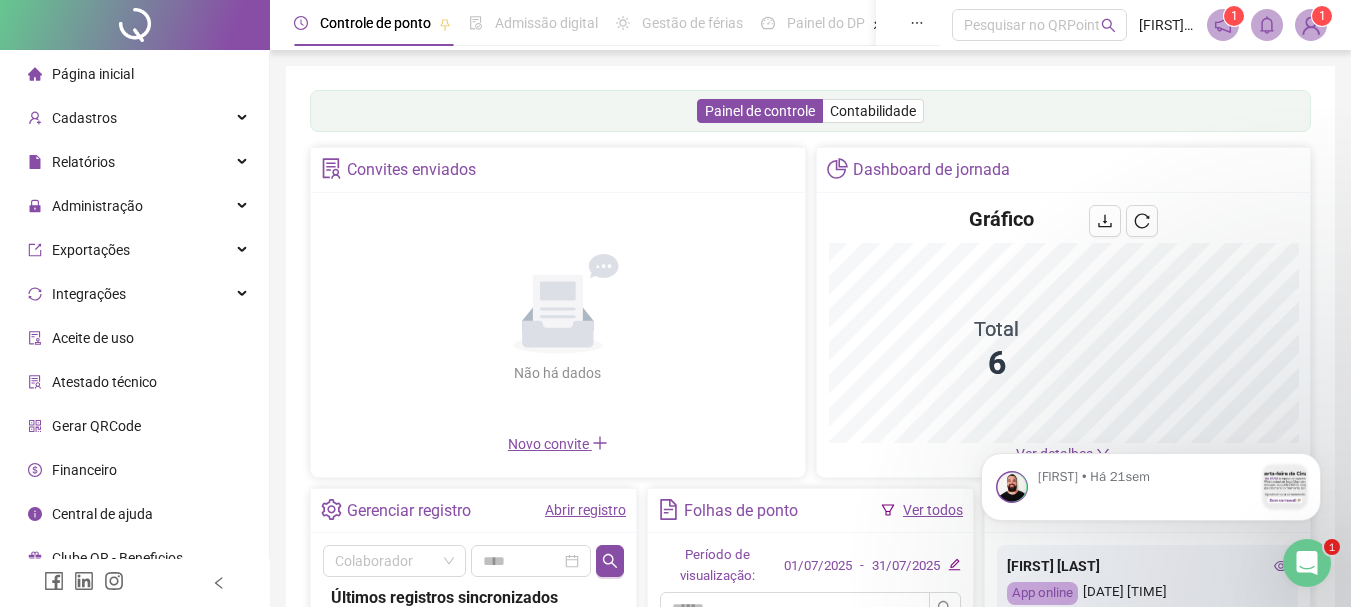 click on "Ver todos" at bounding box center [933, 510] 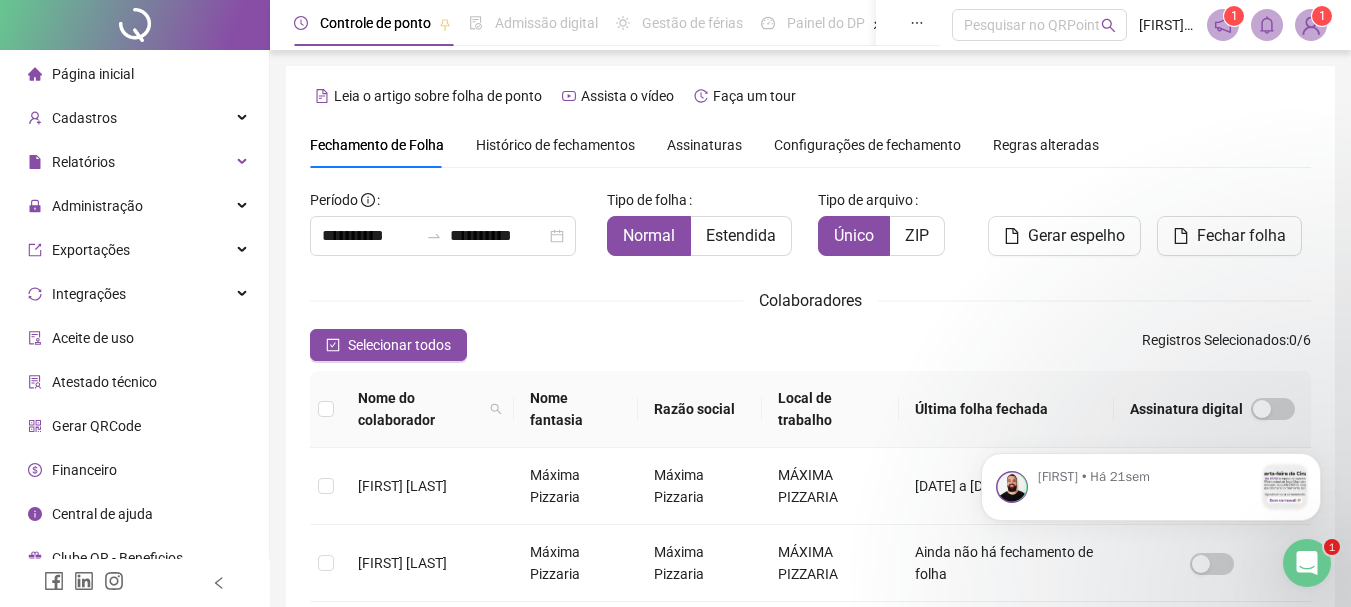 scroll, scrollTop: 106, scrollLeft: 0, axis: vertical 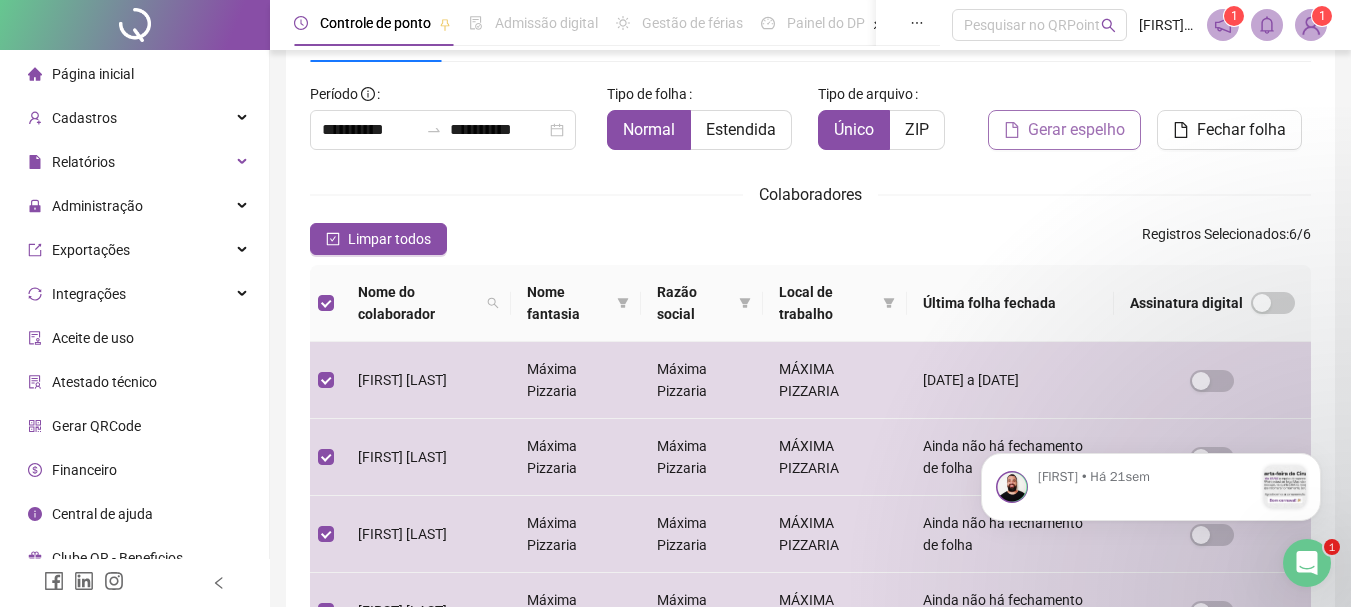 click on "Gerar espelho" at bounding box center (1076, 130) 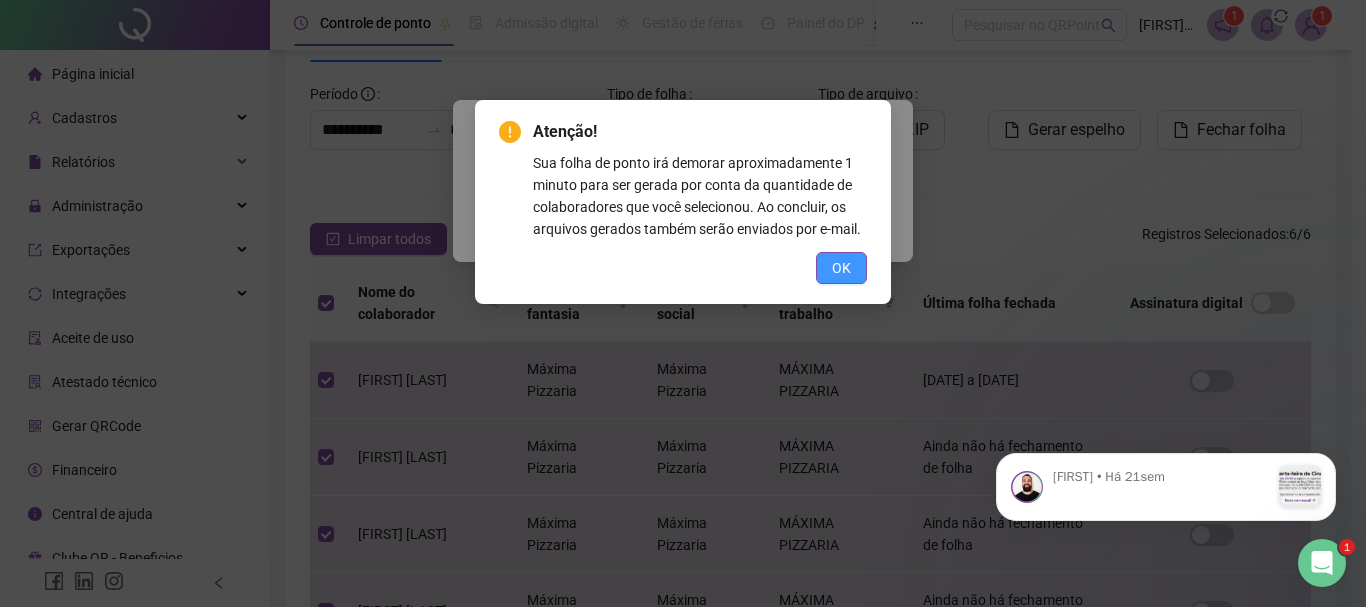 click on "OK" at bounding box center (841, 268) 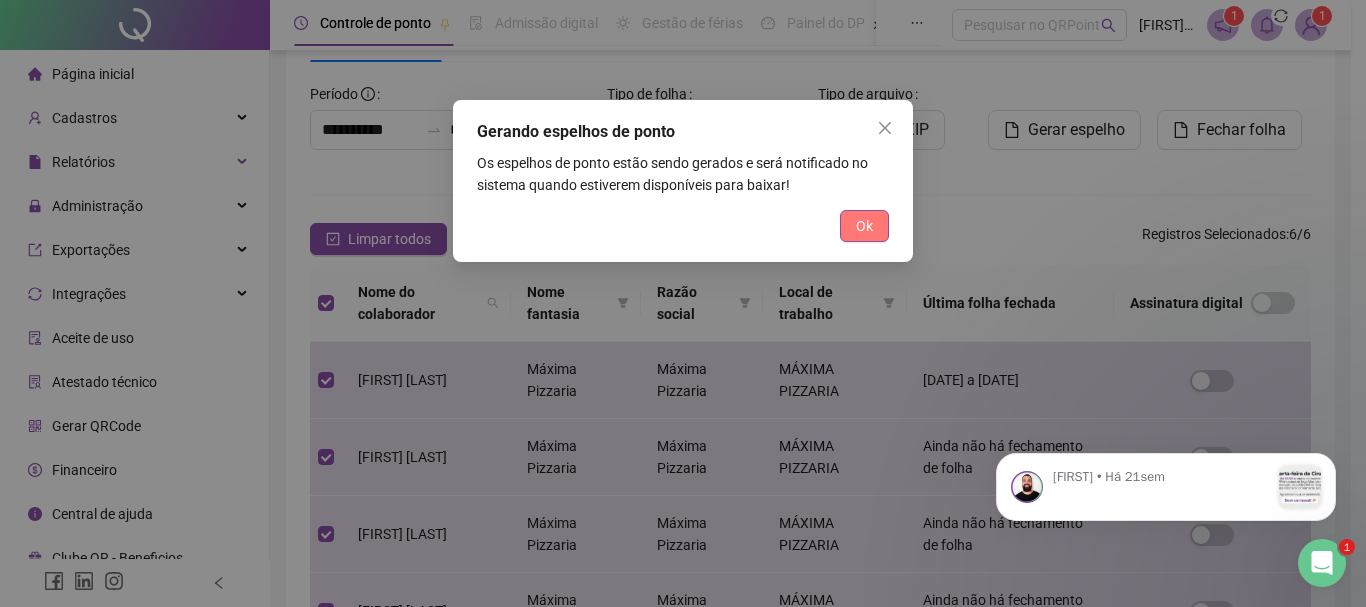 click on "Ok" at bounding box center (864, 226) 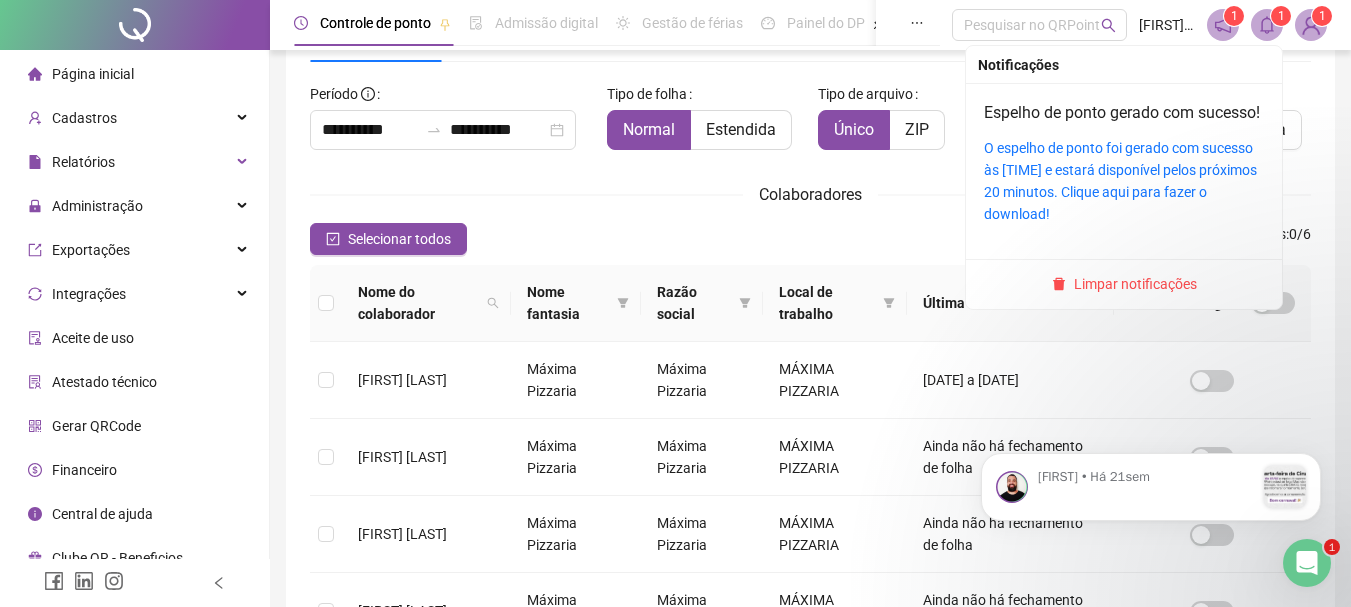 click on "O espelho de ponto foi gerado com sucesso às [TIME] e estará disponível pelos próximos 20 minutos.
Clique aqui para fazer o download!" at bounding box center [1124, 181] 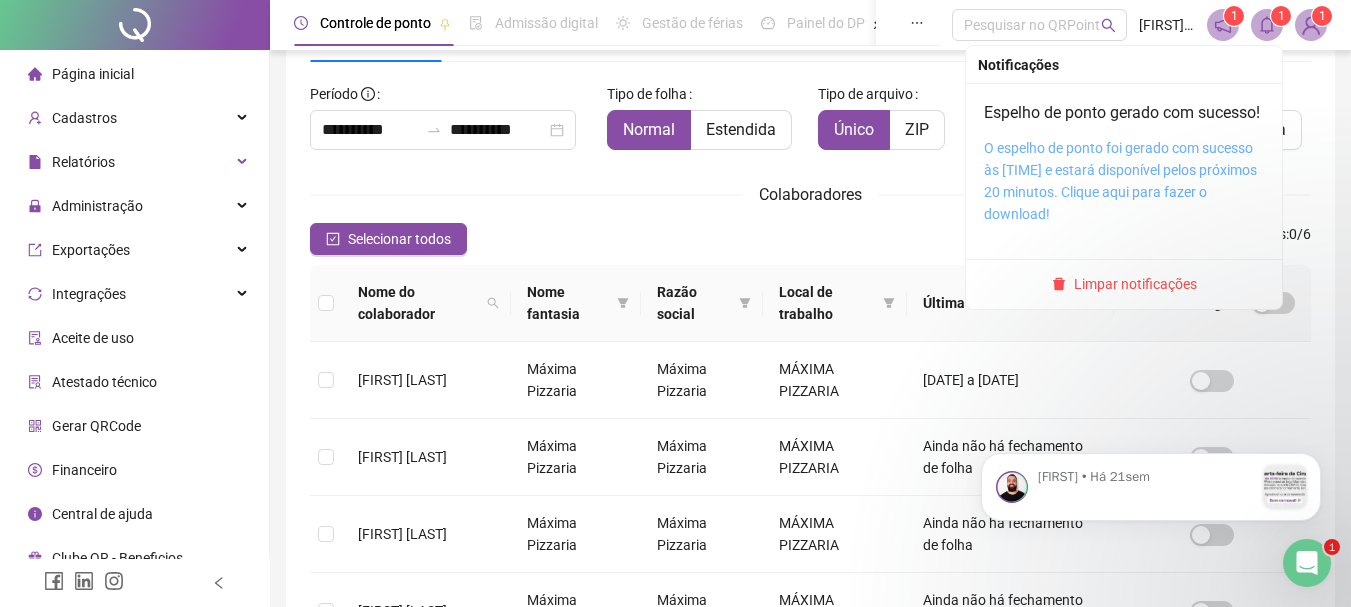 click on "O espelho de ponto foi gerado com sucesso às [TIME] e estará disponível pelos próximos 20 minutos.
Clique aqui para fazer o download!" at bounding box center (1120, 181) 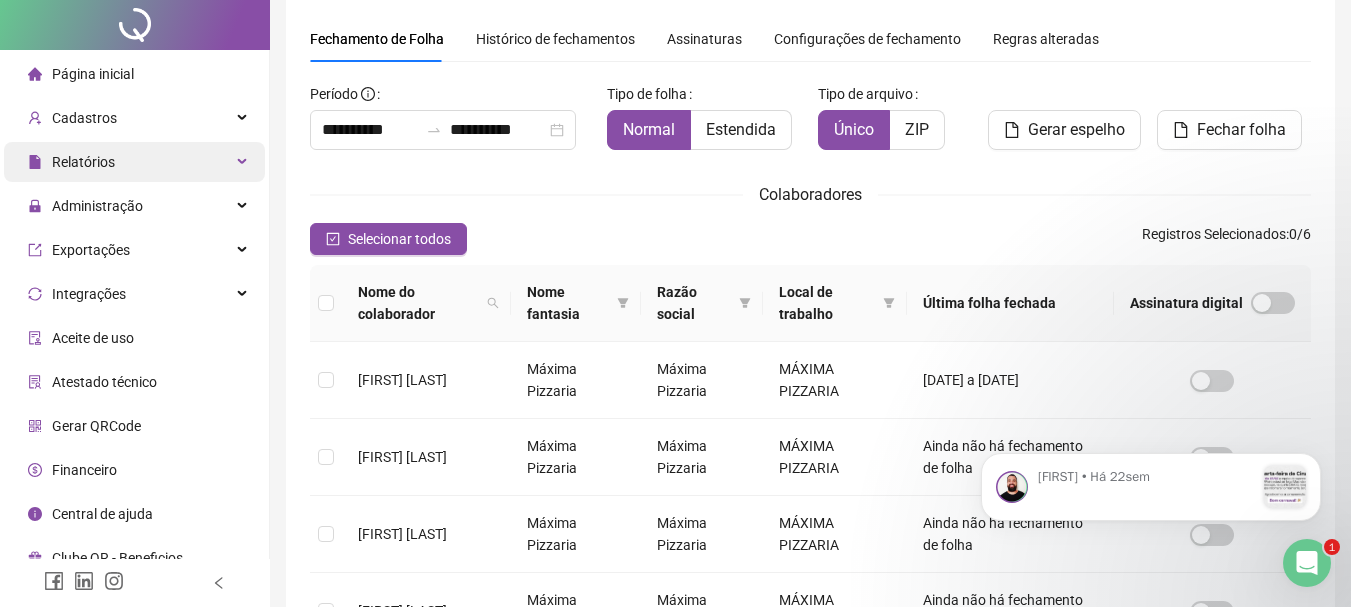 scroll, scrollTop: 0, scrollLeft: 0, axis: both 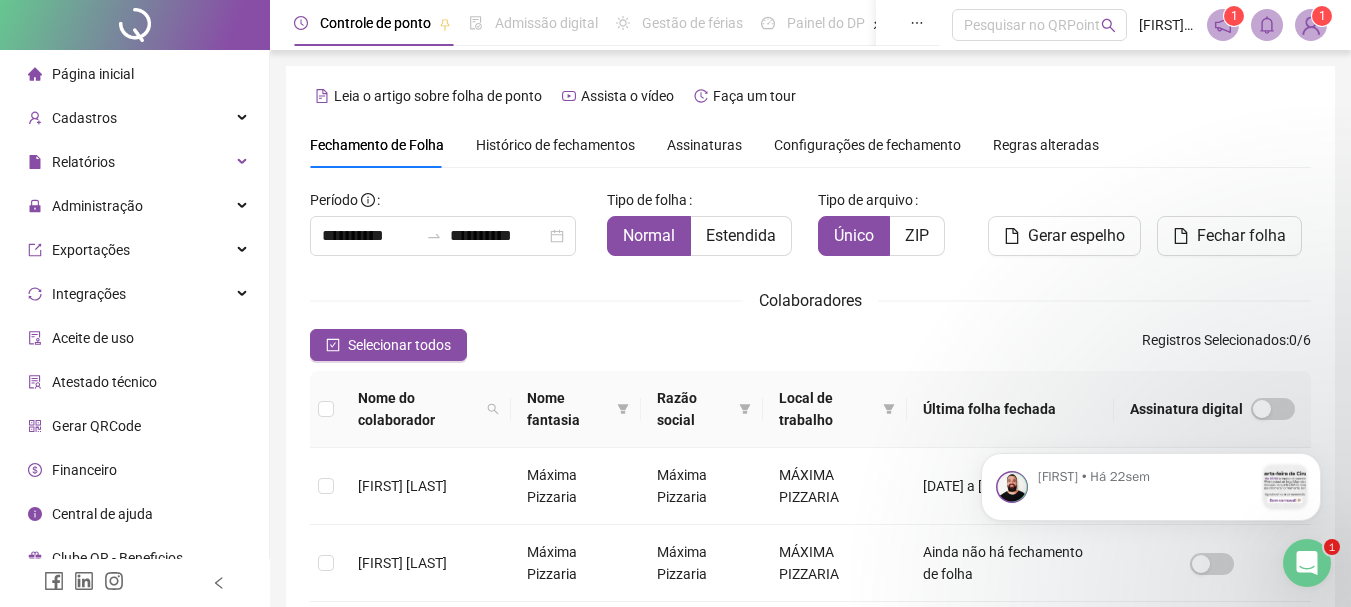 click on "**********" at bounding box center (810, 579) 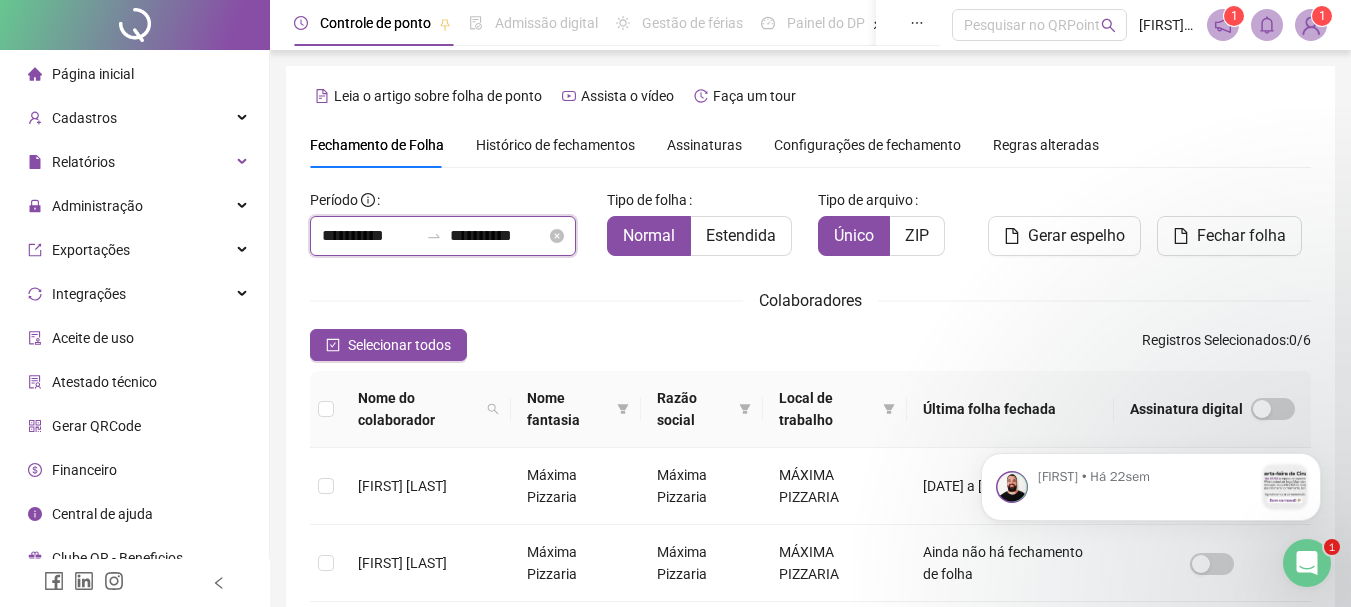 click on "**********" at bounding box center [498, 236] 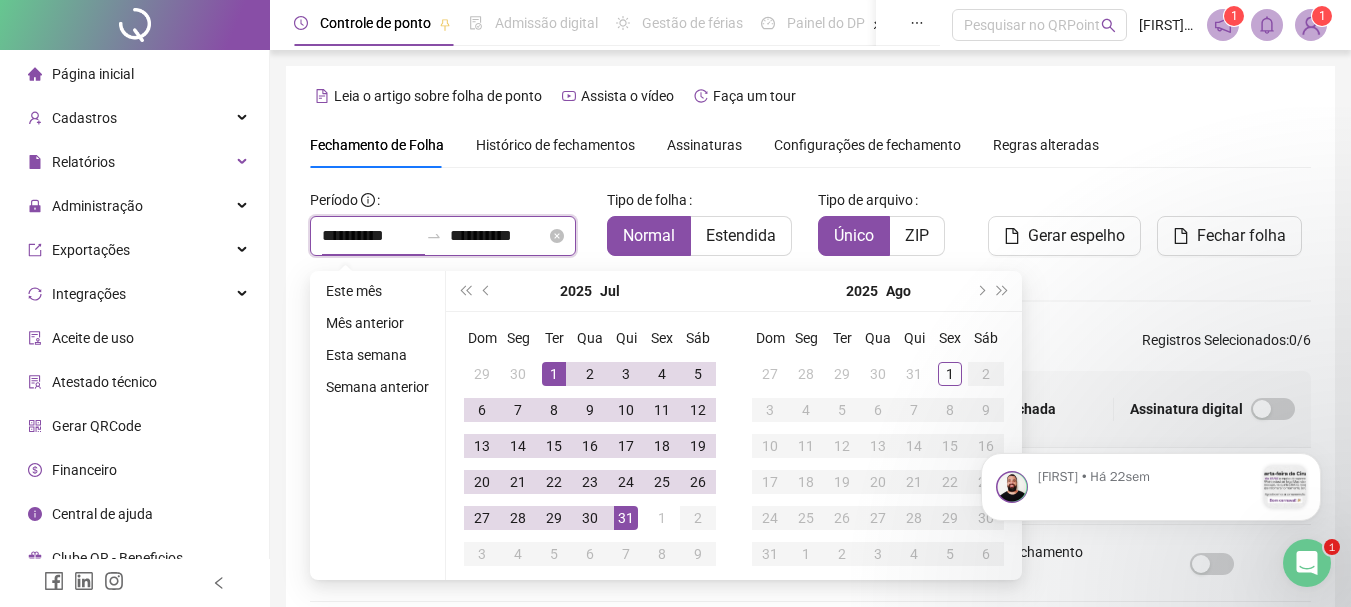 click on "**********" at bounding box center [370, 236] 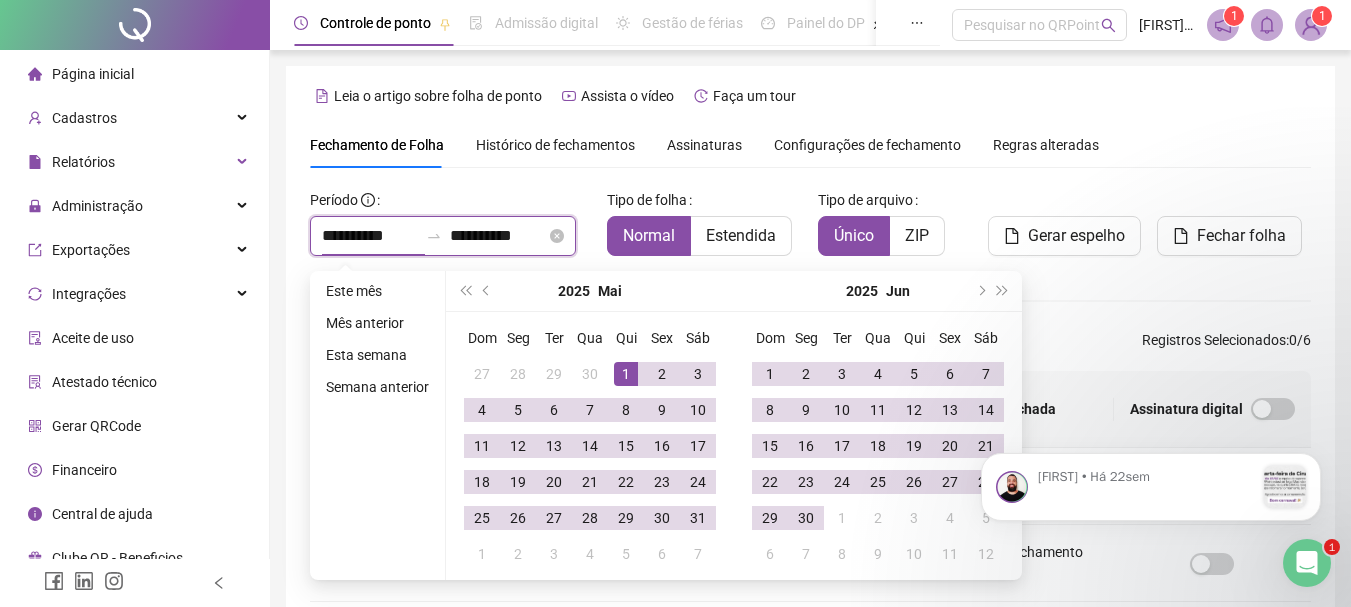 type on "**********" 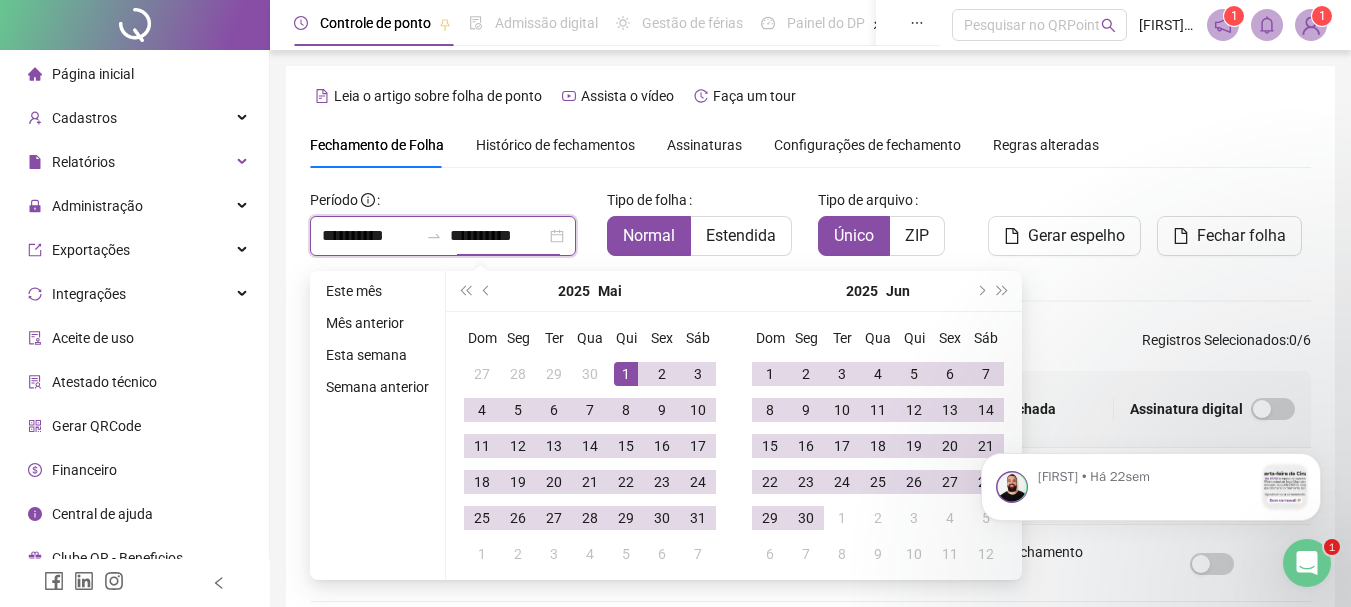 scroll, scrollTop: 106, scrollLeft: 0, axis: vertical 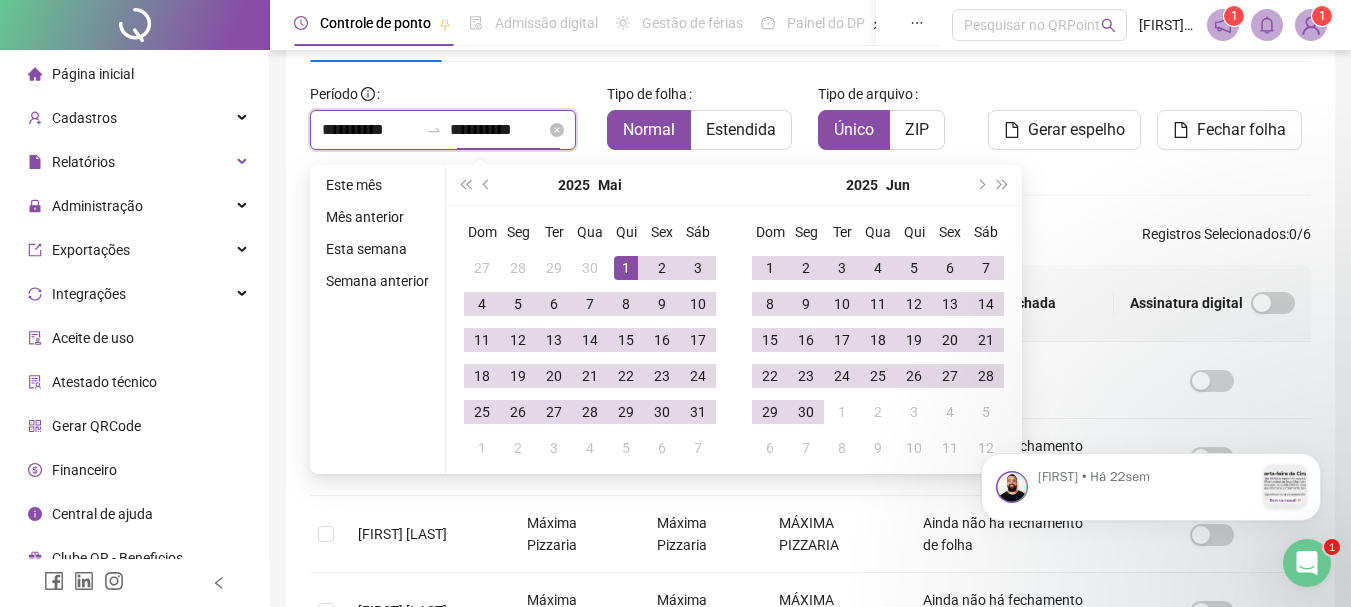 type on "**********" 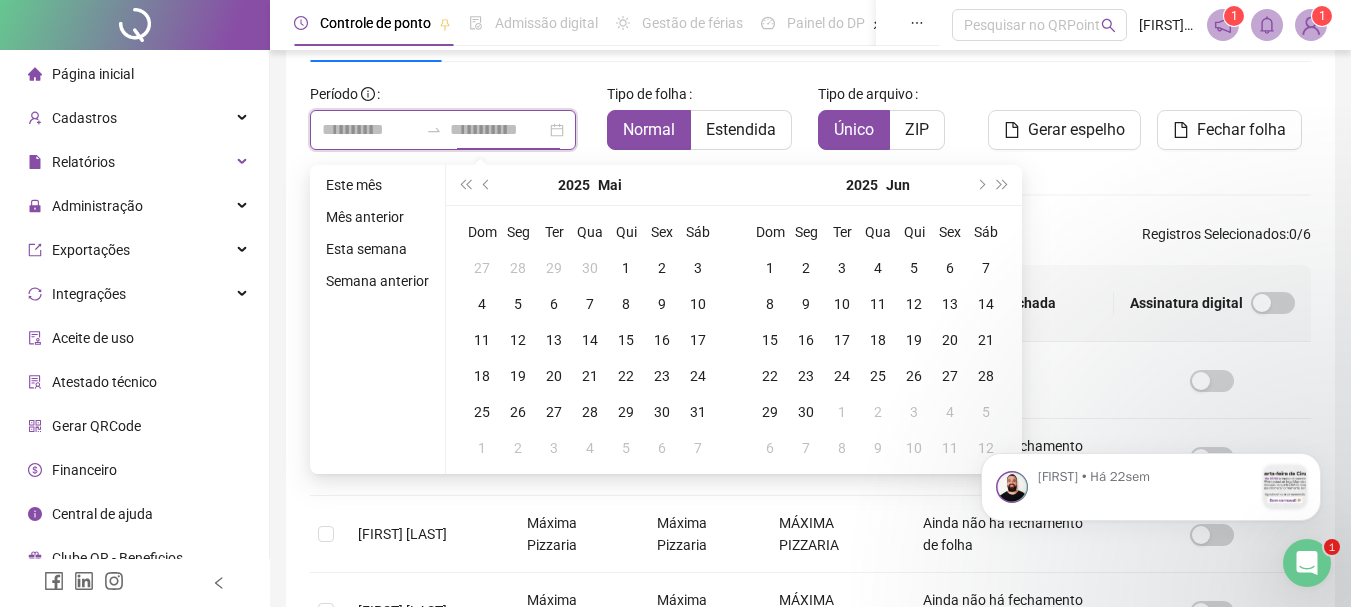 type on "**********" 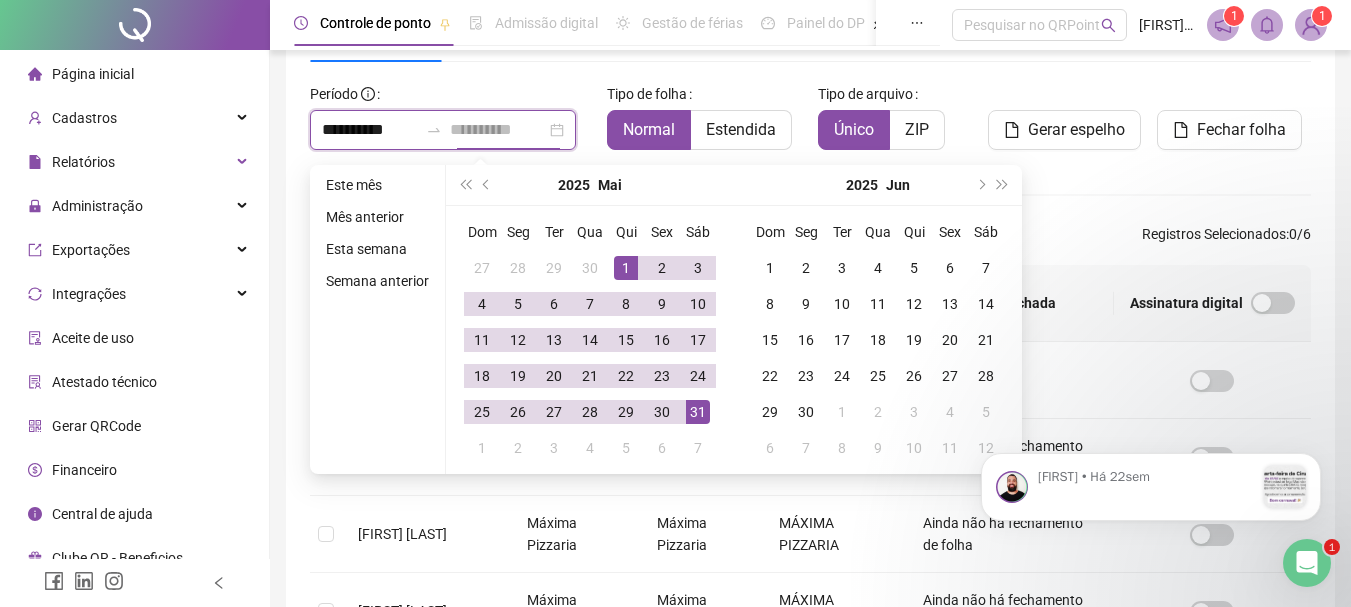 type on "**********" 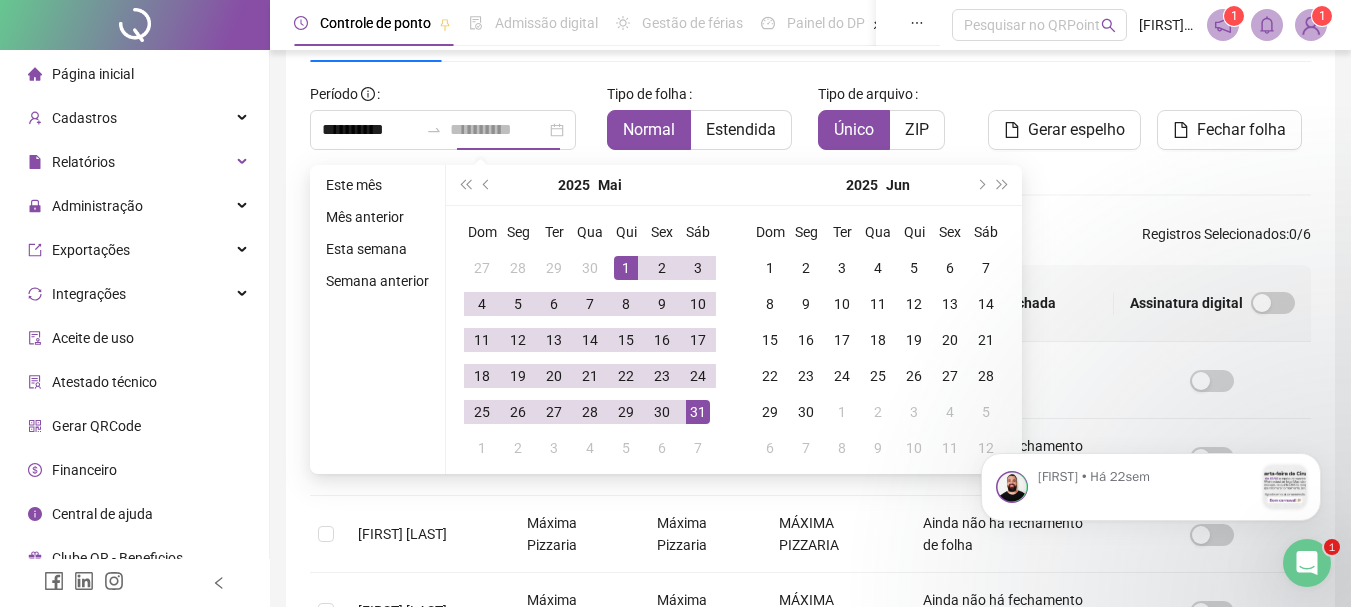 click on "31" at bounding box center [698, 412] 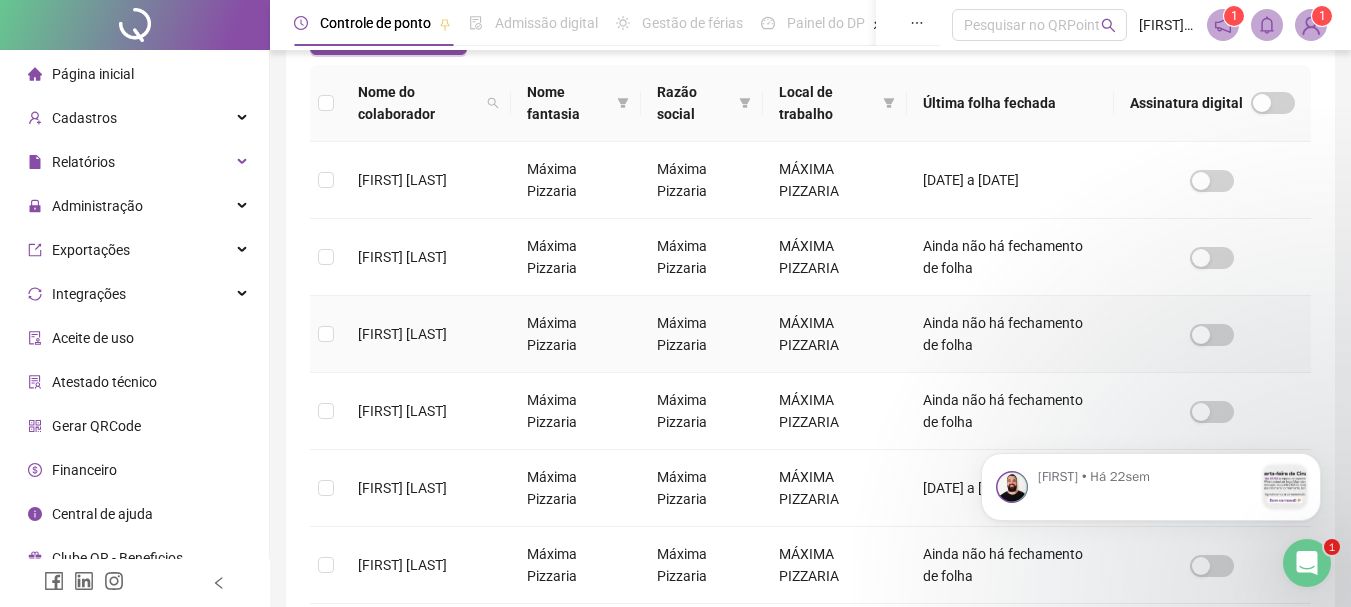 scroll, scrollTop: 406, scrollLeft: 0, axis: vertical 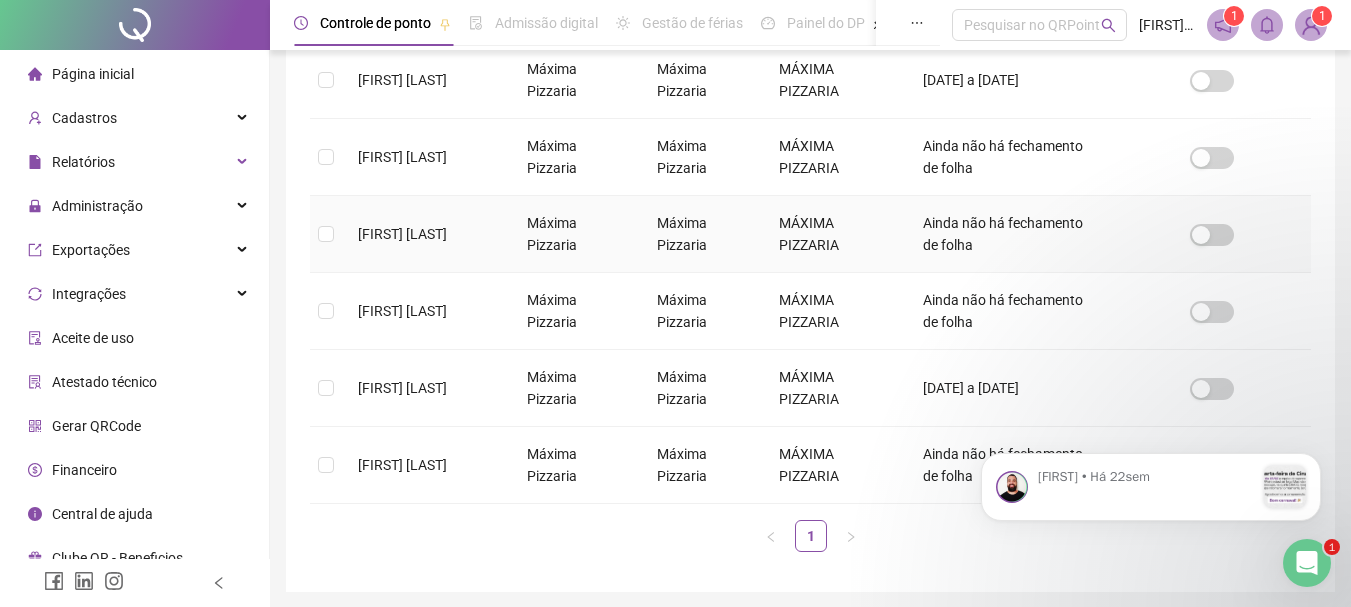 click on "[FIRST] [LAST]" at bounding box center (402, 234) 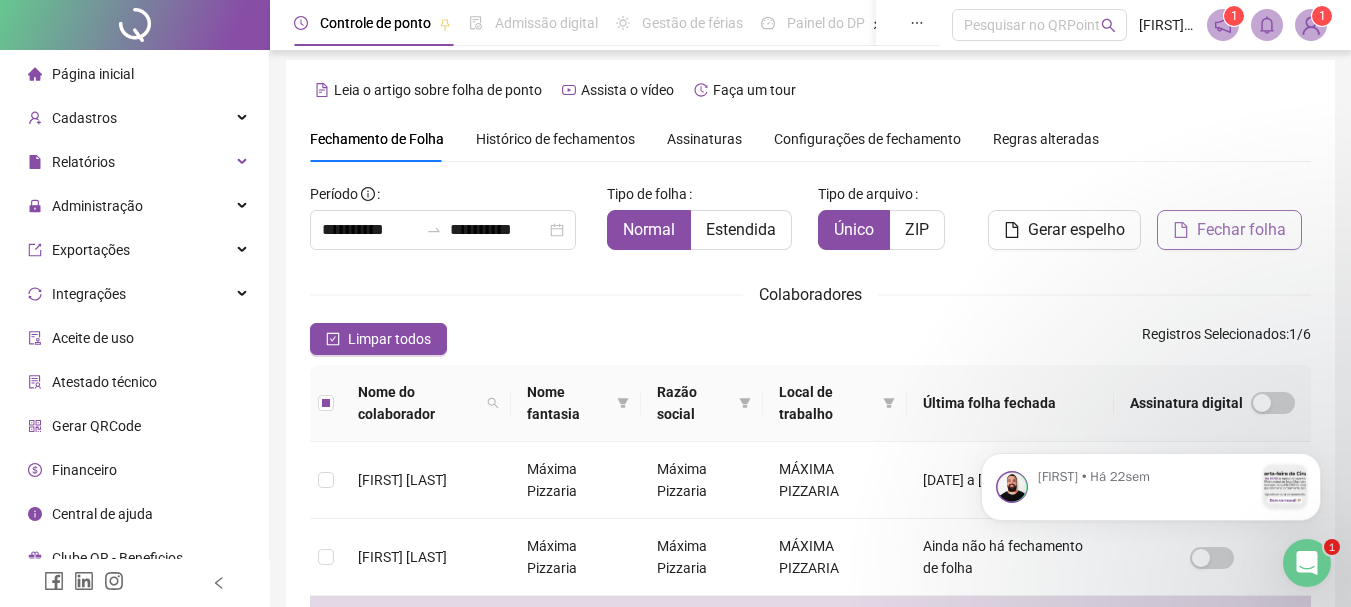 scroll, scrollTop: 0, scrollLeft: 0, axis: both 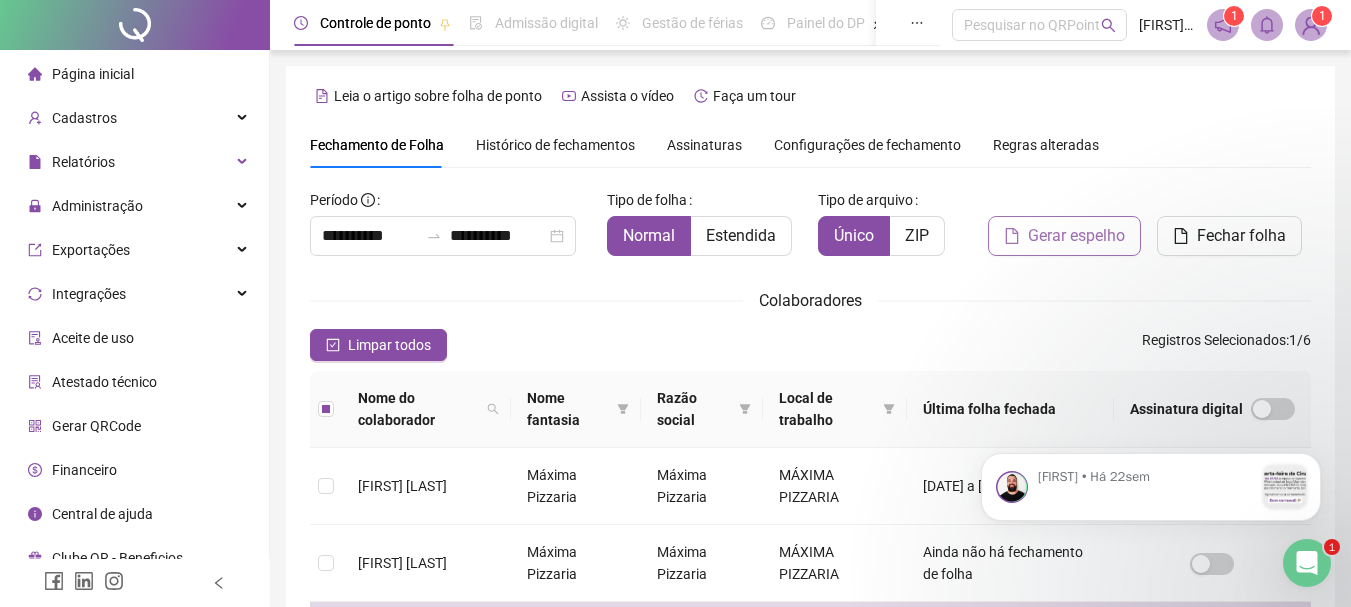 click on "Gerar espelho" at bounding box center [1076, 236] 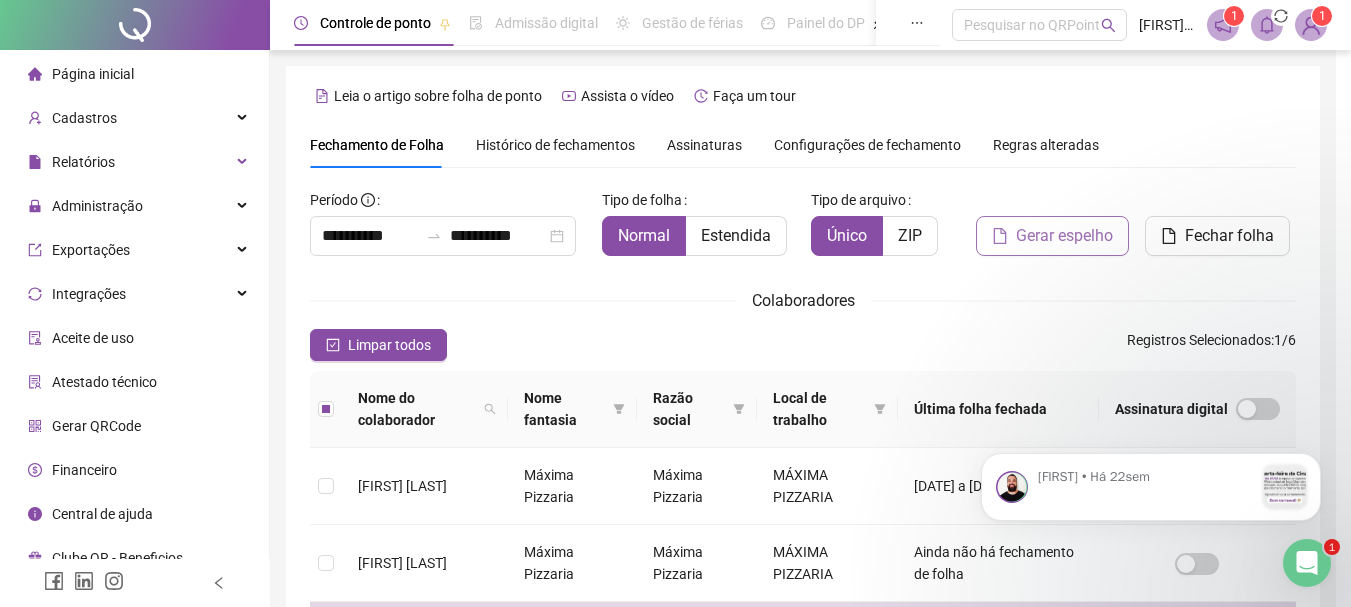 scroll, scrollTop: 106, scrollLeft: 0, axis: vertical 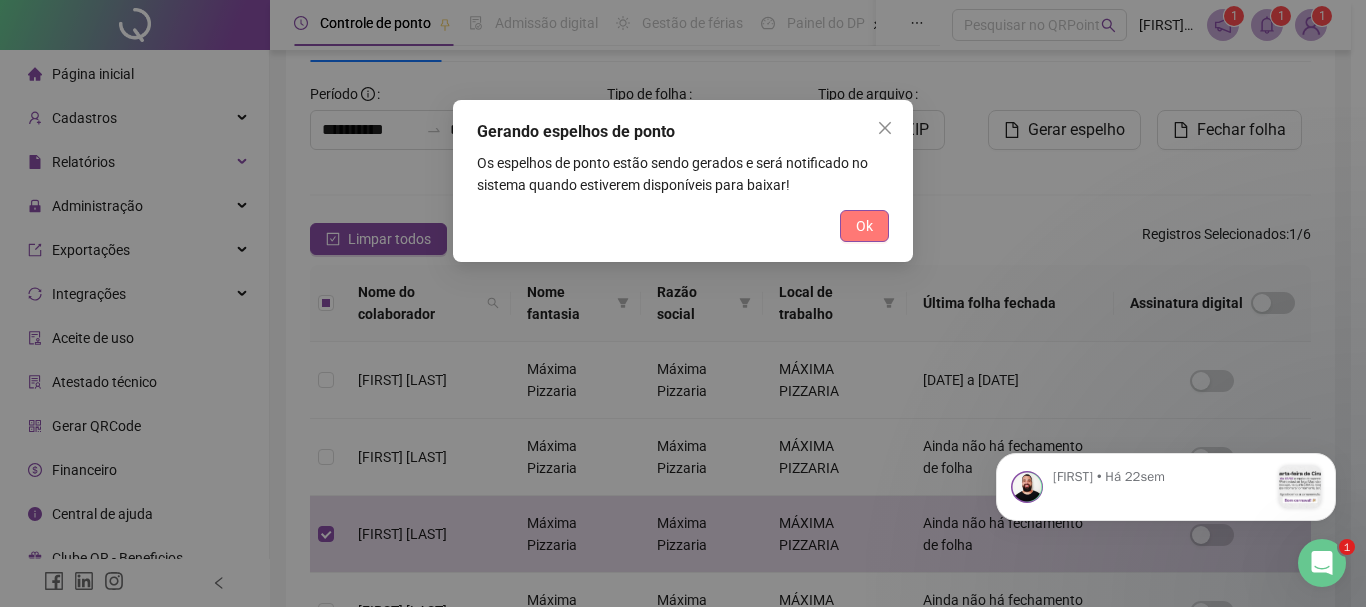 click on "Ok" at bounding box center [864, 226] 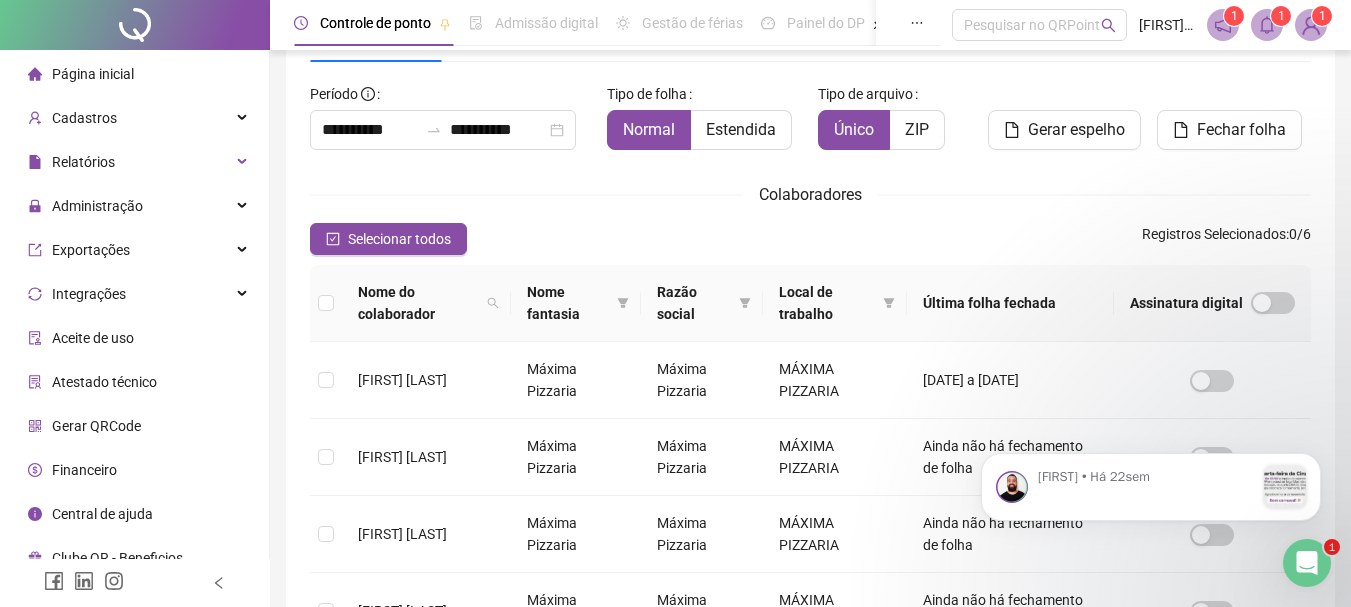 click on "Razão social" at bounding box center (702, 303) 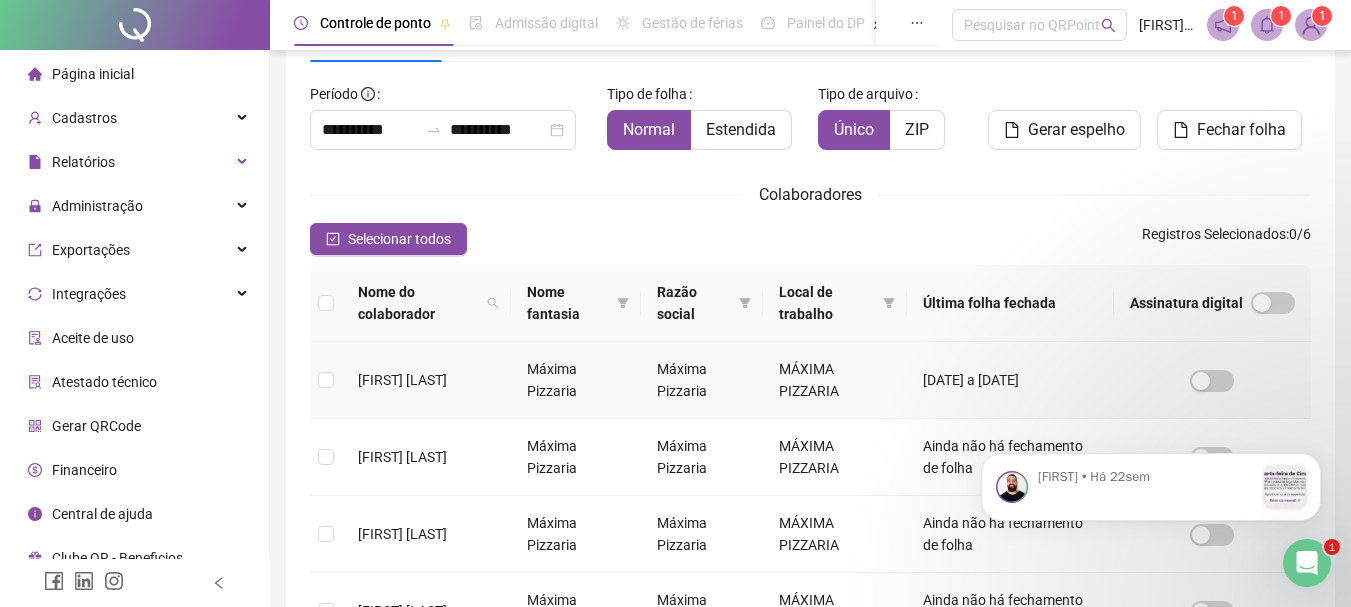 click on "Máxima Pizzaria" at bounding box center [576, 380] 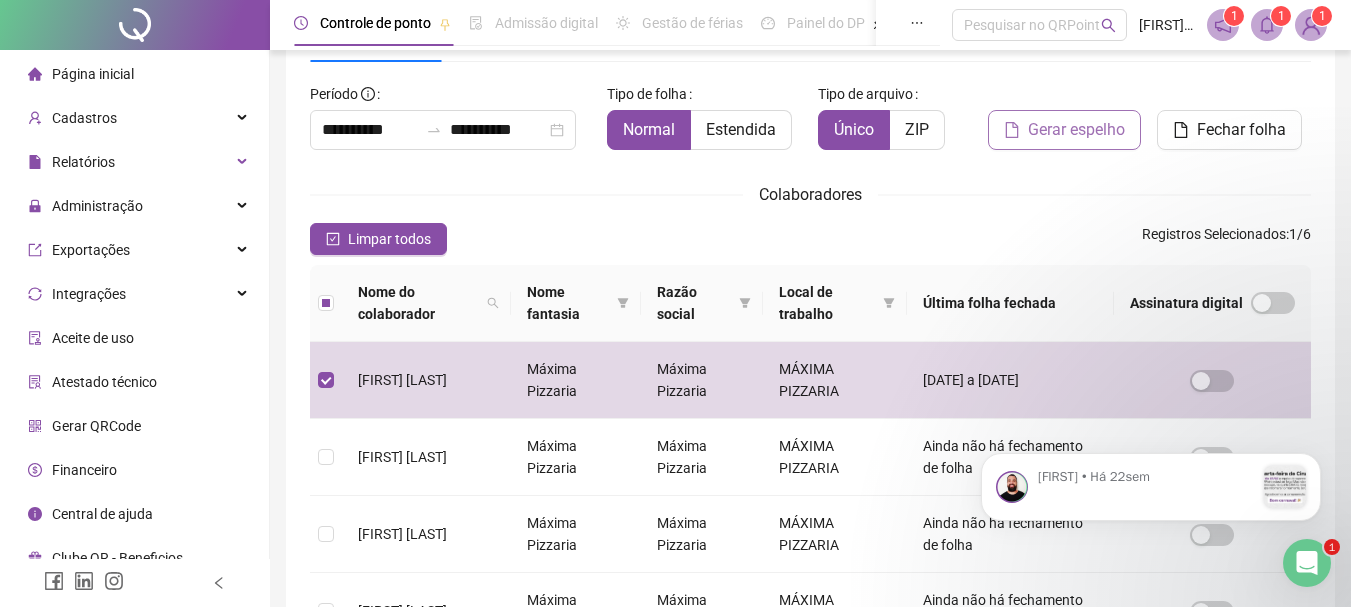 click on "Gerar espelho" at bounding box center (1076, 130) 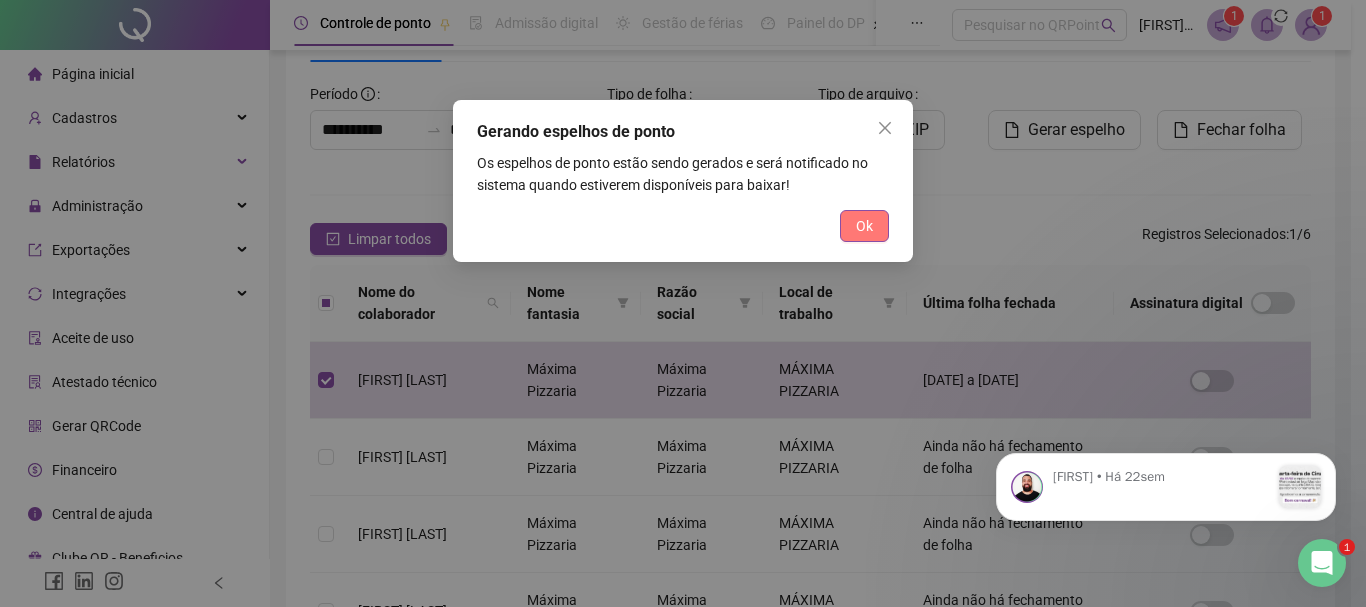 click on "Ok" at bounding box center (864, 226) 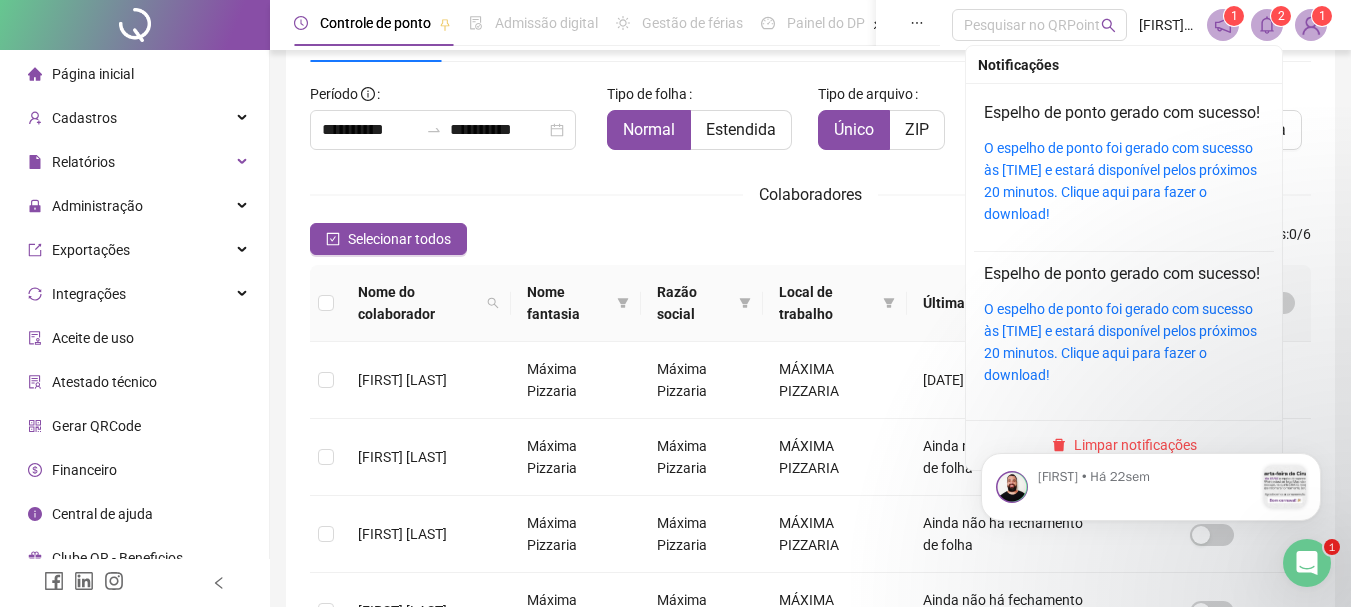 click on "O espelho de ponto foi gerado com sucesso às [TIME] e estará disponível pelos próximos 20 minutos.
Clique aqui para fazer o download!" at bounding box center [1124, 181] 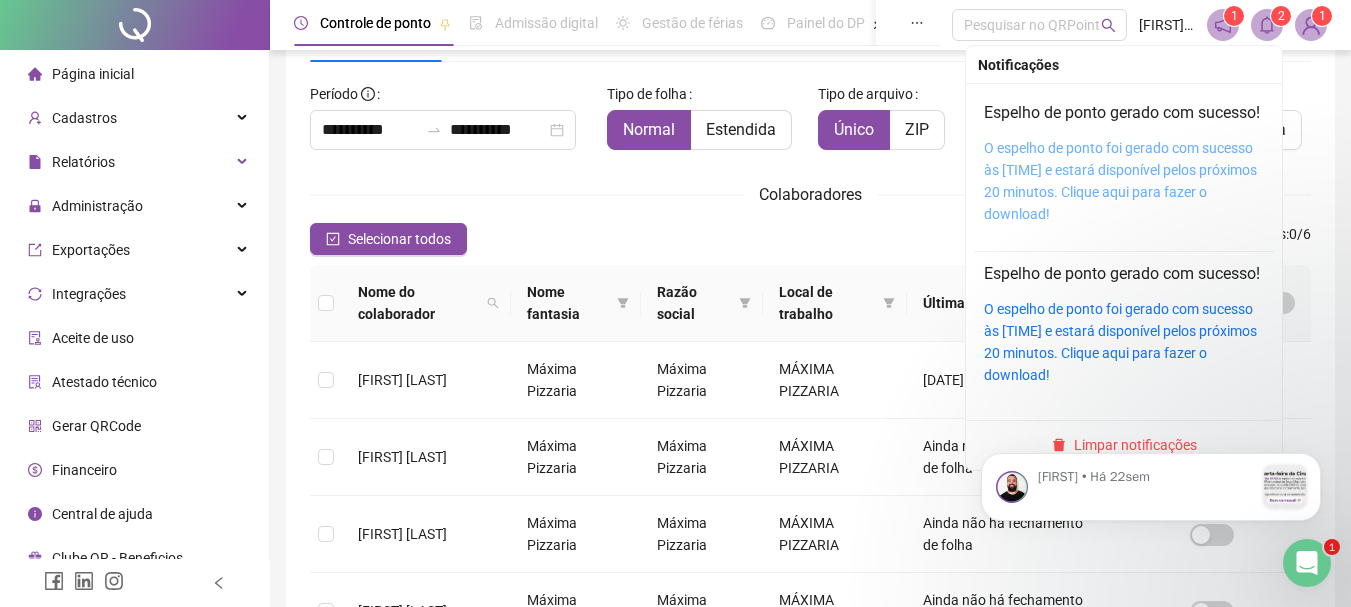 click on "O espelho de ponto foi gerado com sucesso às [TIME] e estará disponível pelos próximos 20 minutos.
Clique aqui para fazer o download!" at bounding box center [1120, 181] 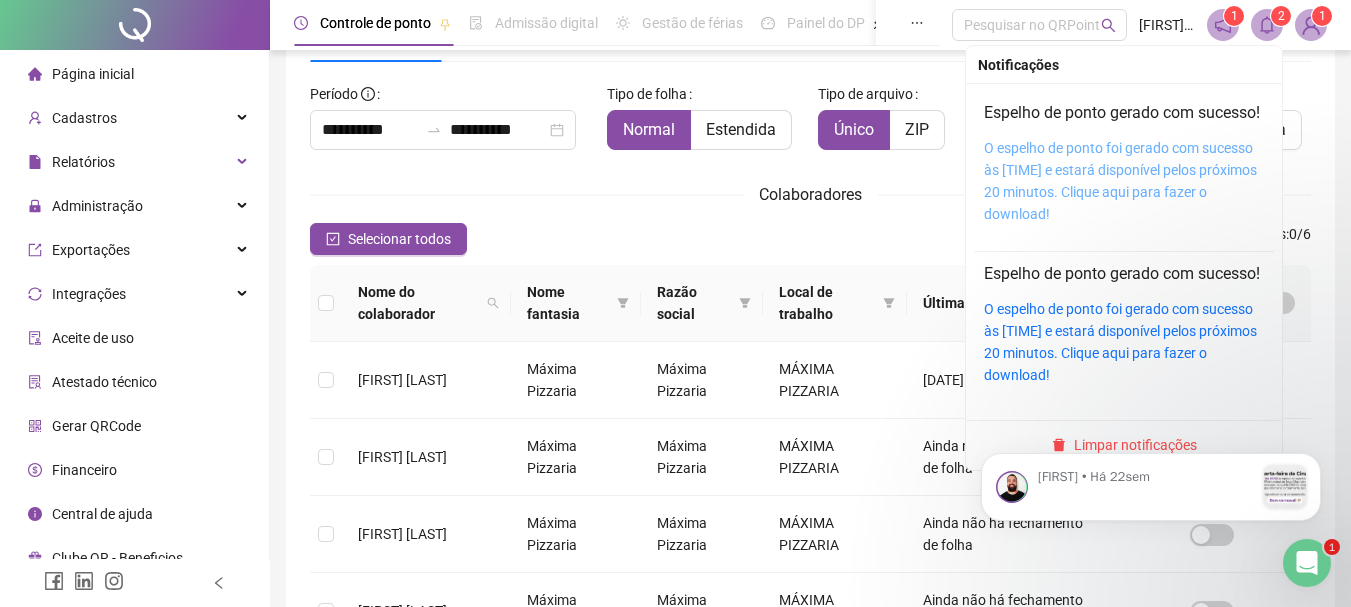 click on "O espelho de ponto foi gerado com sucesso às [TIME] e estará disponível pelos próximos 20 minutos.
Clique aqui para fazer o download!" at bounding box center [1120, 181] 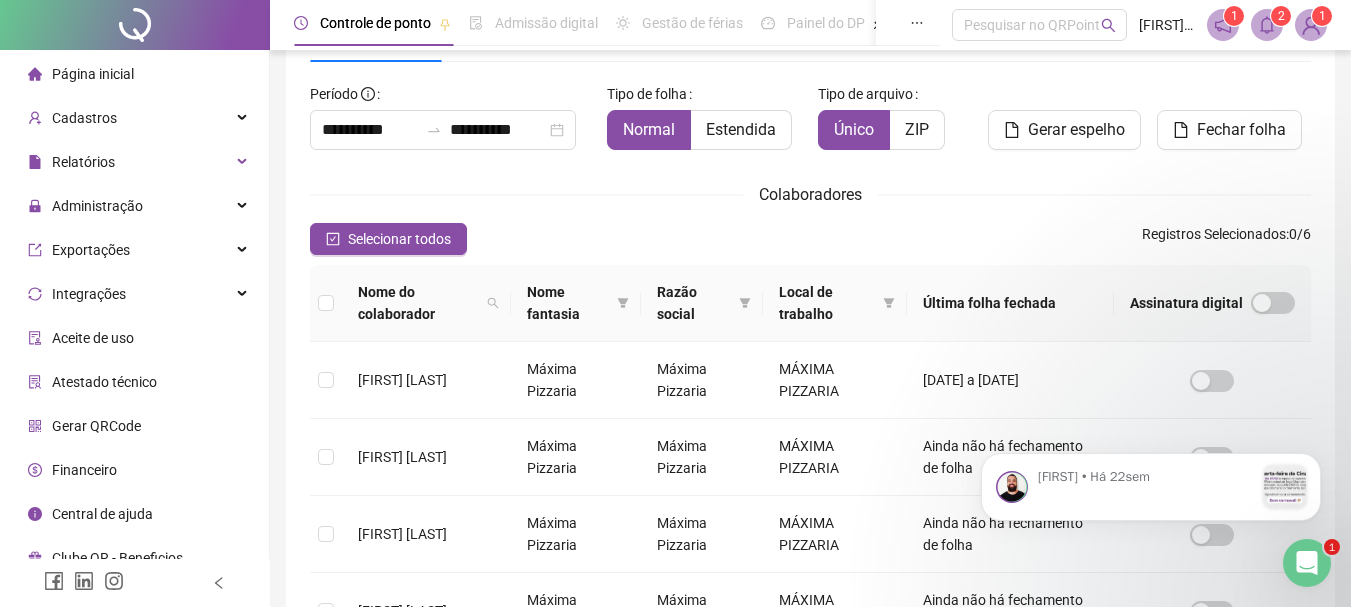 click 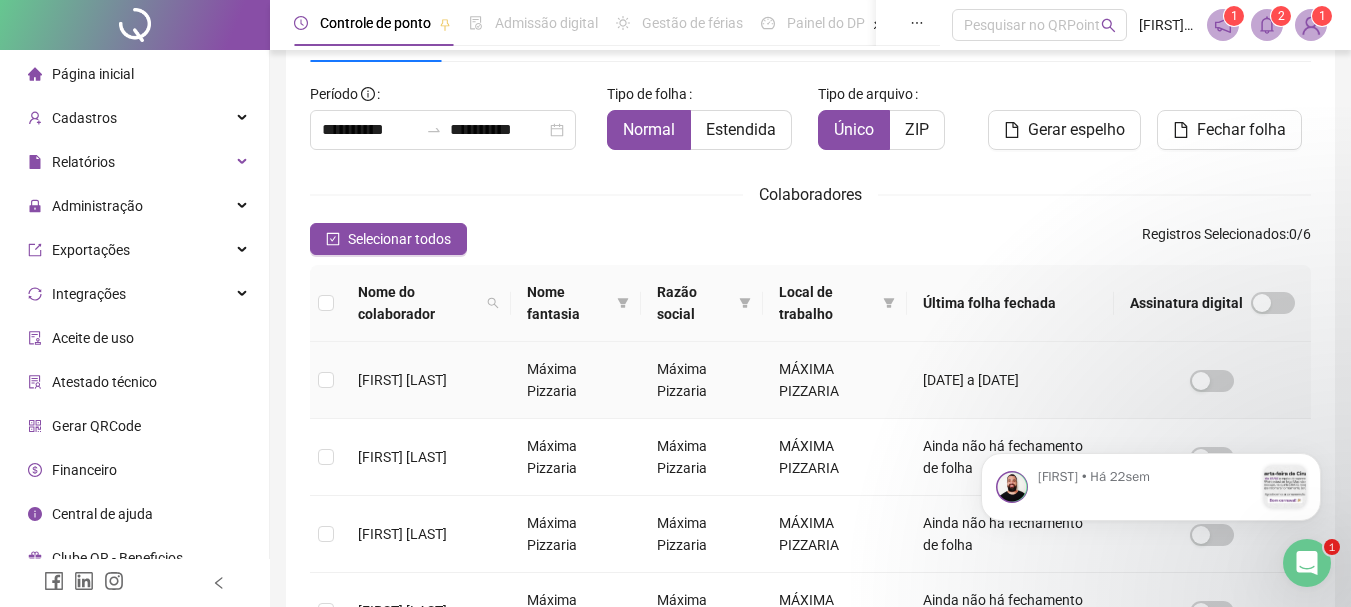 click on "[DATE] a [DATE]" at bounding box center [1010, 380] 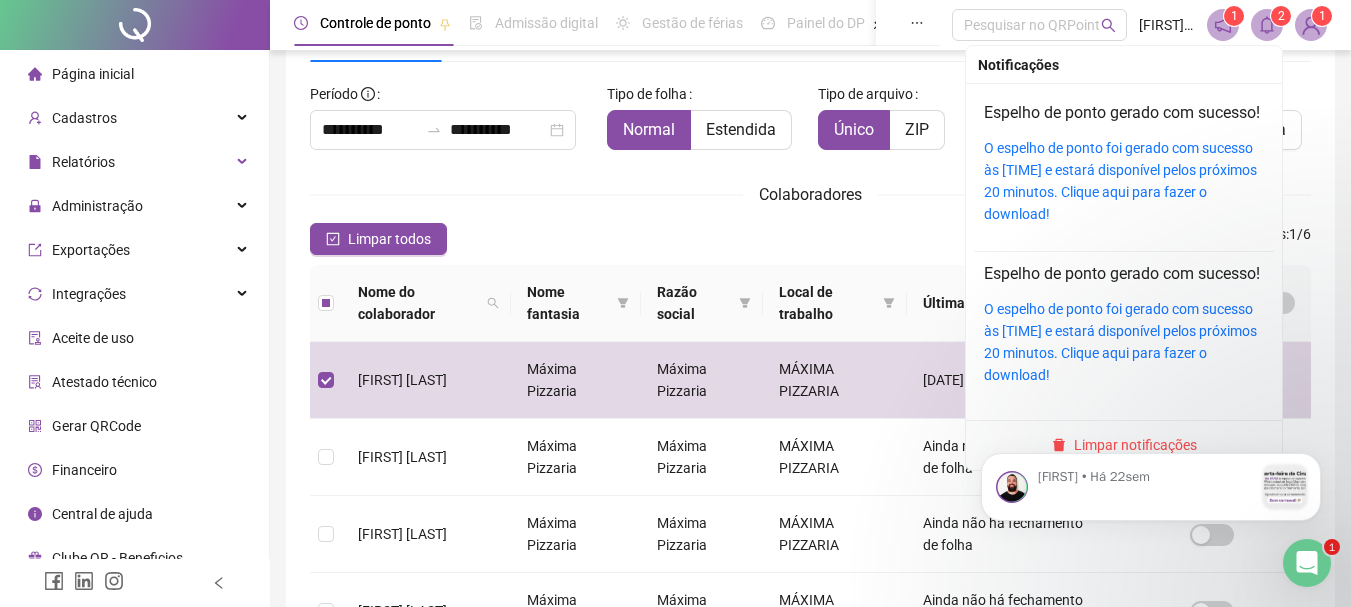 click at bounding box center [1267, 25] 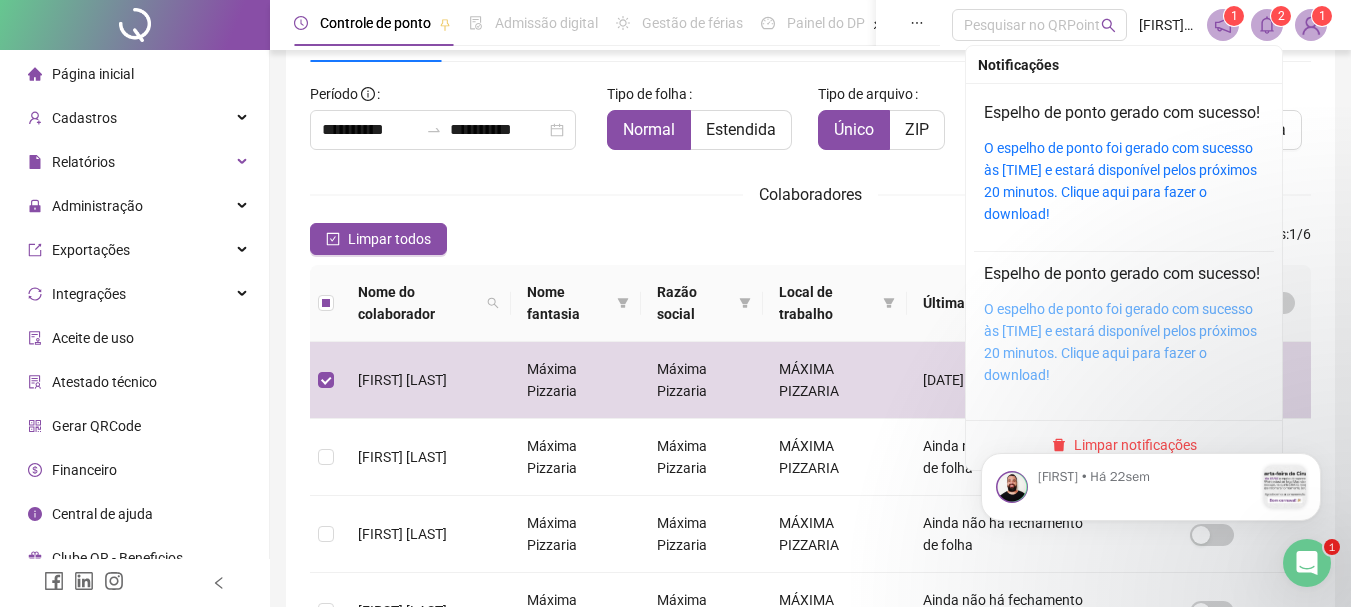 click on "O espelho de ponto foi gerado com sucesso às [TIME] e estará disponível pelos próximos 20 minutos.
Clique aqui para fazer o download!" at bounding box center (1120, 342) 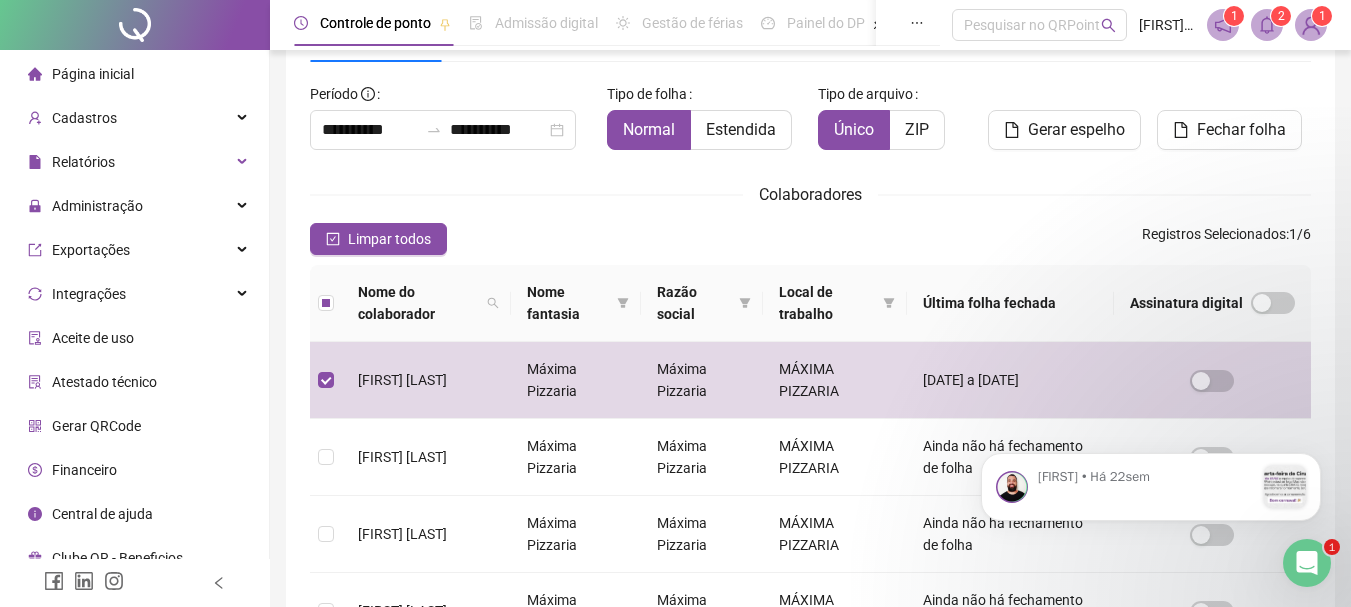 click on "**********" at bounding box center [810, 473] 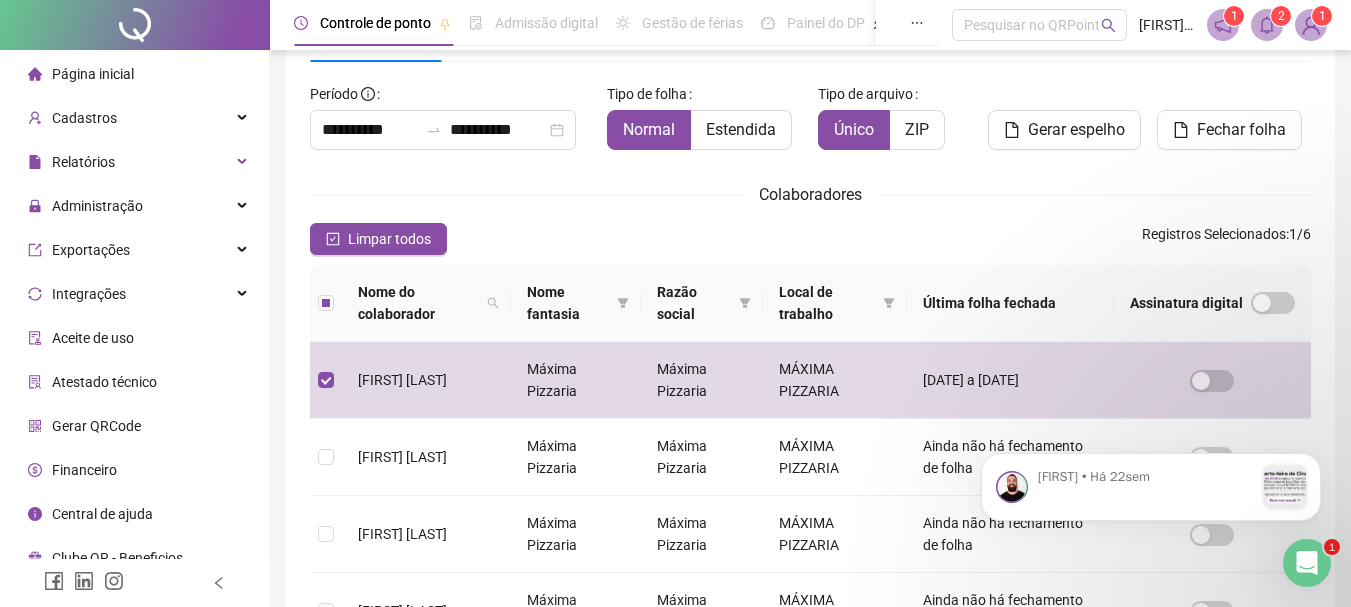 click at bounding box center (1307, 563) 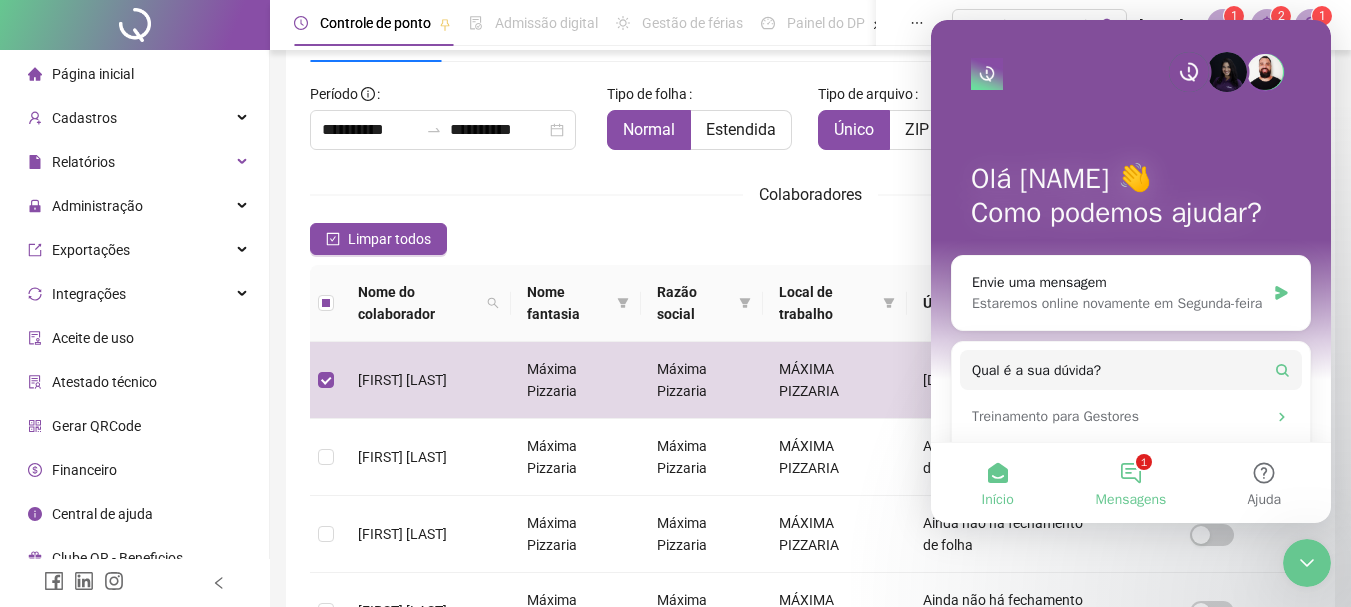 scroll, scrollTop: 0, scrollLeft: 0, axis: both 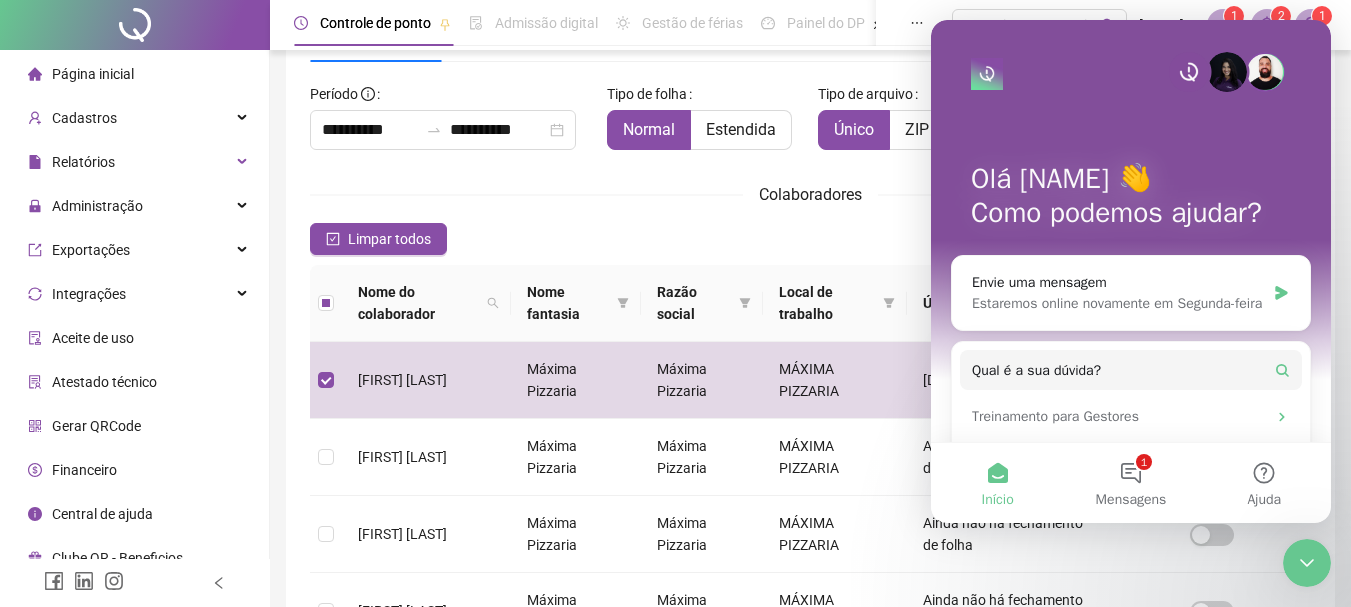 click on "**********" at bounding box center [810, 473] 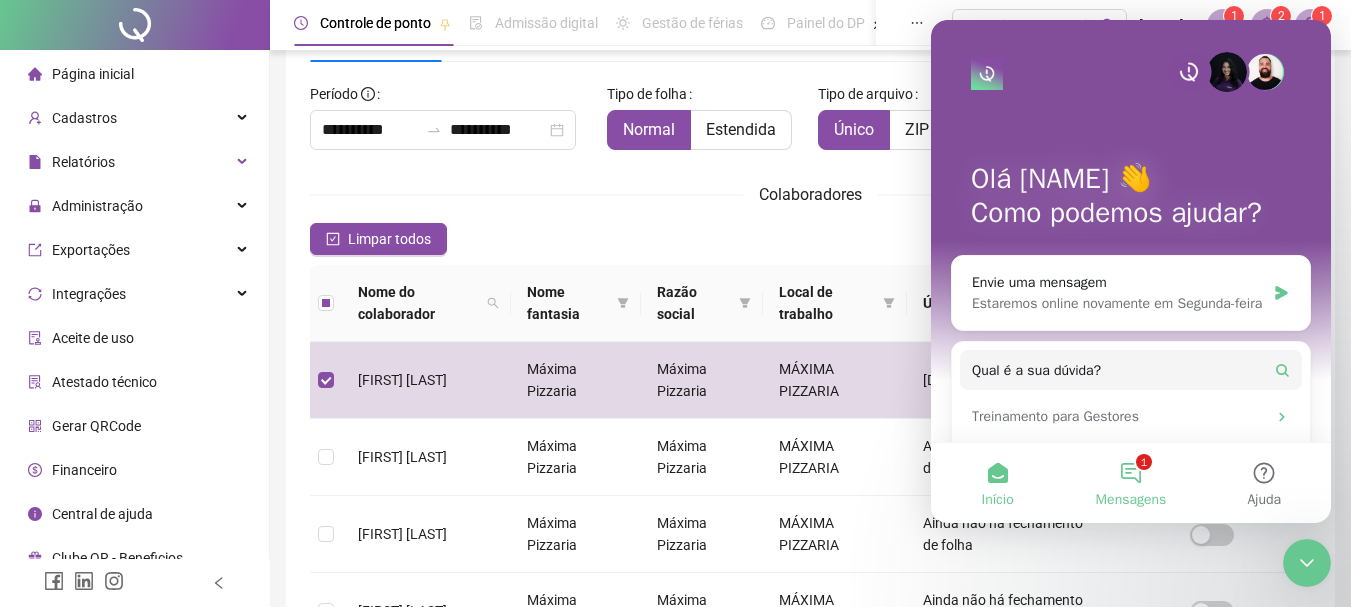 click on "1 Mensagens" at bounding box center [1130, 483] 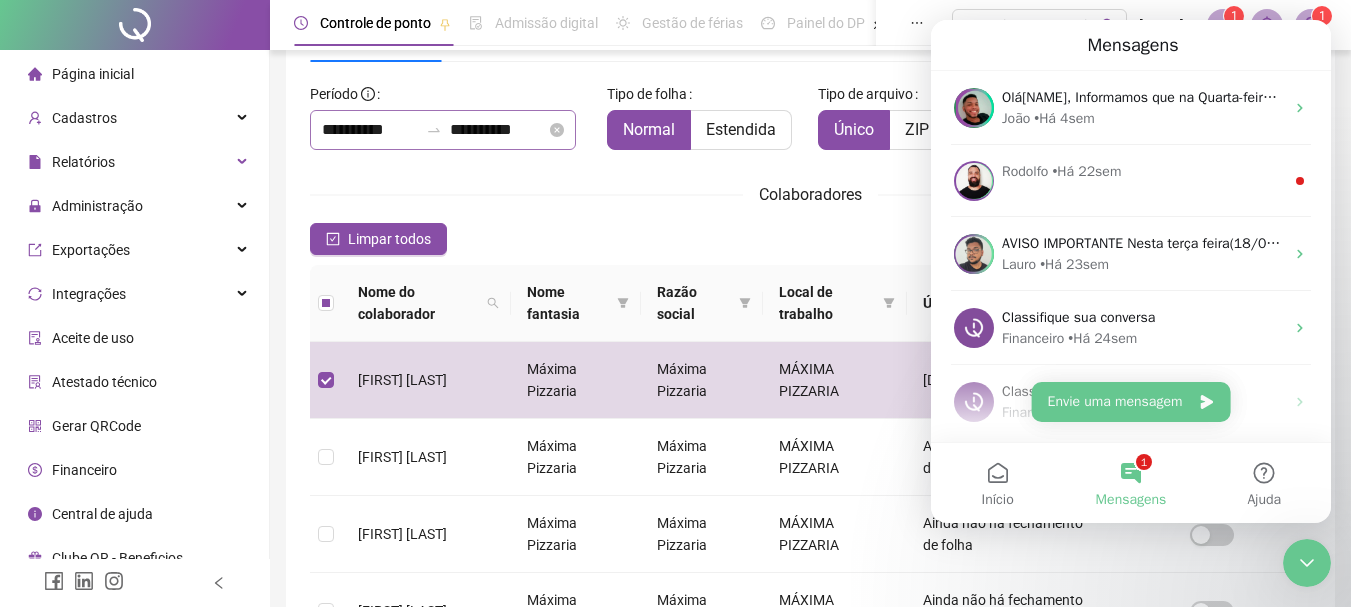 scroll, scrollTop: 0, scrollLeft: 0, axis: both 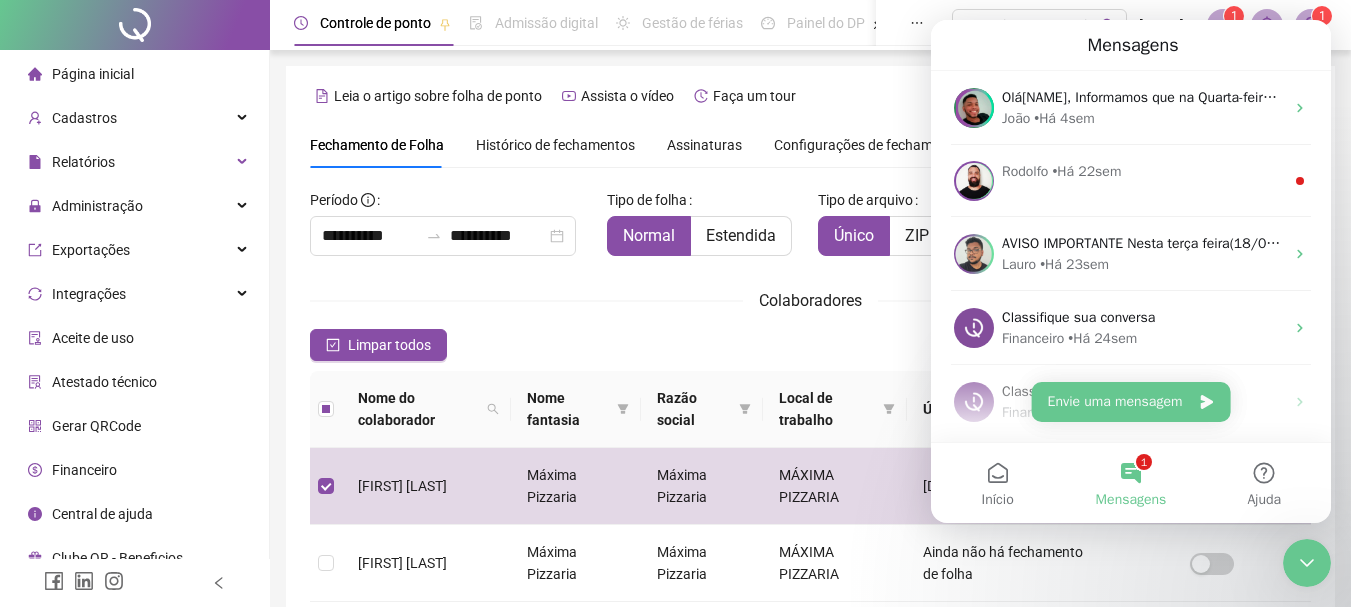 click on "Página inicial" at bounding box center (134, 74) 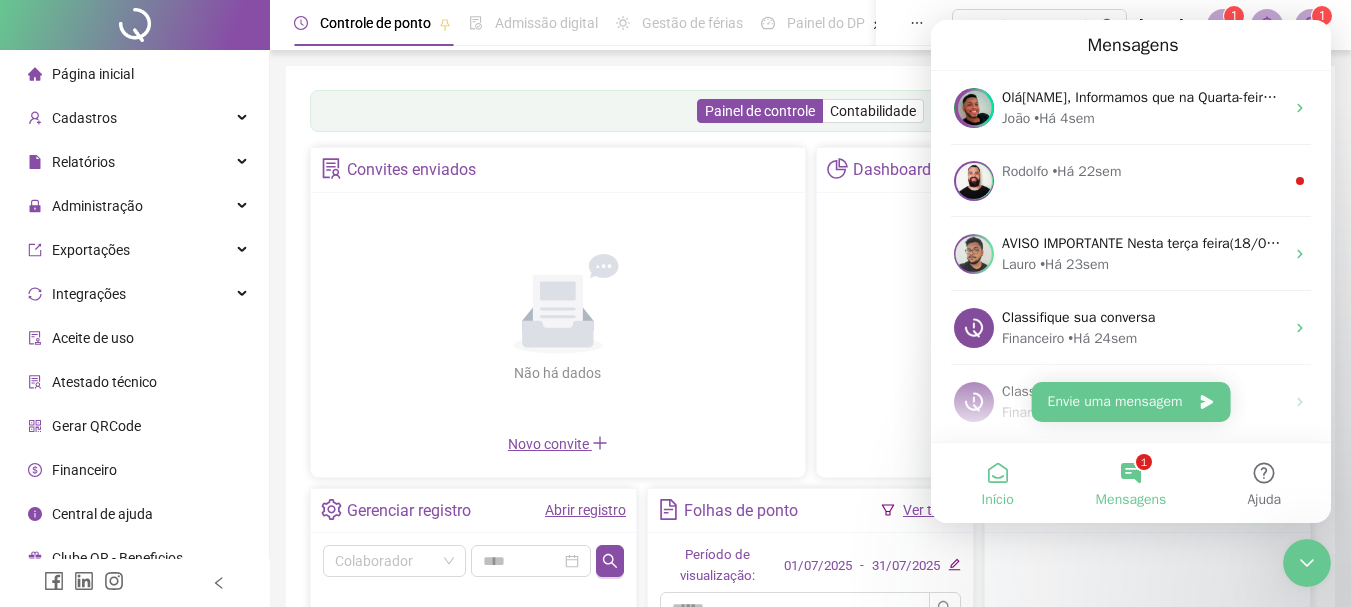click on "Início" at bounding box center [997, 483] 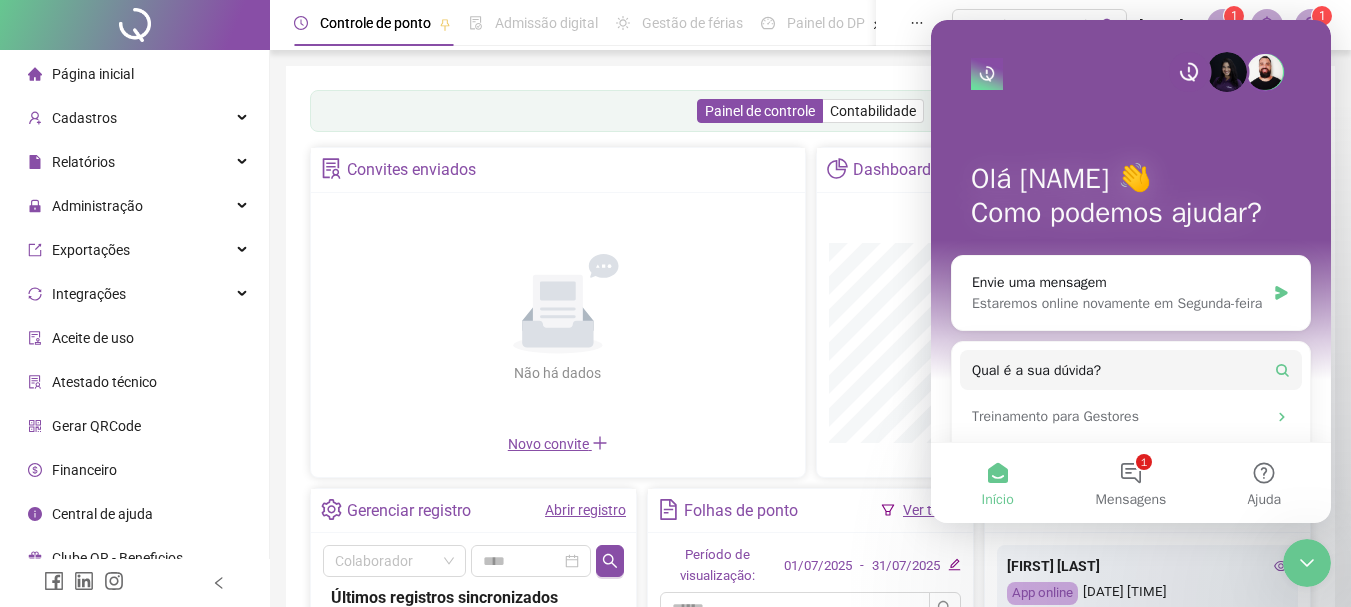 click on "Página inicial" at bounding box center [134, 74] 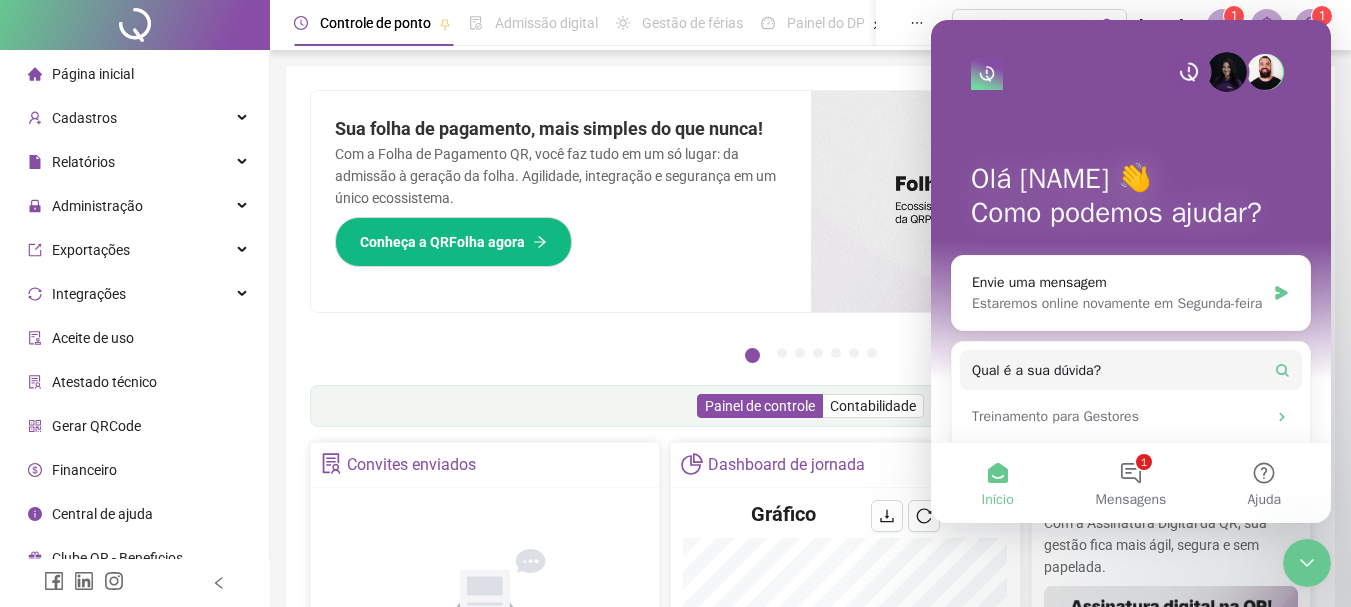 click at bounding box center [1307, 563] 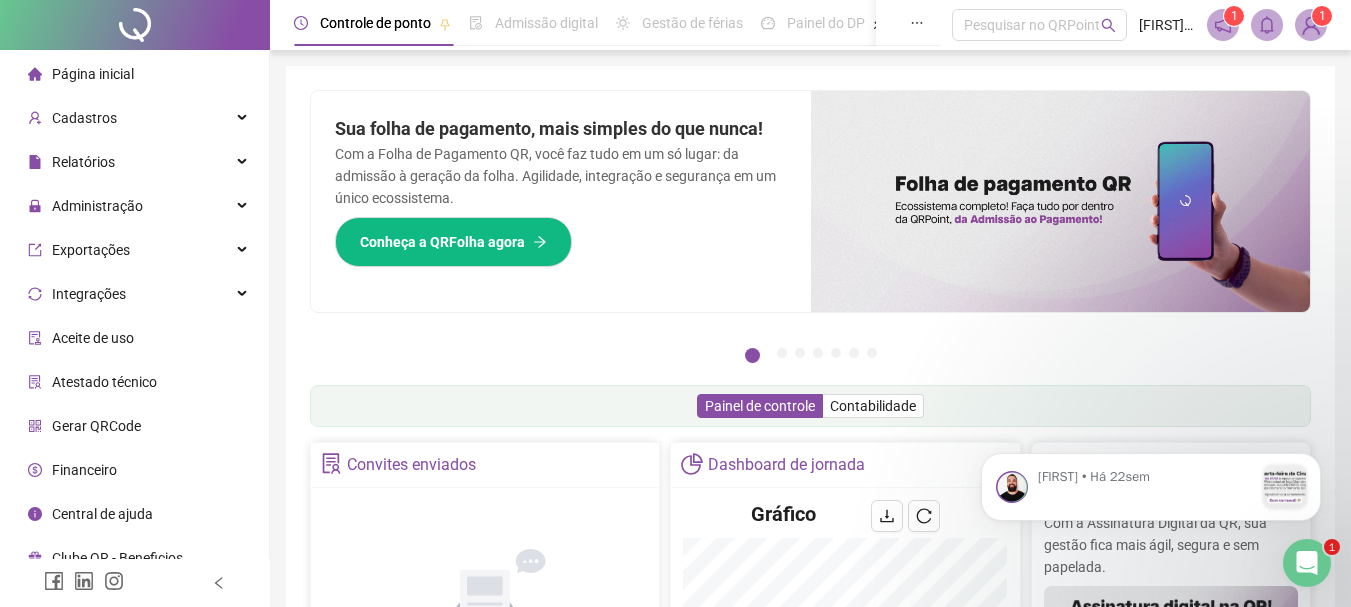 scroll, scrollTop: 0, scrollLeft: 0, axis: both 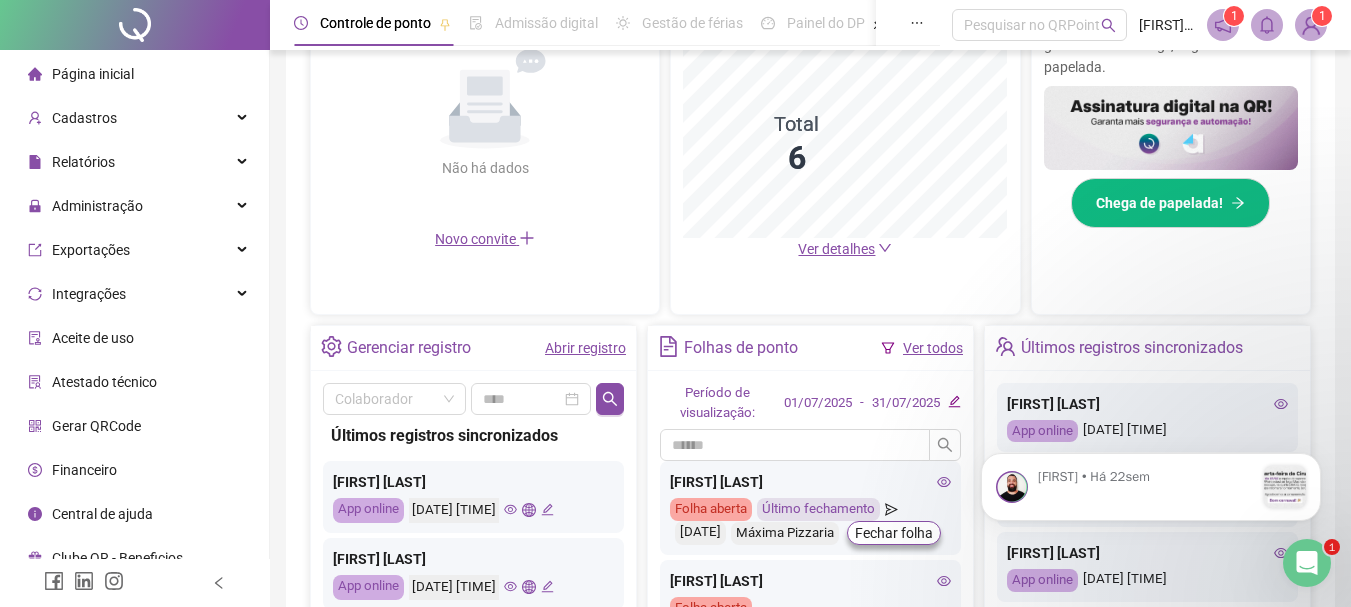click on "Ver todos" at bounding box center [933, 348] 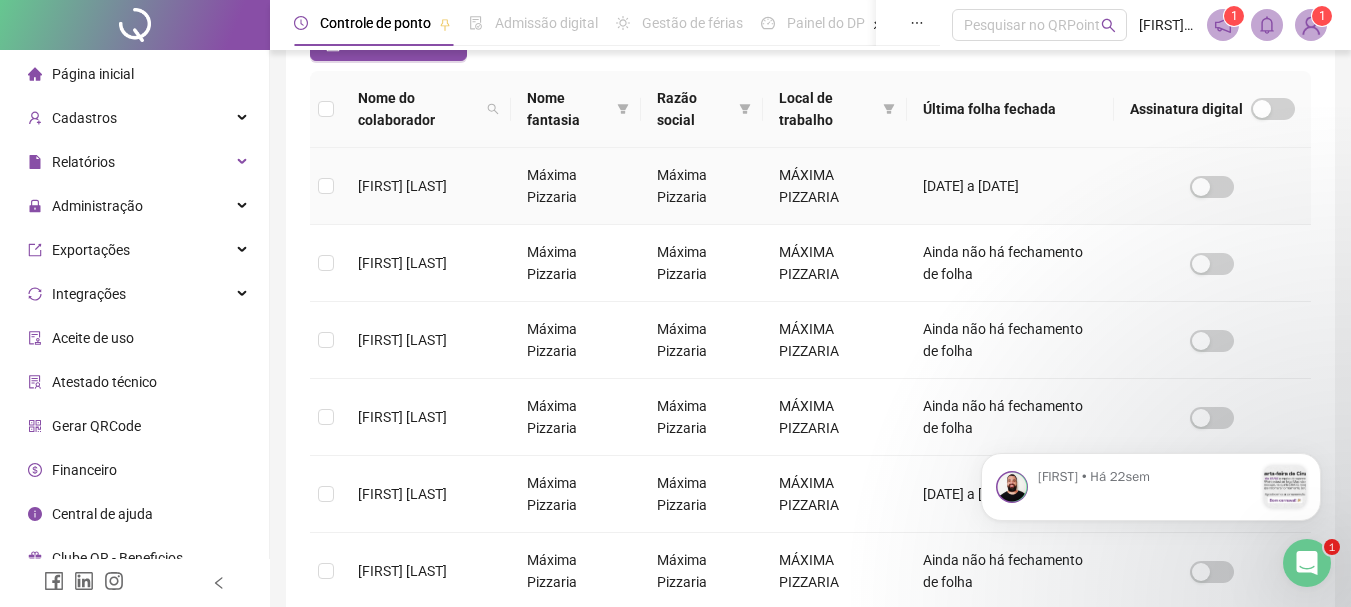scroll, scrollTop: 0, scrollLeft: 0, axis: both 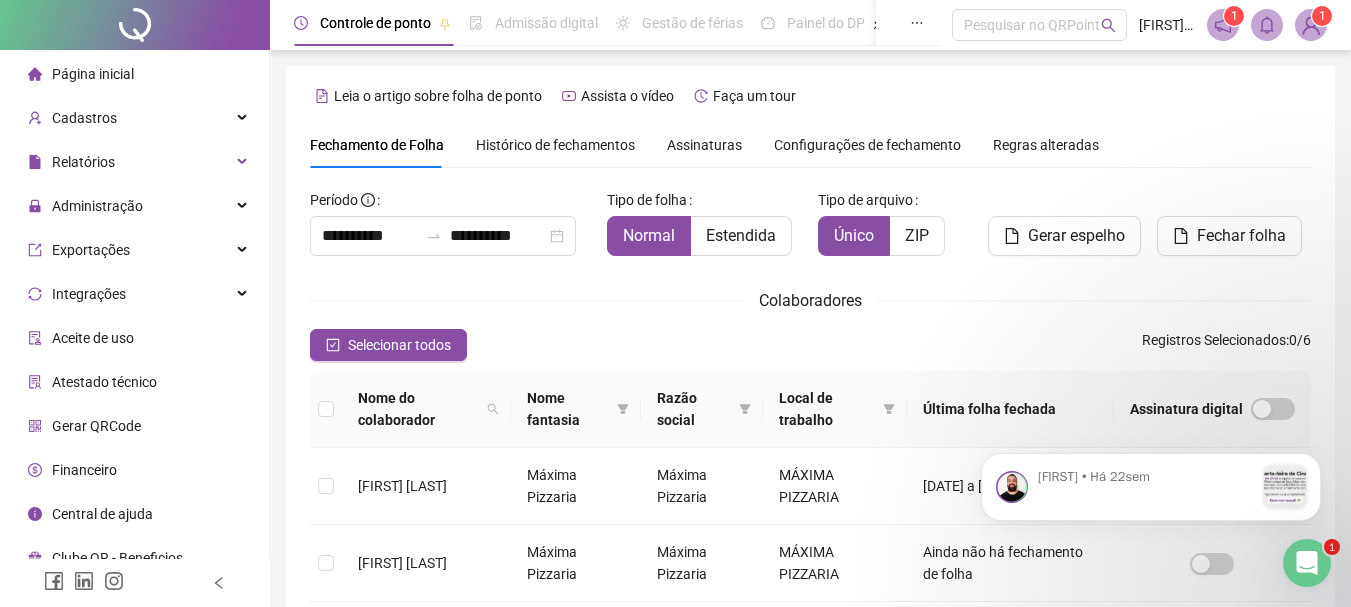 click on "Página inicial" at bounding box center (134, 74) 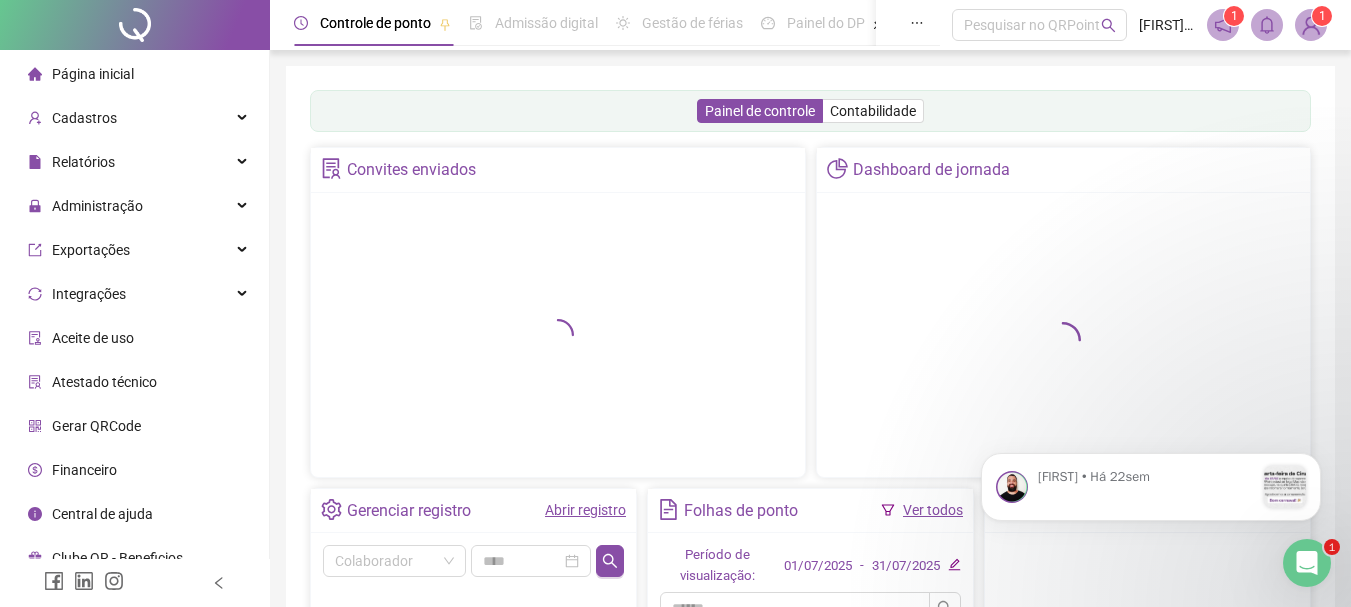 drag, startPoint x: 593, startPoint y: 521, endPoint x: 594, endPoint y: 510, distance: 11.045361 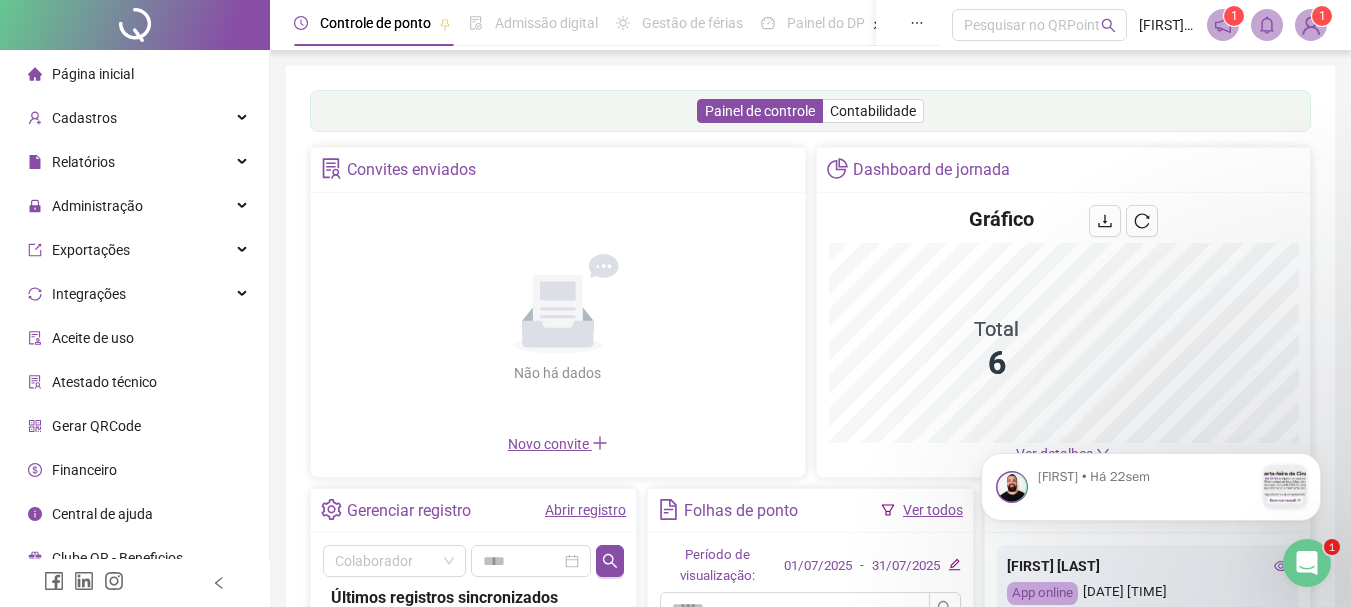 click on "Abrir registro" at bounding box center [585, 510] 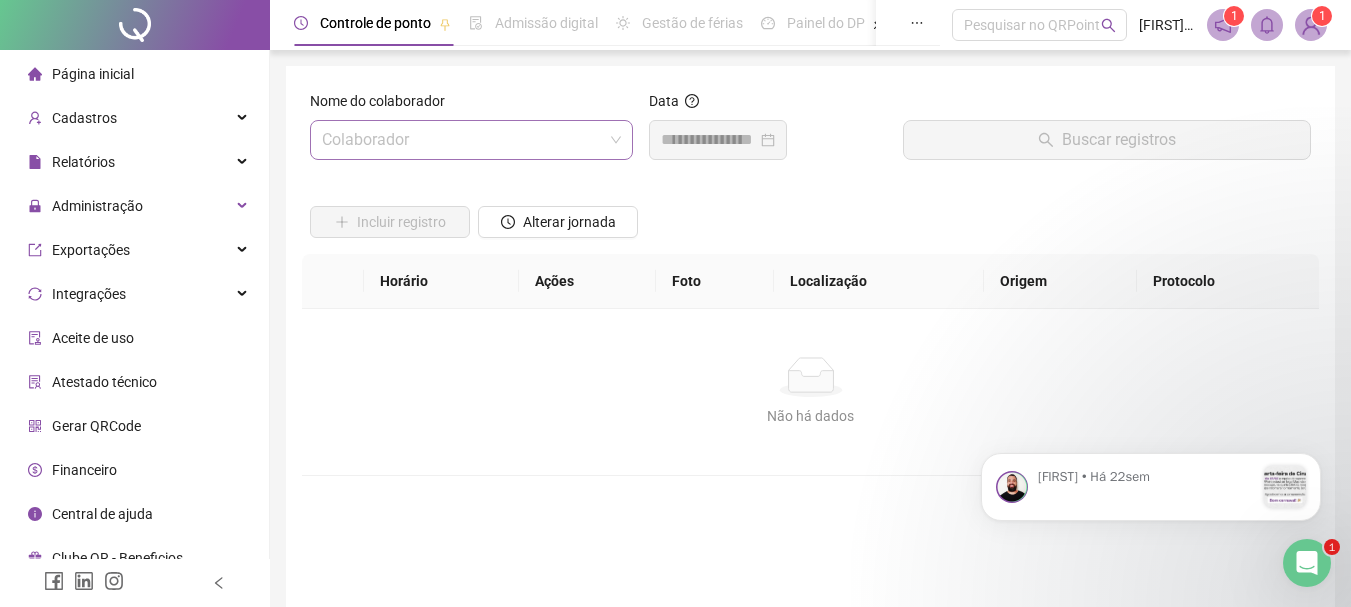 click at bounding box center (462, 140) 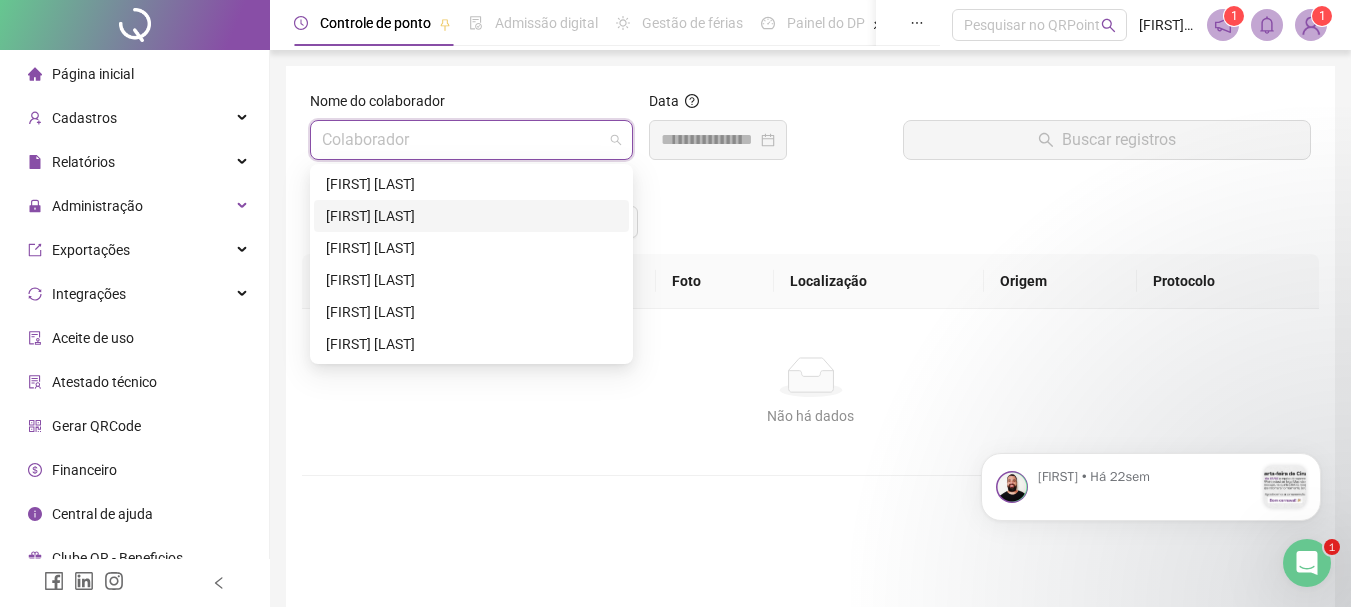 click on "[FIRST] [LAST]" at bounding box center (471, 216) 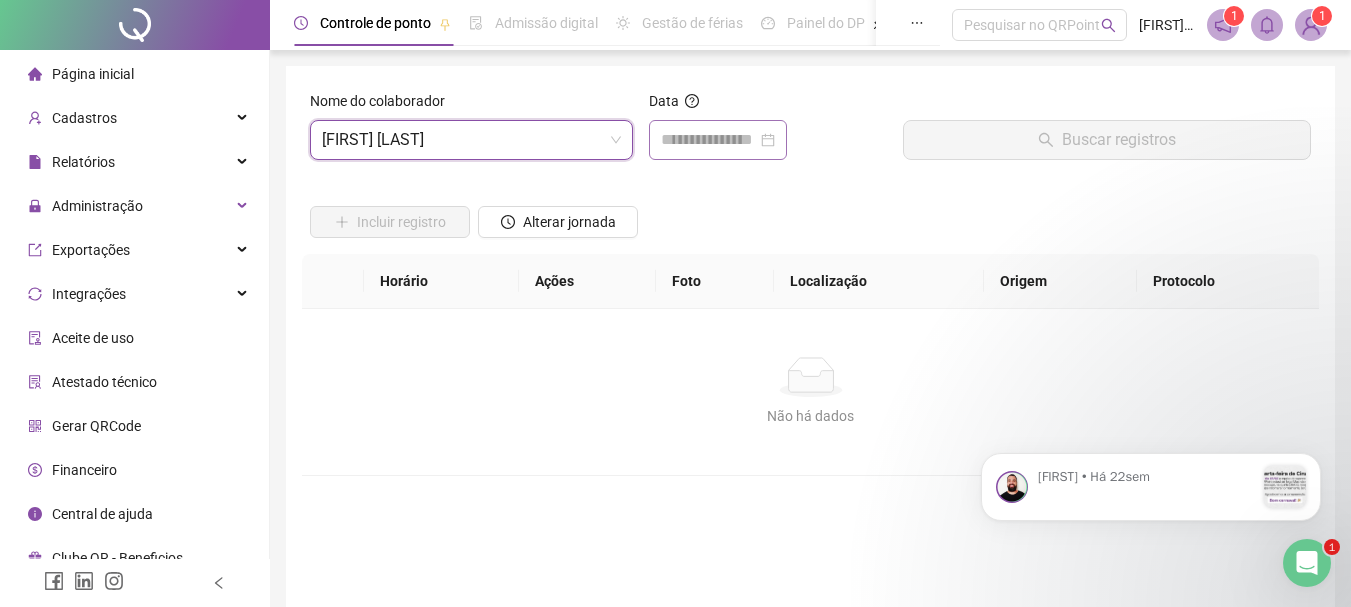click at bounding box center (718, 140) 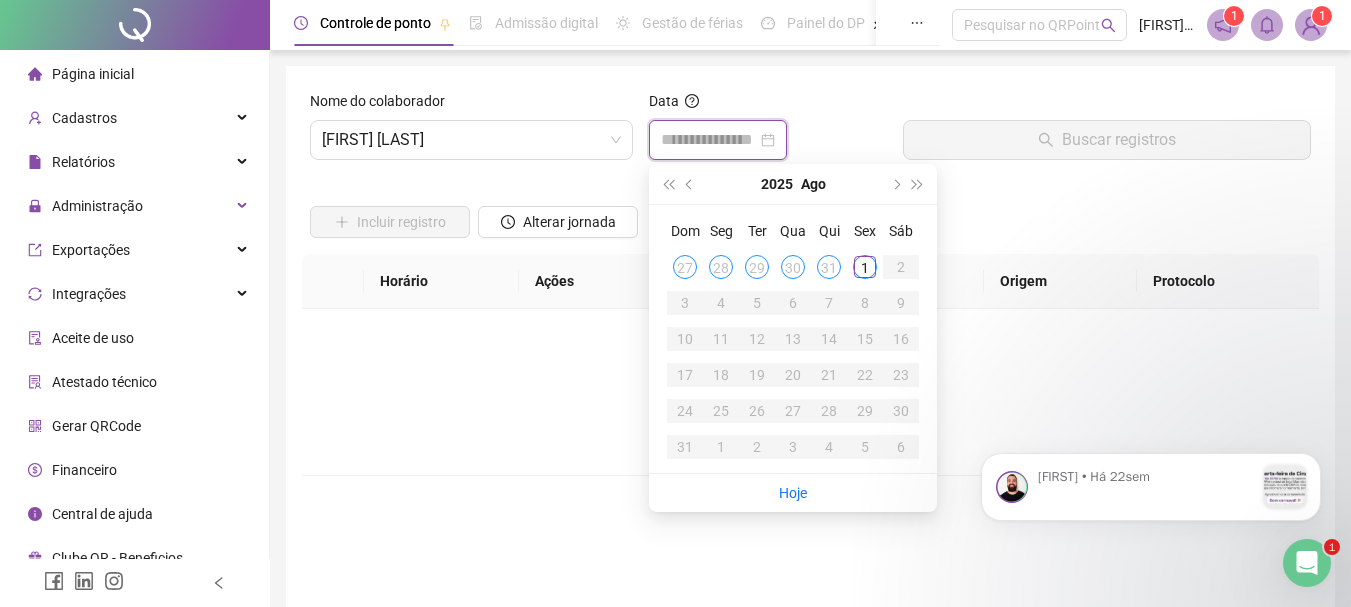 type on "**********" 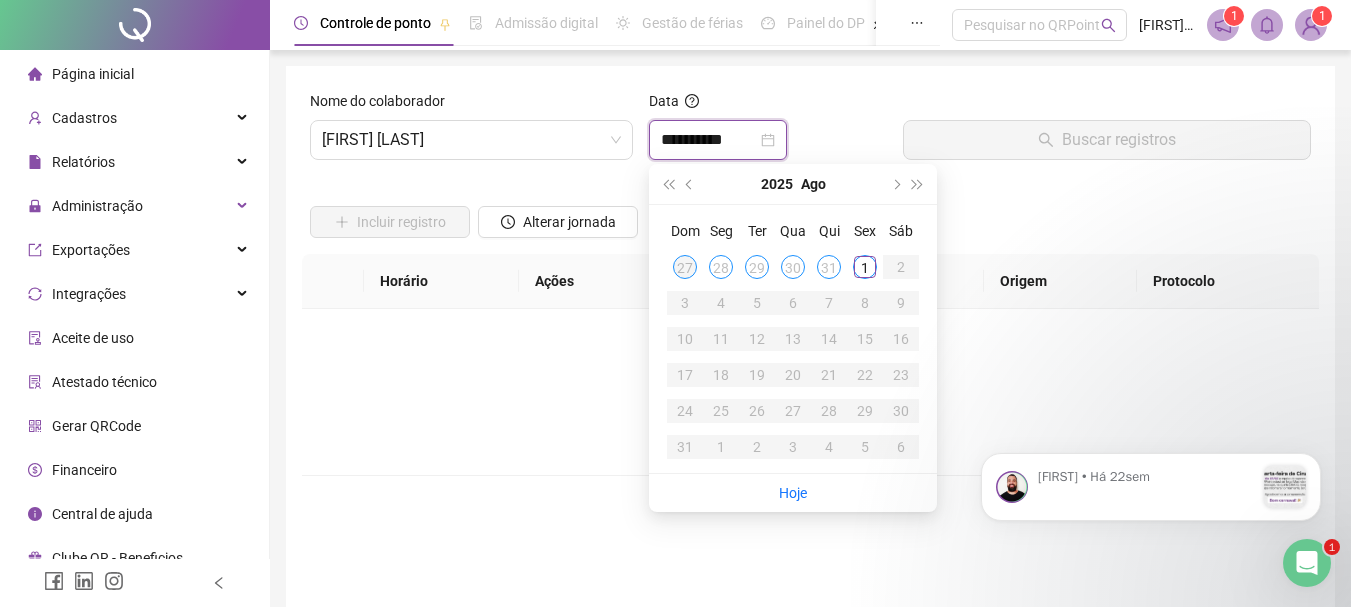 type on "**********" 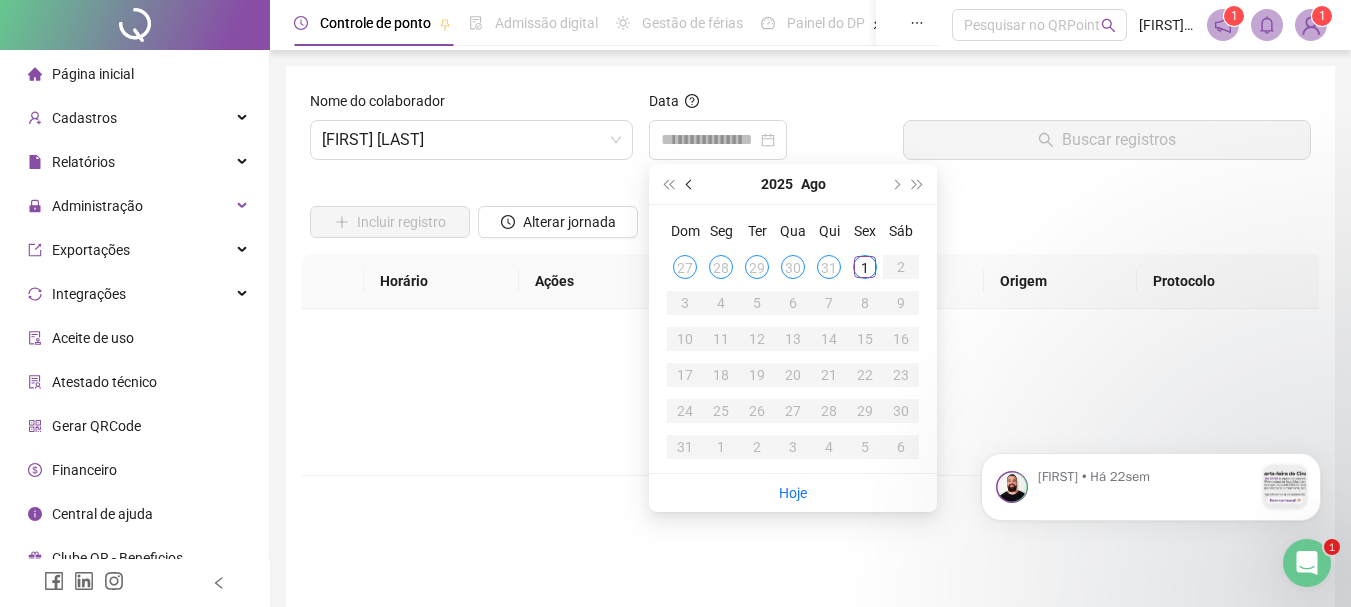 click at bounding box center (690, 184) 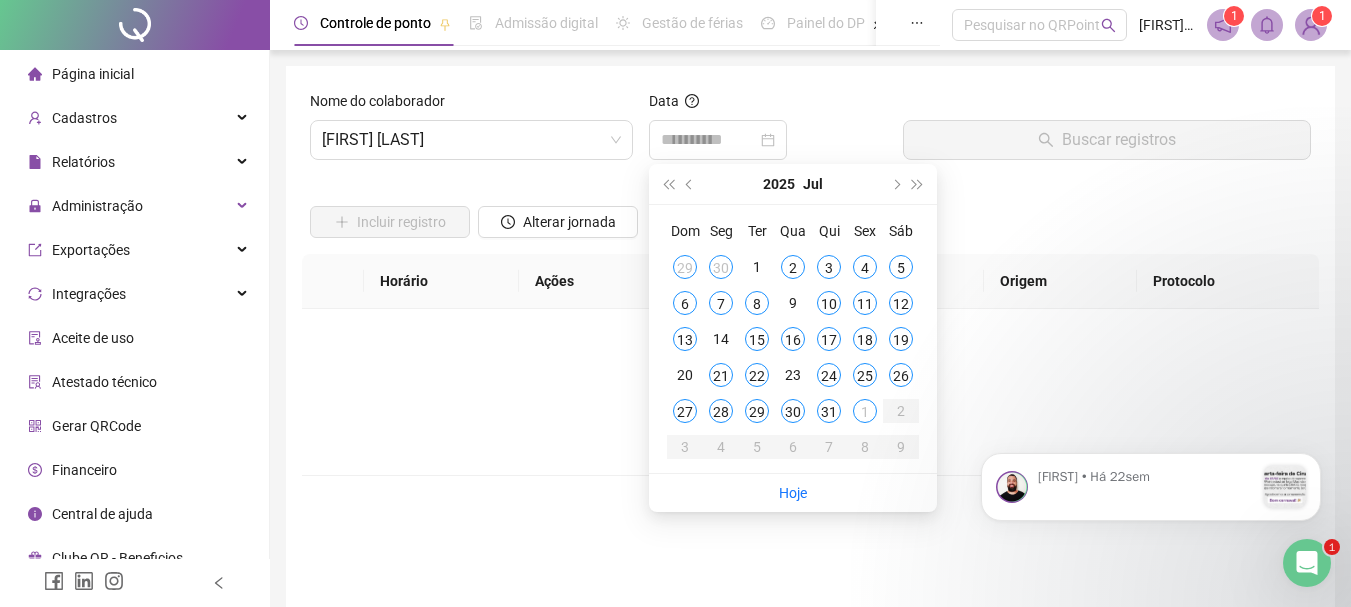 type on "**********" 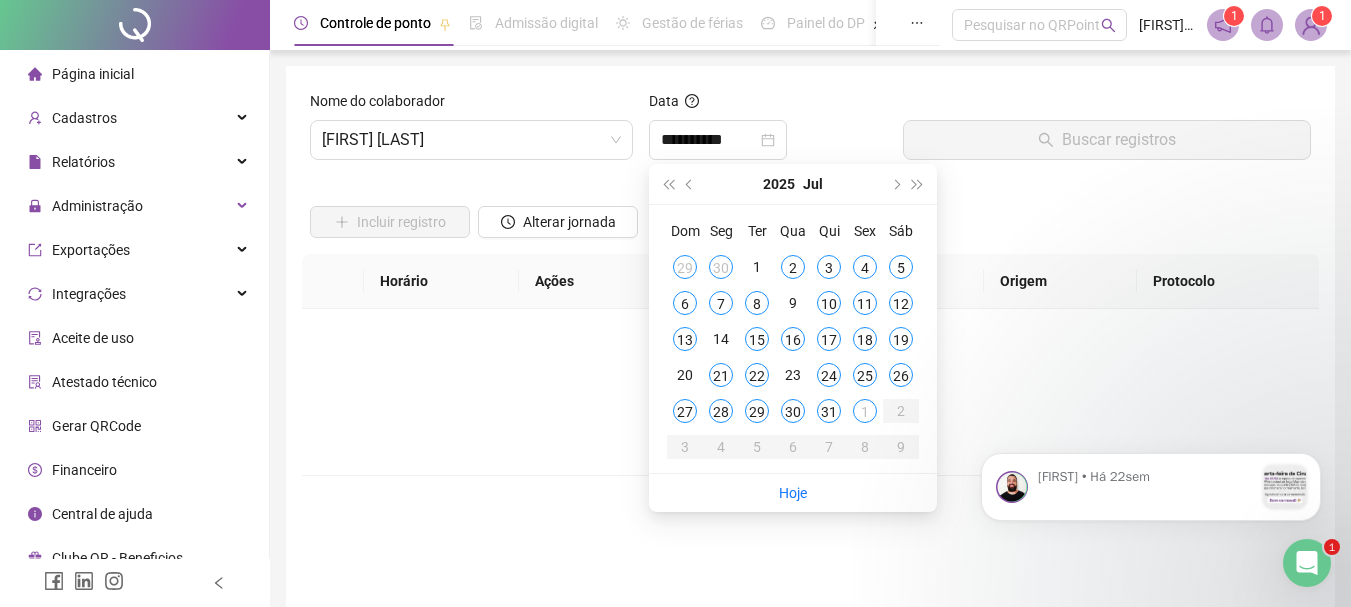 type on "**********" 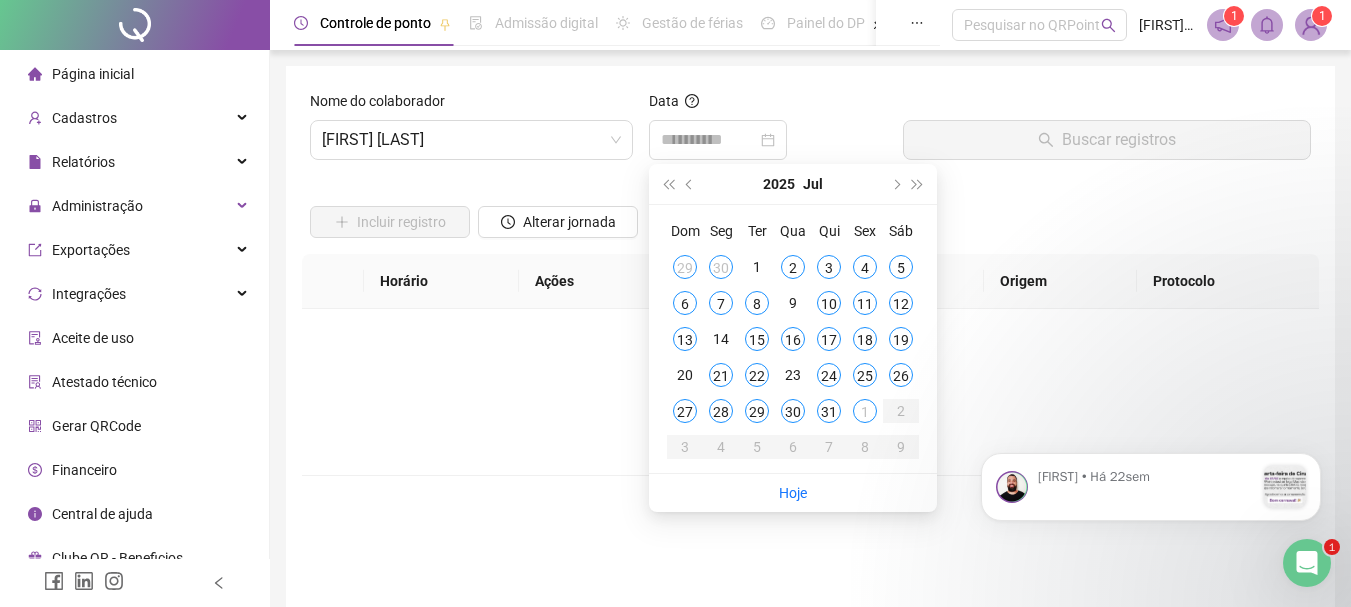type on "**********" 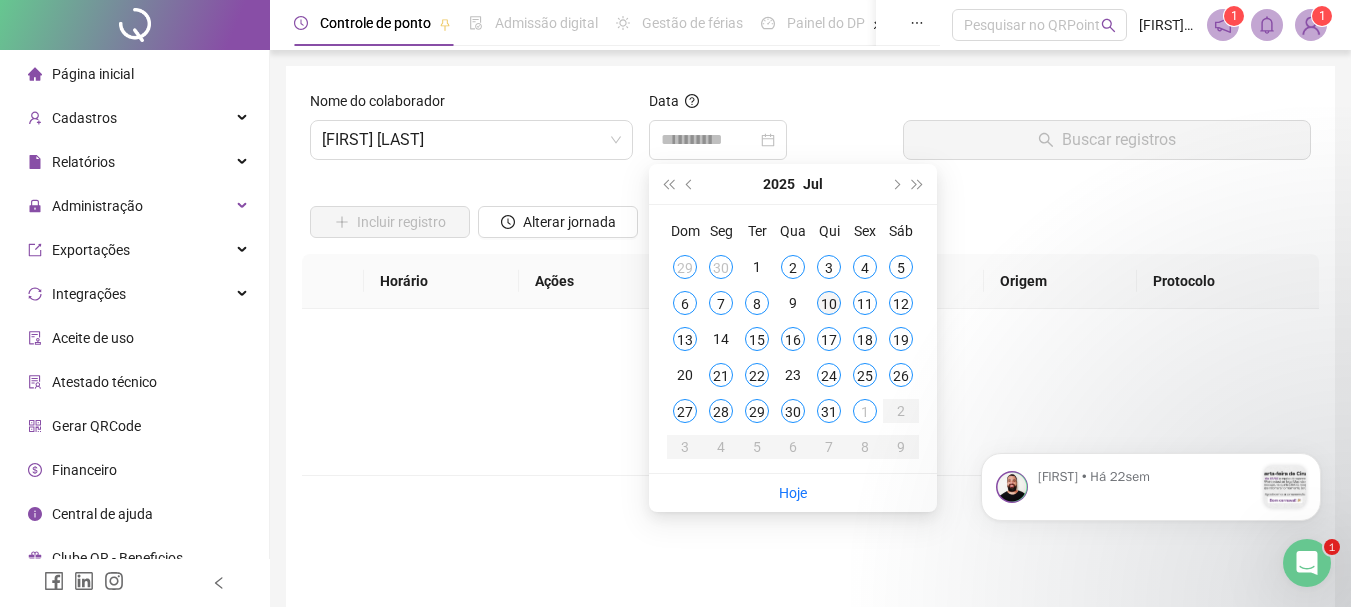 click on "10" at bounding box center (829, 303) 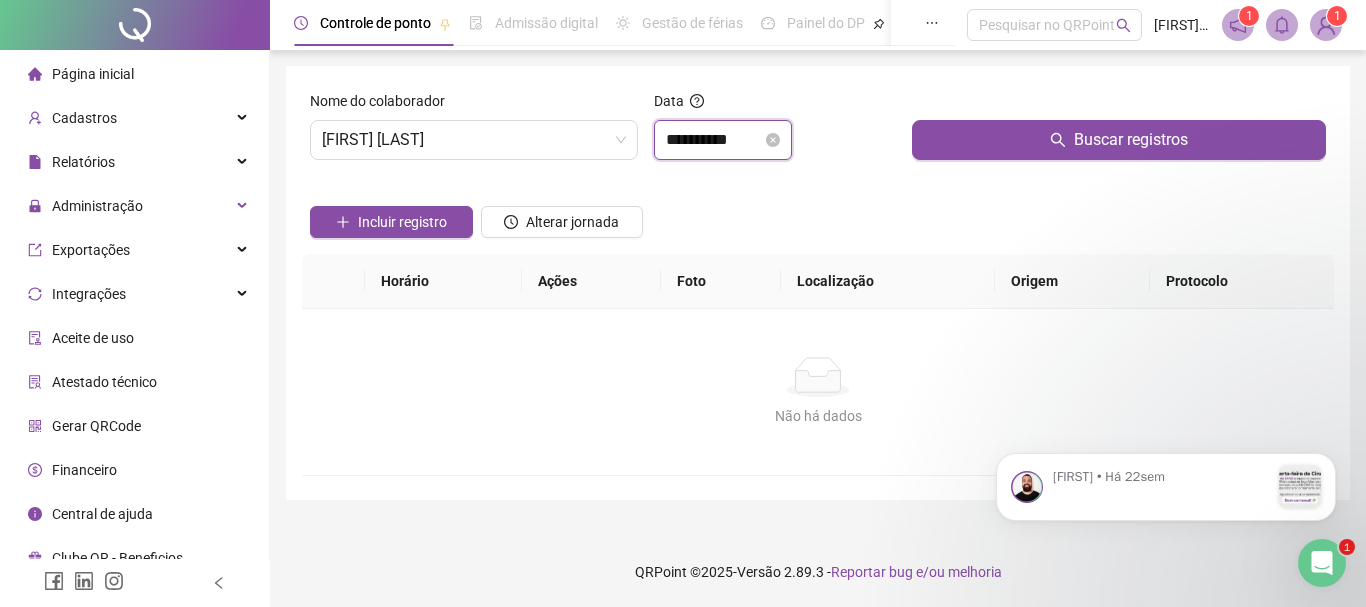 click on "**********" at bounding box center [714, 140] 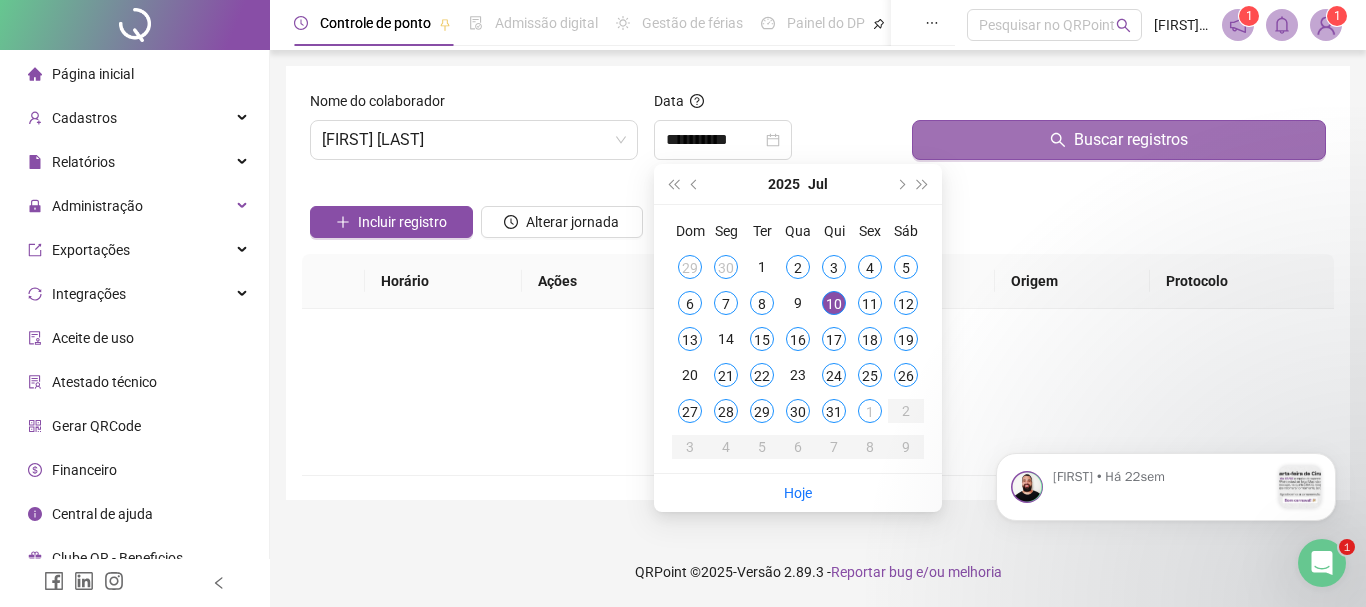 click on "Buscar registros" at bounding box center [1119, 140] 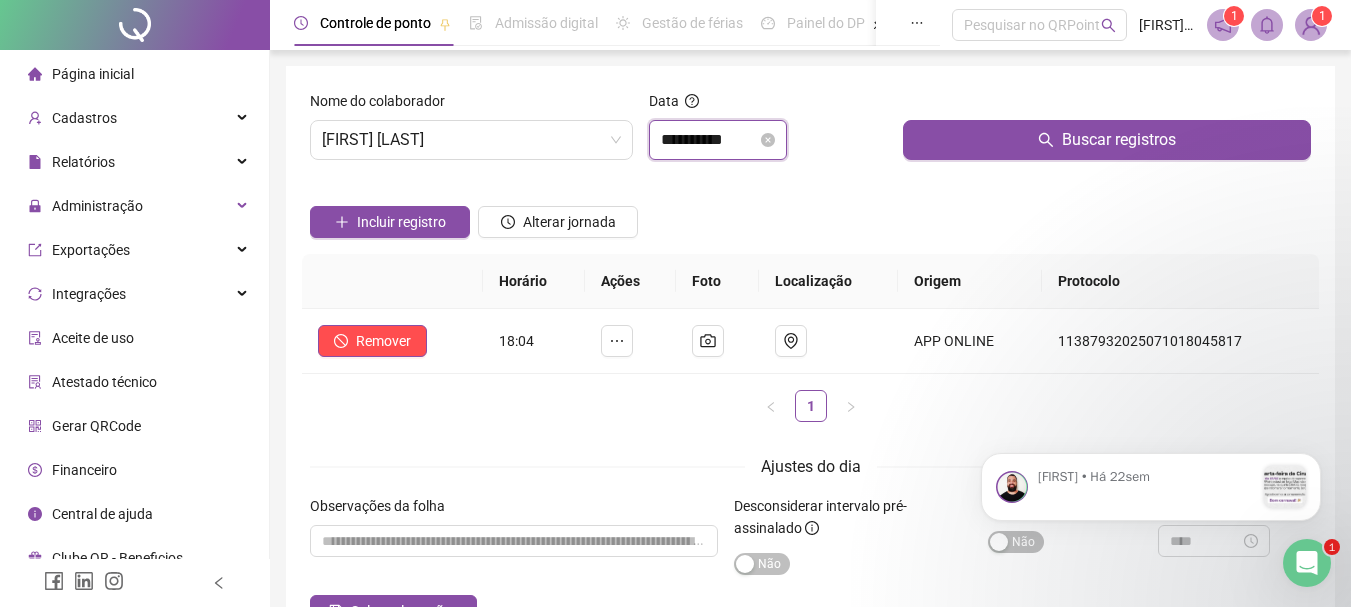 click on "**********" at bounding box center (709, 140) 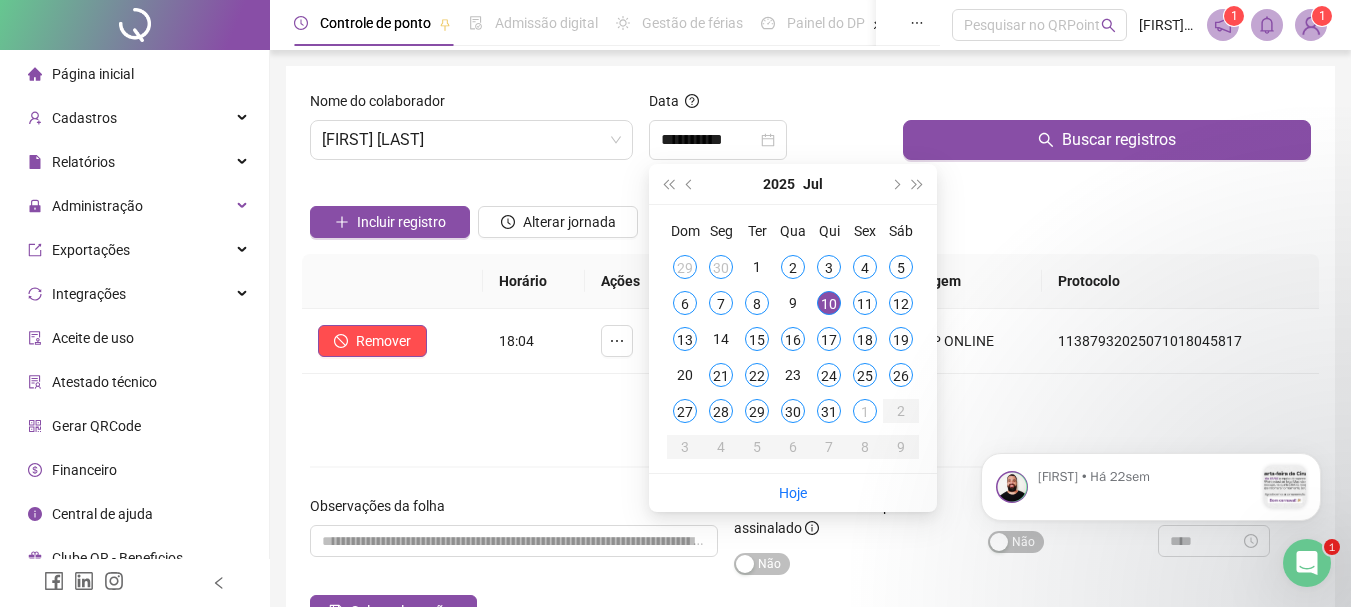 click on "Incluir registro   Alterar jornada" at bounding box center (810, 215) 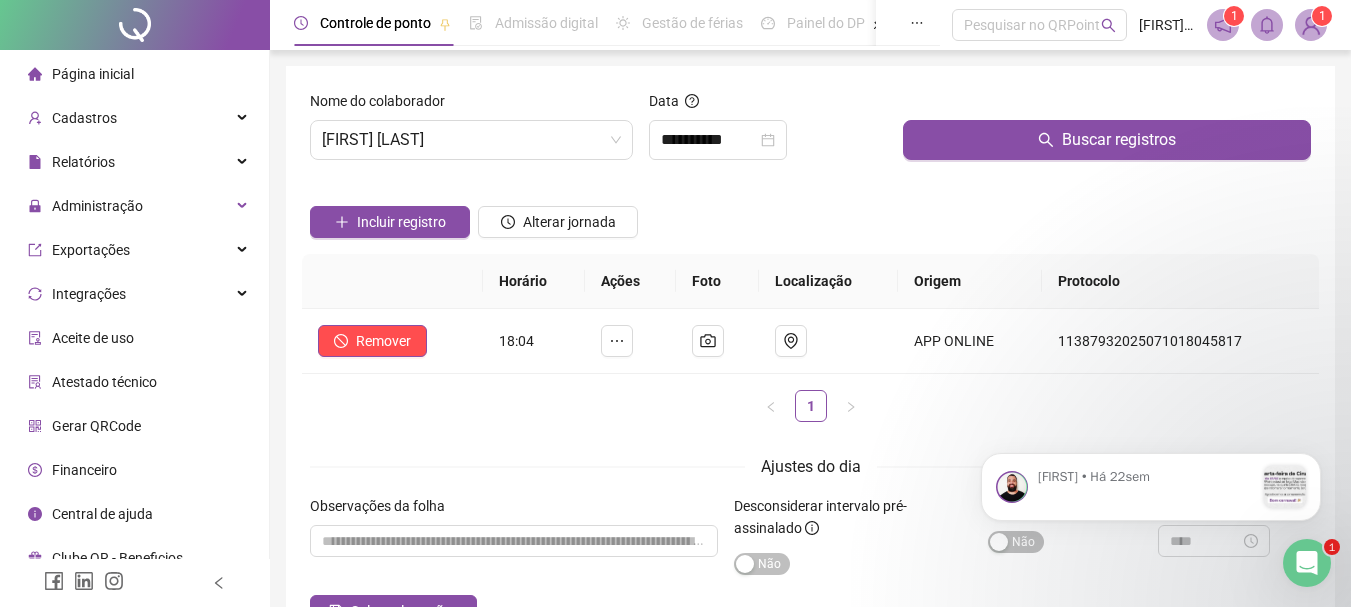click on "Incluir registro   Alterar jornada" at bounding box center (810, 215) 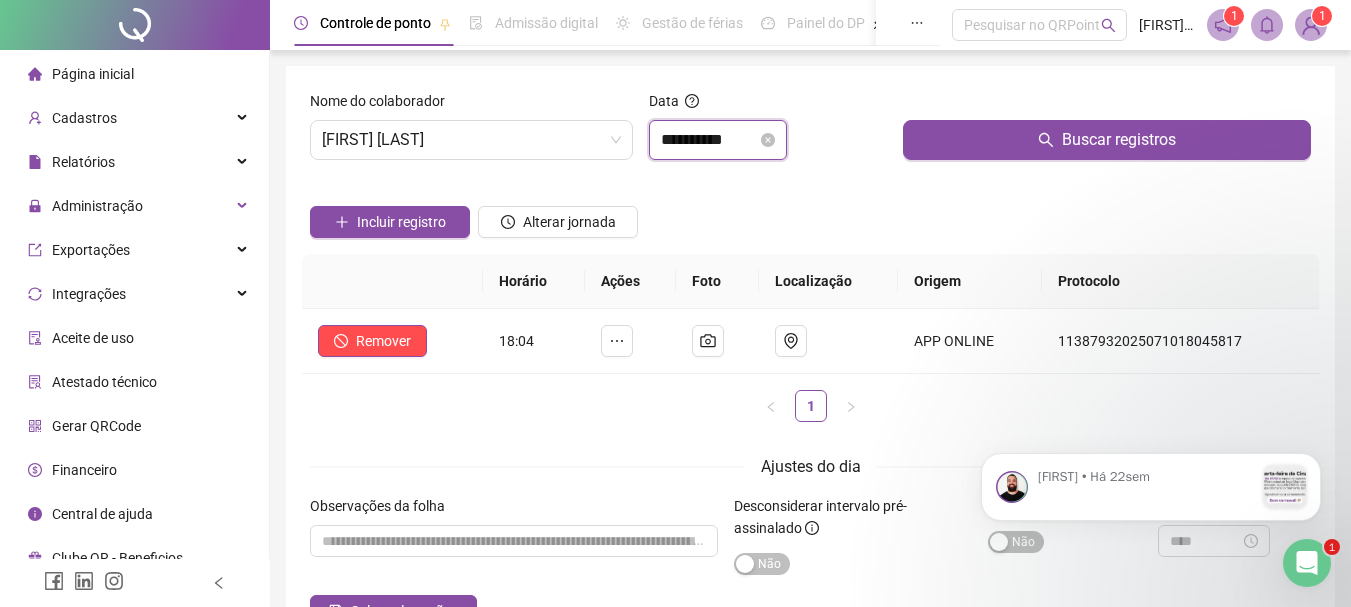 click on "**********" at bounding box center [709, 140] 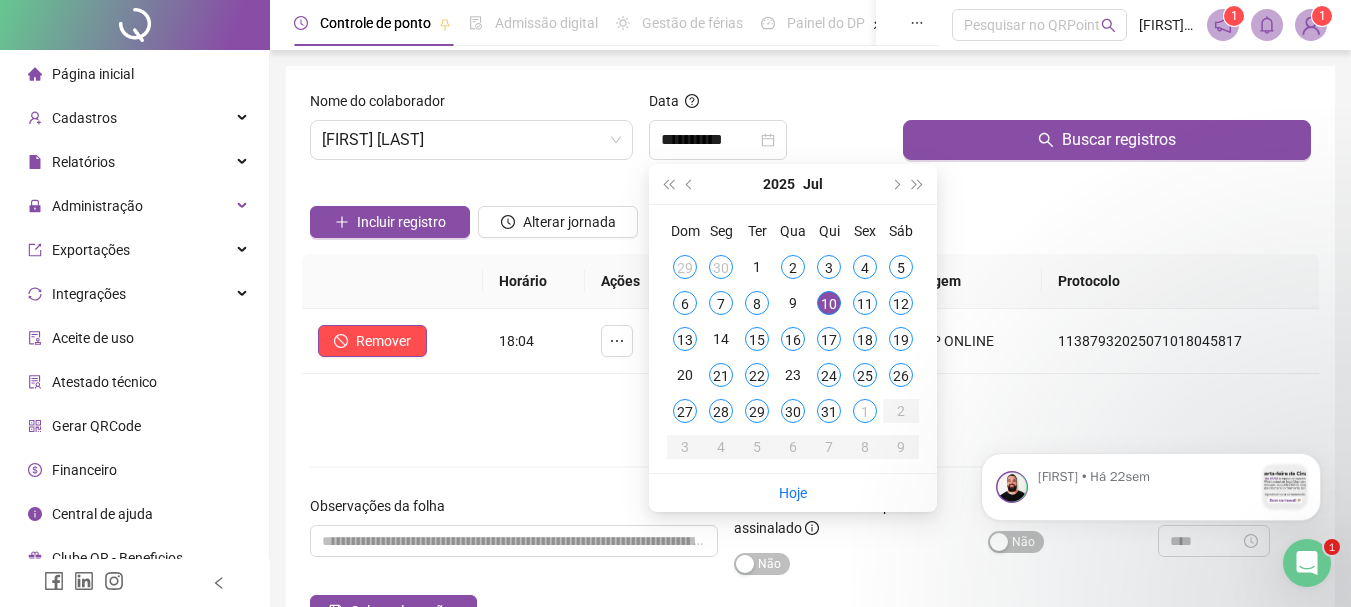 click on "Ajustes do dia" at bounding box center [810, 466] 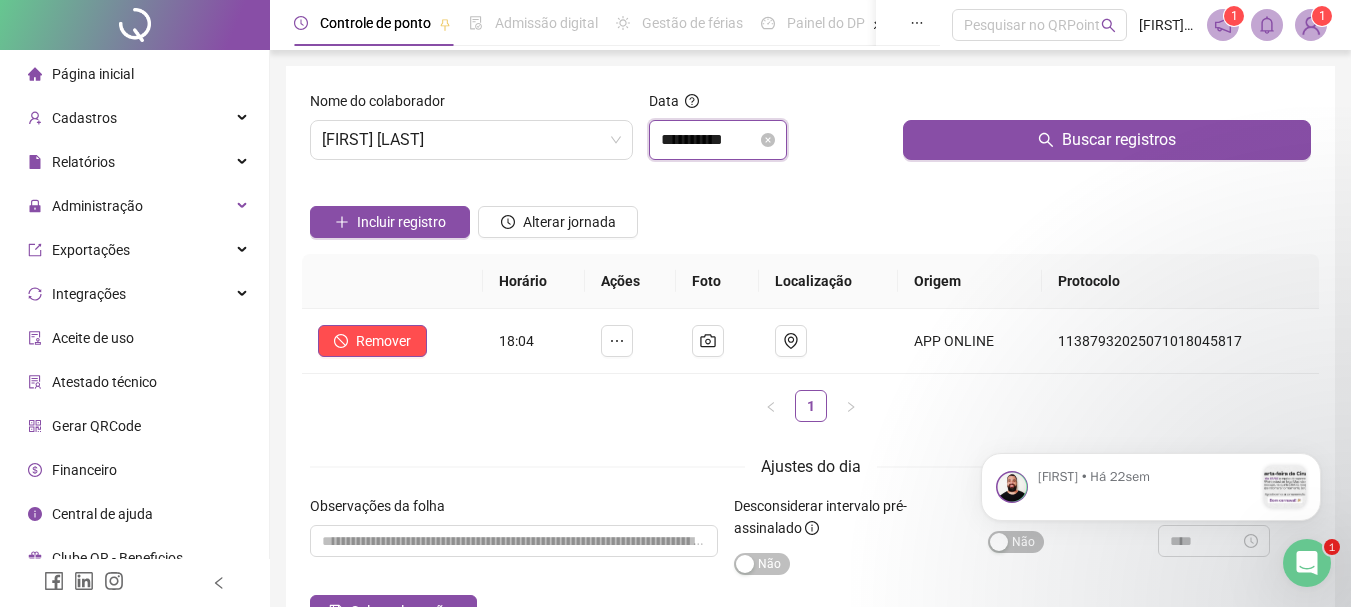click on "**********" at bounding box center (709, 140) 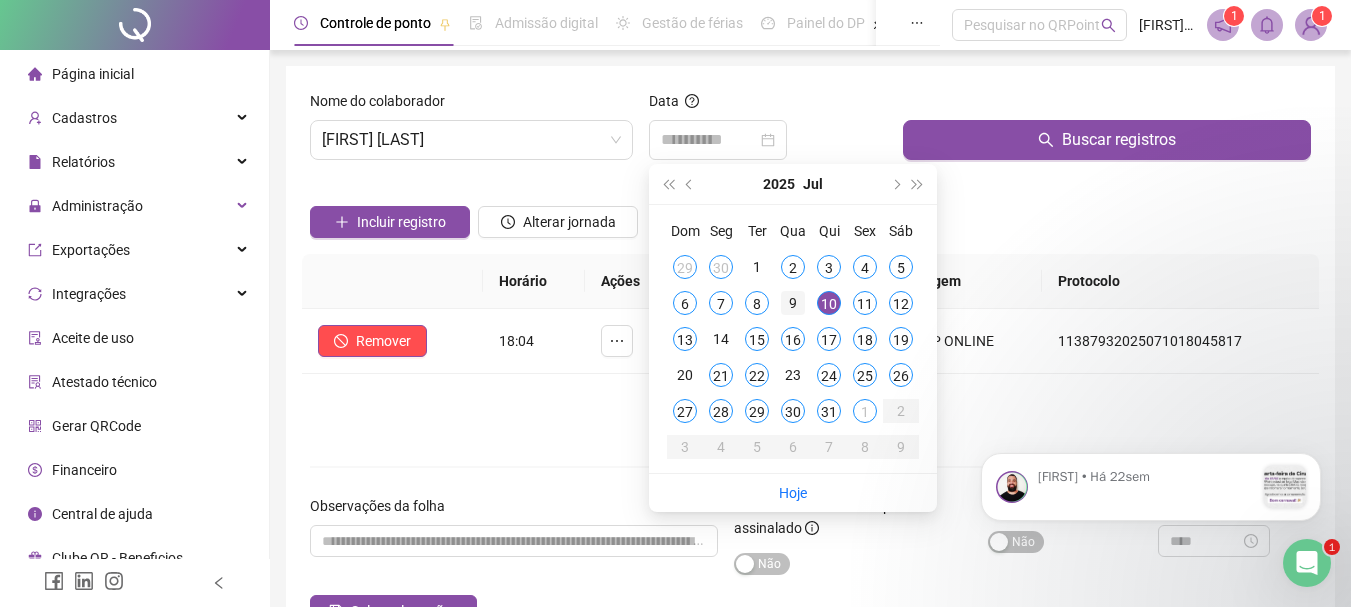 click on "9" at bounding box center [793, 303] 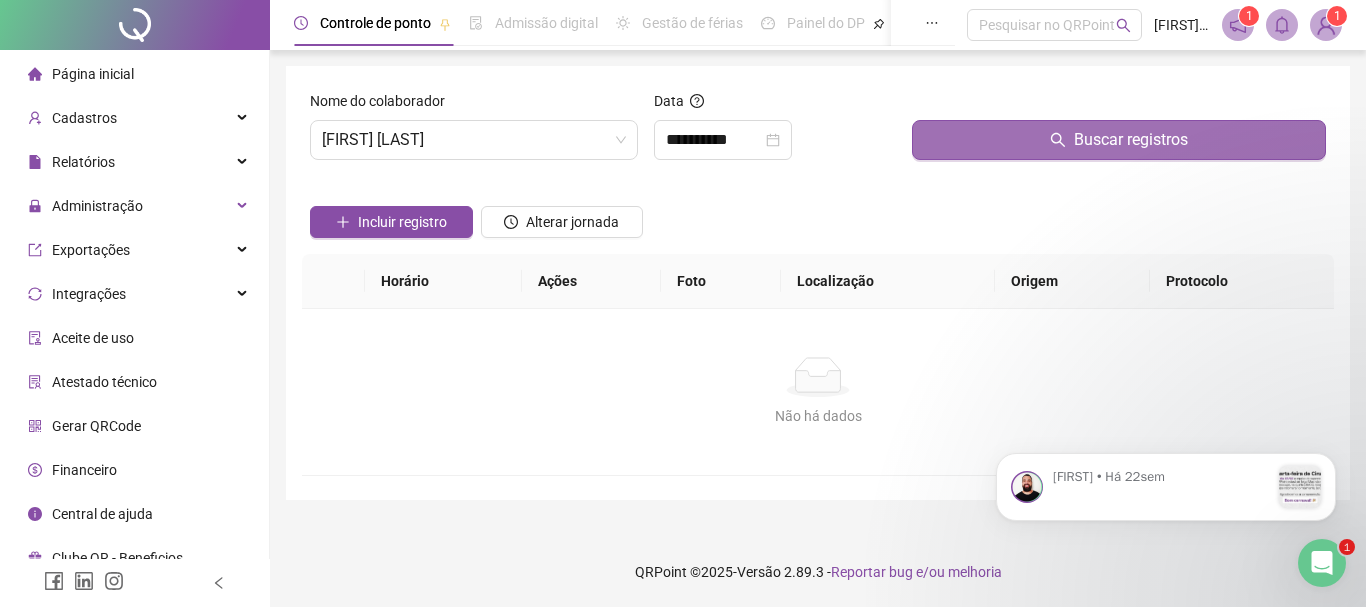 click on "Buscar registros" at bounding box center [1119, 140] 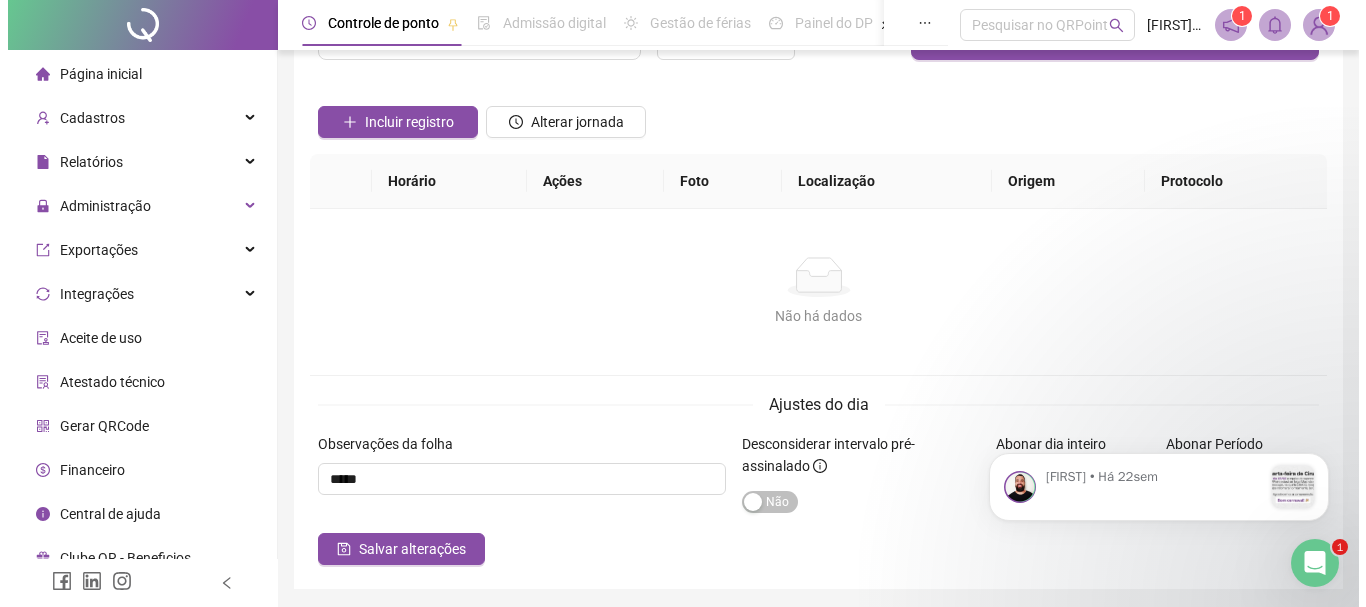 scroll, scrollTop: 0, scrollLeft: 0, axis: both 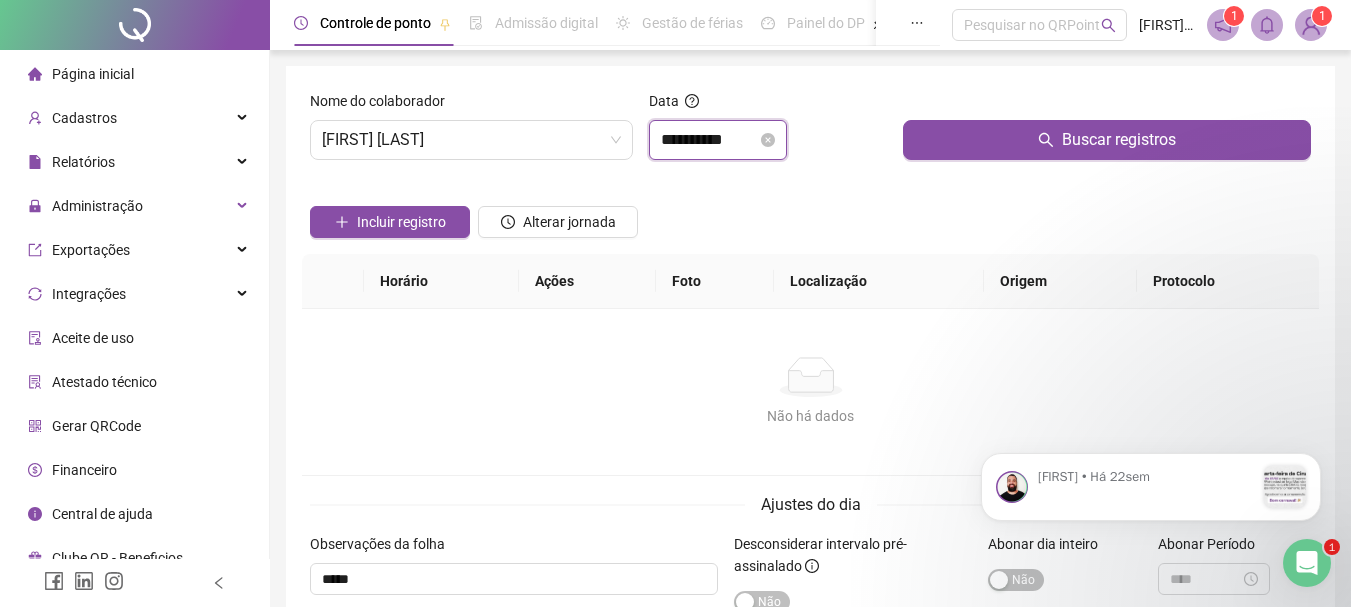 click on "**********" at bounding box center [709, 140] 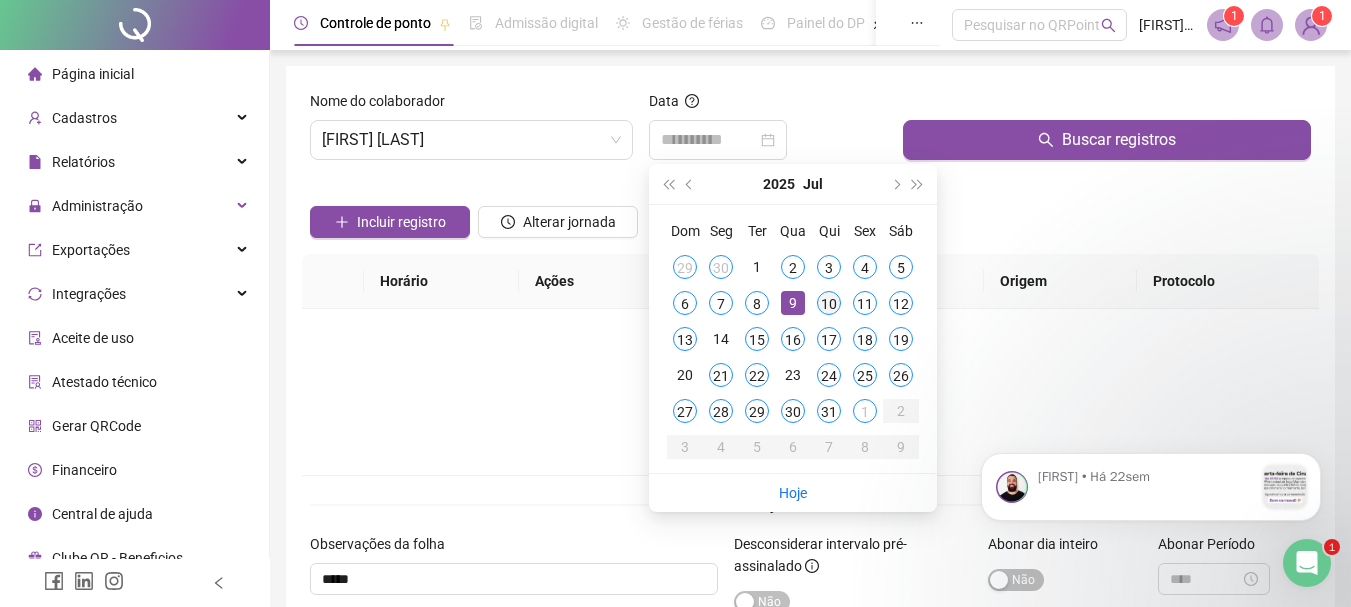 click on "10" at bounding box center [829, 303] 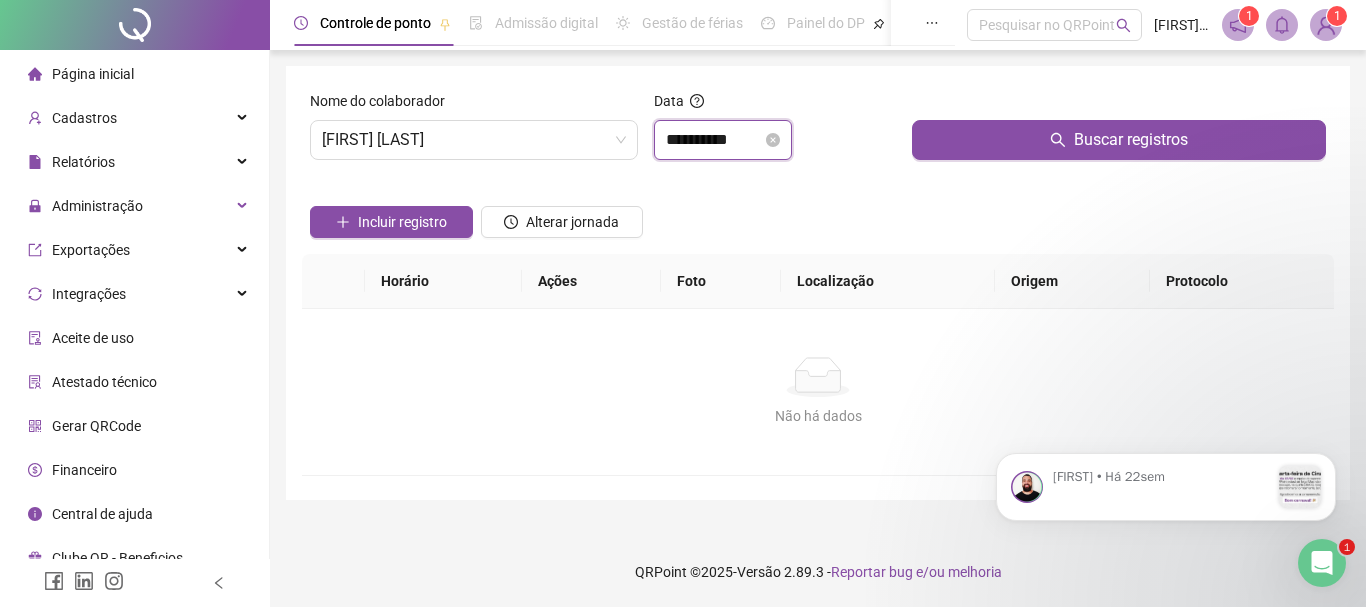 click on "**********" at bounding box center (714, 140) 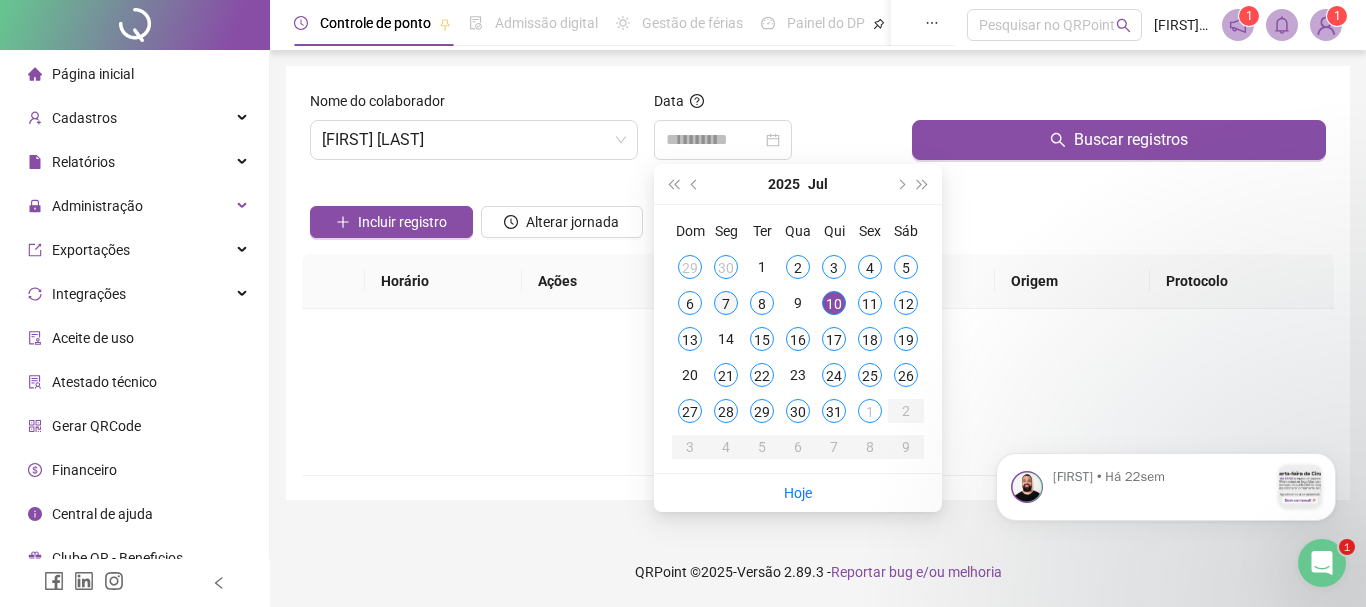 click on "7" at bounding box center (726, 303) 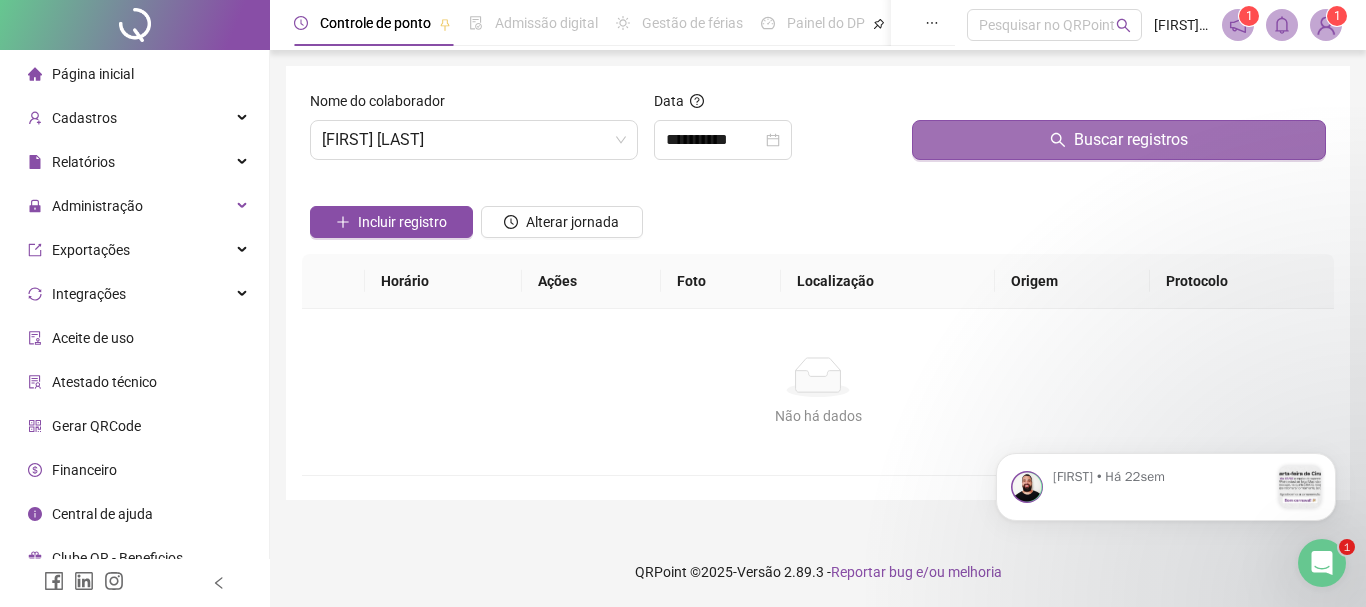 click on "Buscar registros" at bounding box center [1119, 140] 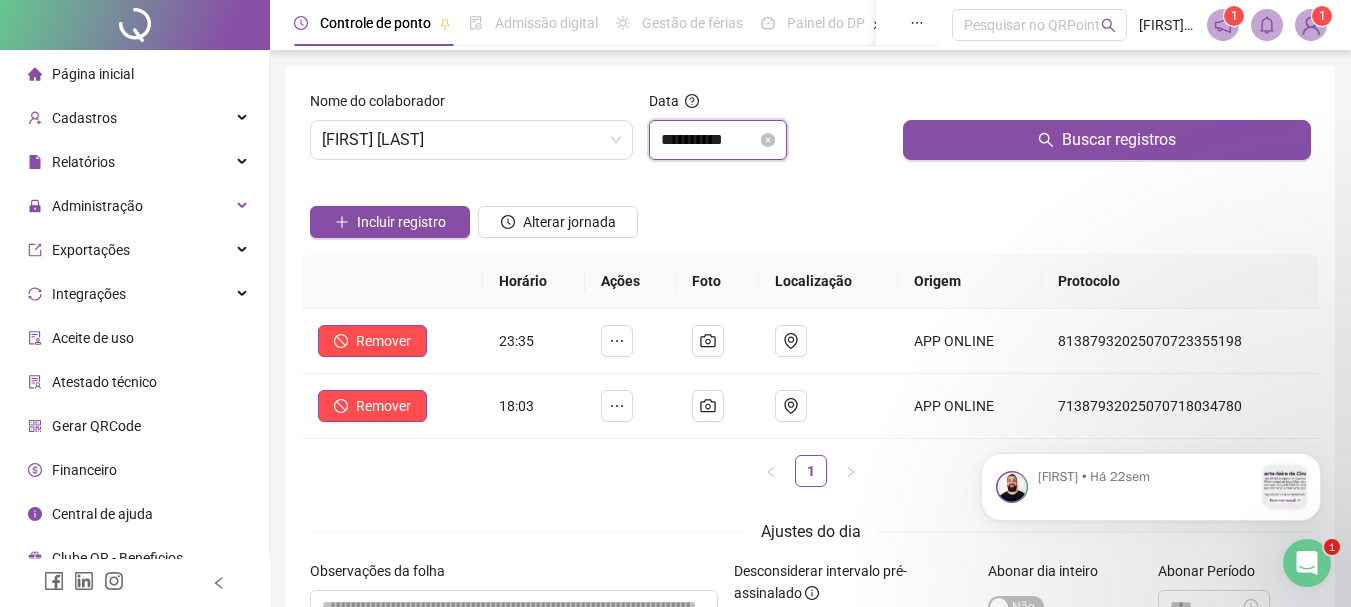 click on "**********" at bounding box center (709, 140) 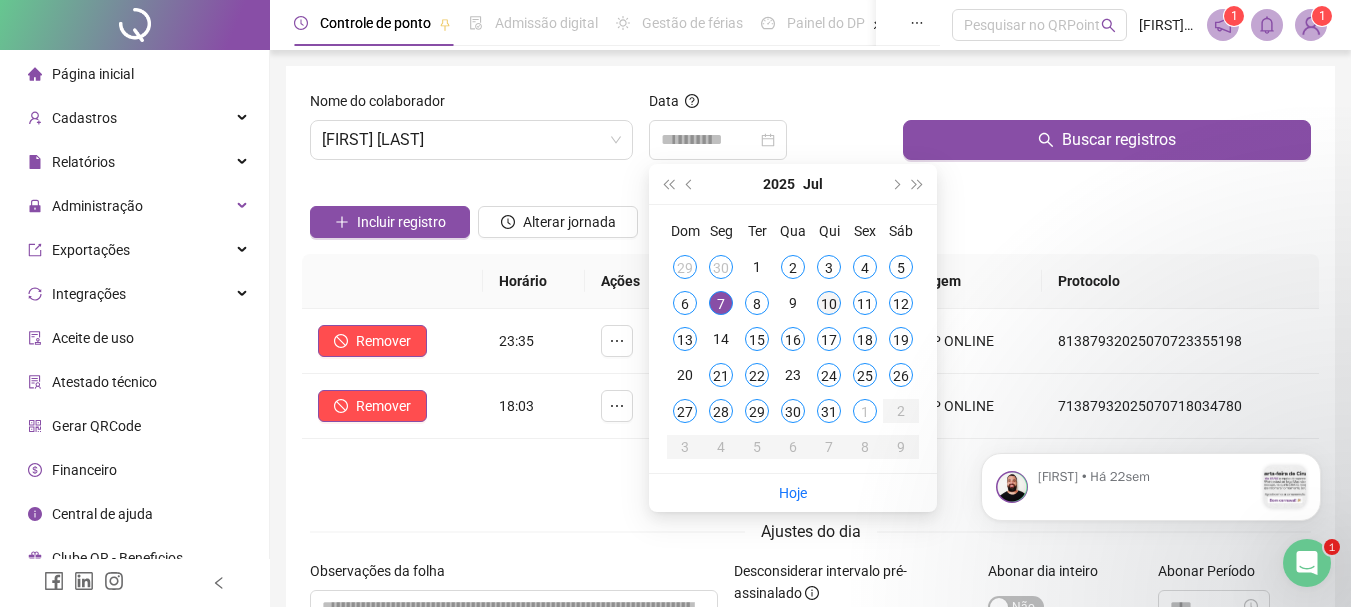 click on "10" at bounding box center (829, 303) 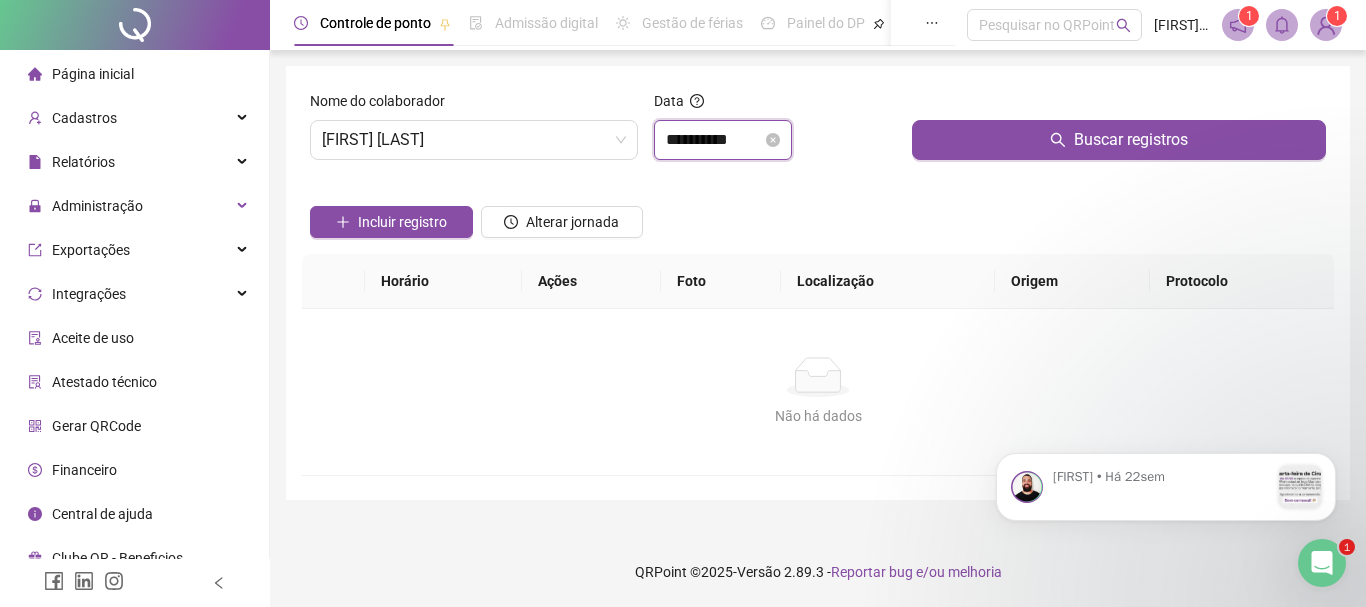 click on "**********" at bounding box center [714, 140] 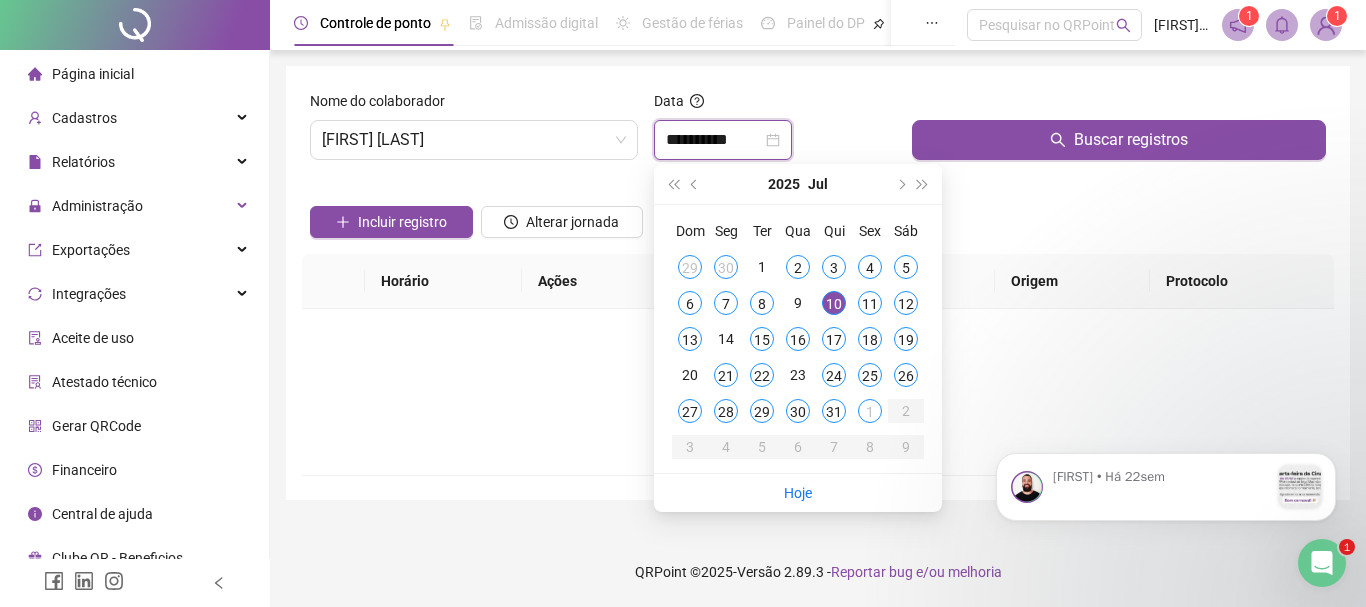type on "**********" 